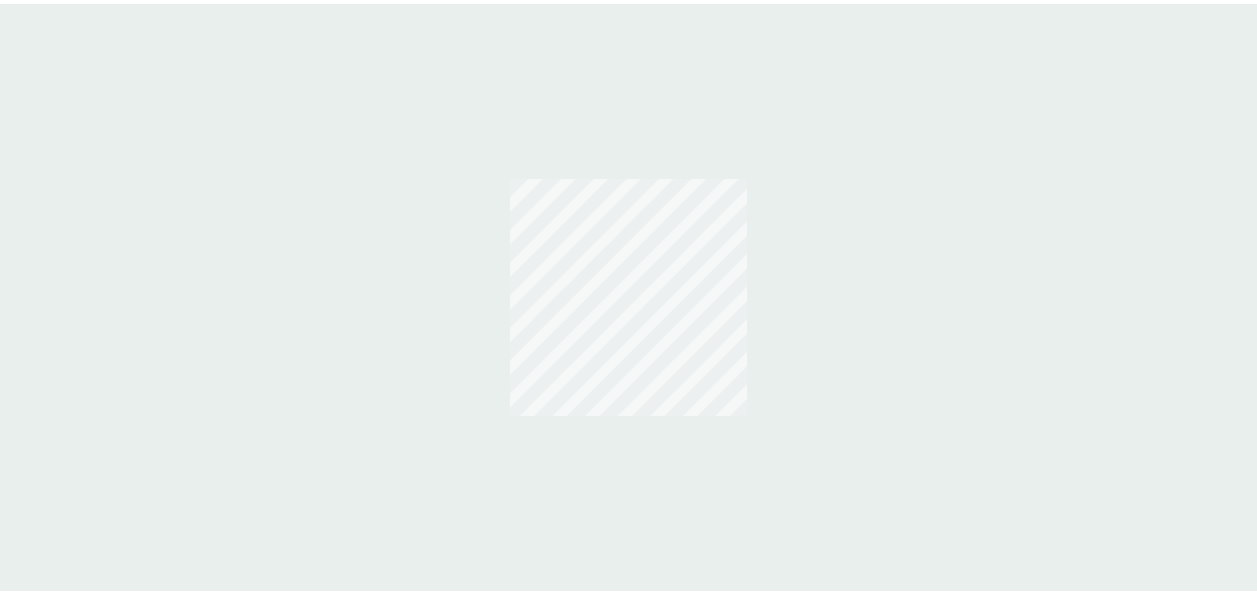 scroll, scrollTop: 0, scrollLeft: 0, axis: both 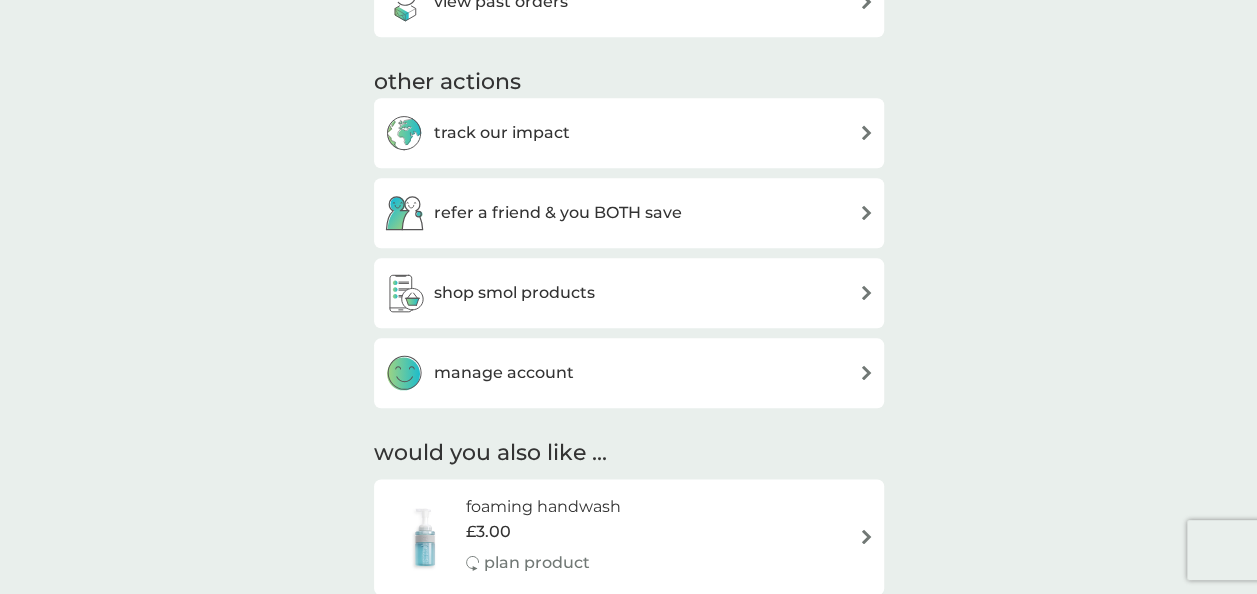 click on "shop smol products" at bounding box center (514, 293) 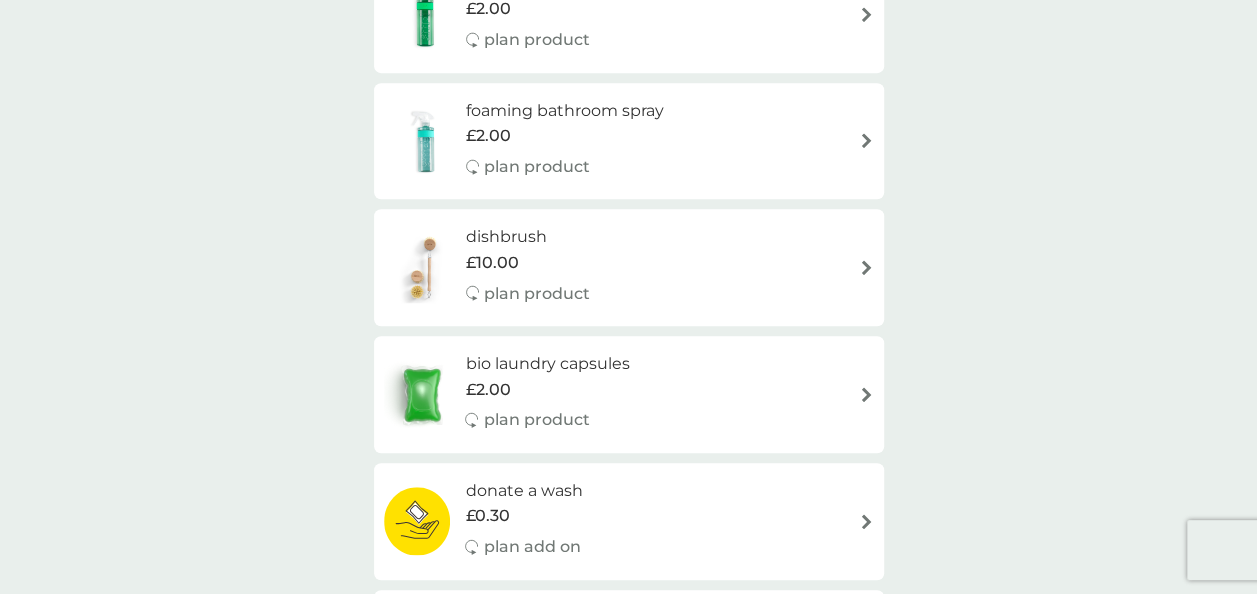 scroll, scrollTop: 600, scrollLeft: 0, axis: vertical 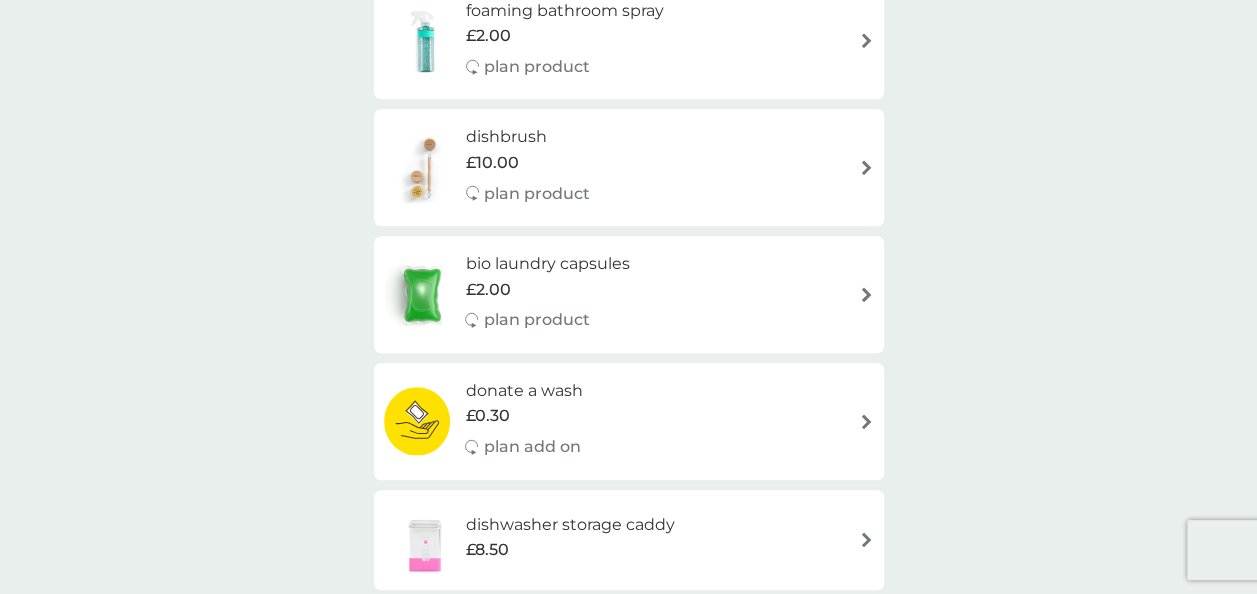 click on "dishbrush" at bounding box center (528, 137) 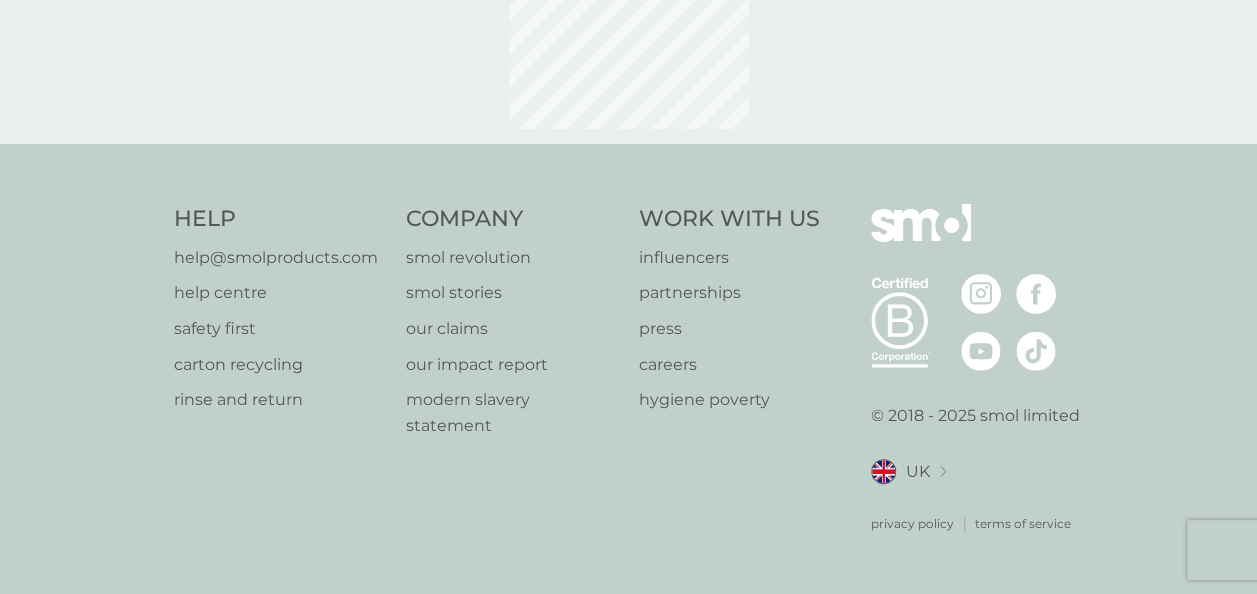 scroll, scrollTop: 0, scrollLeft: 0, axis: both 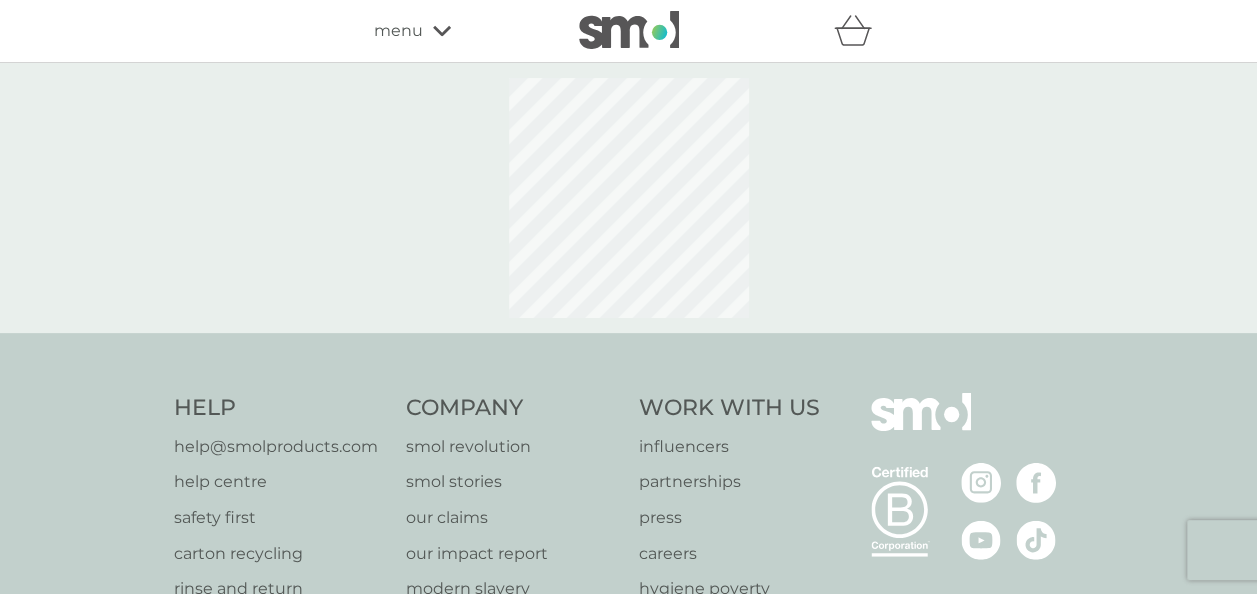 select on "245" 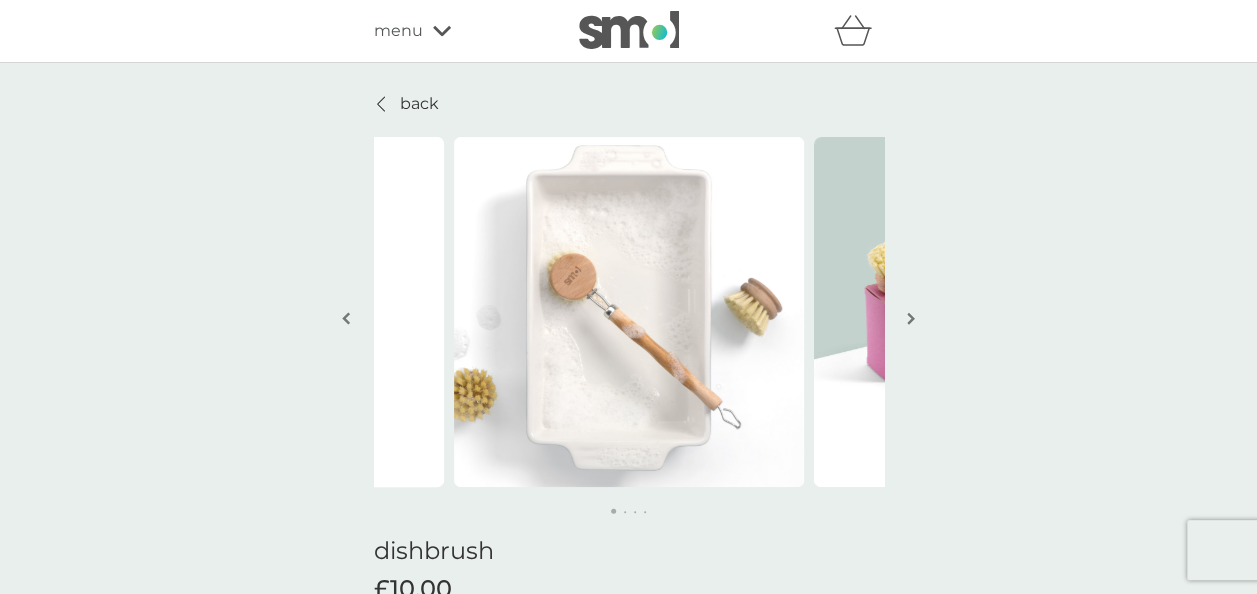click at bounding box center [911, 318] 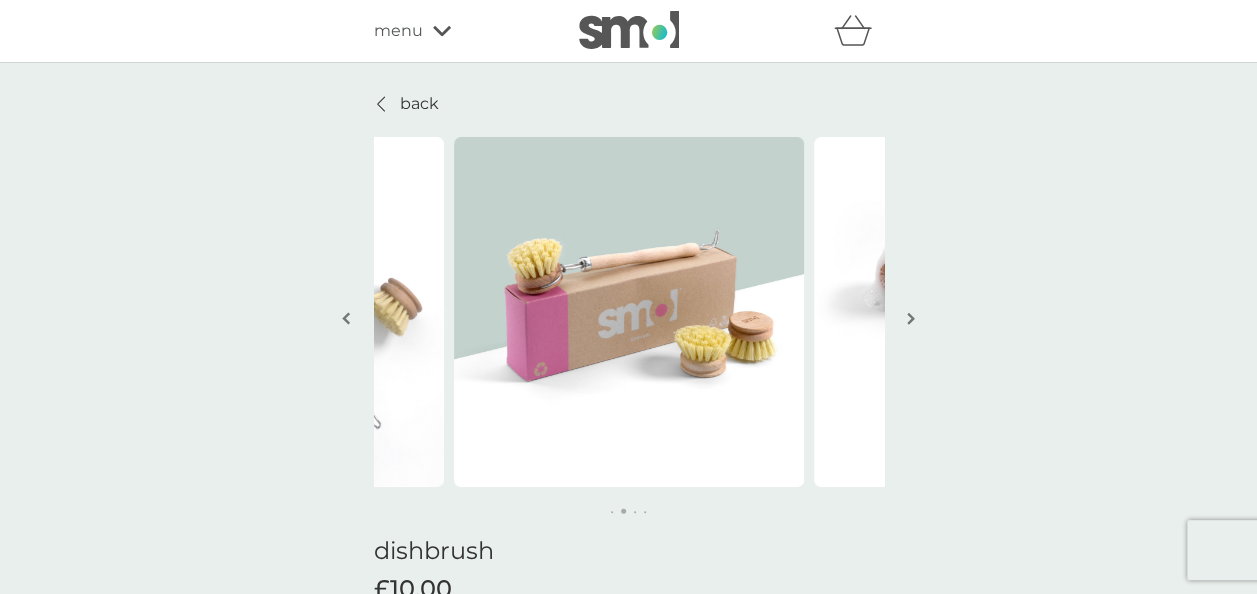 click at bounding box center [911, 318] 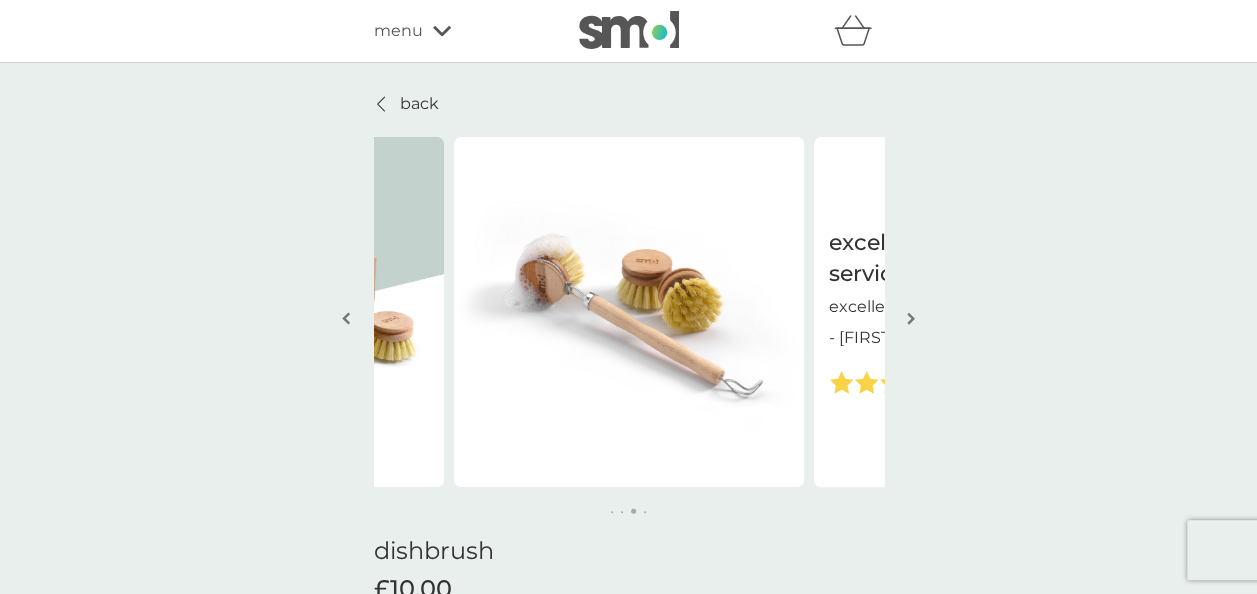 click at bounding box center [911, 318] 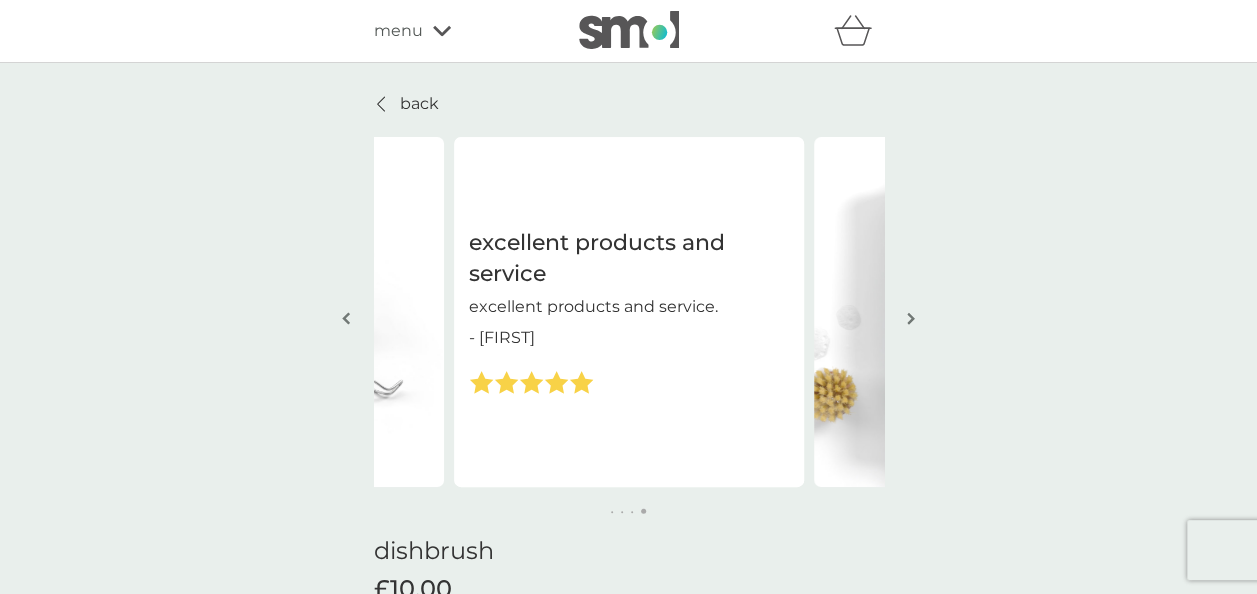 click at bounding box center (911, 318) 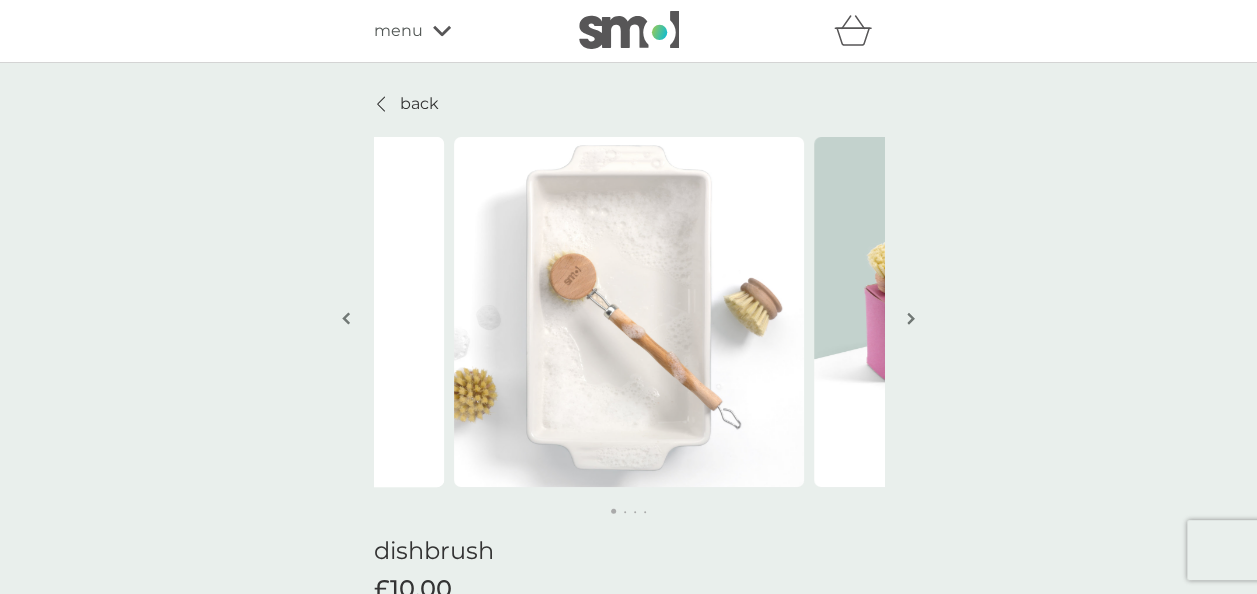 click at bounding box center (911, 318) 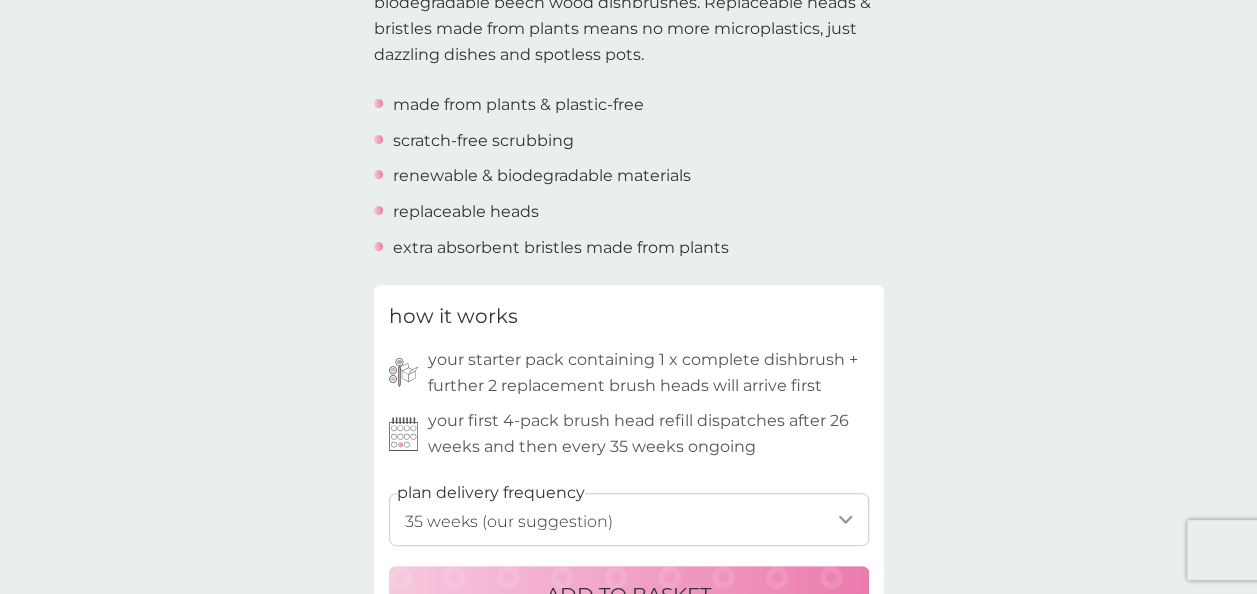 scroll, scrollTop: 900, scrollLeft: 0, axis: vertical 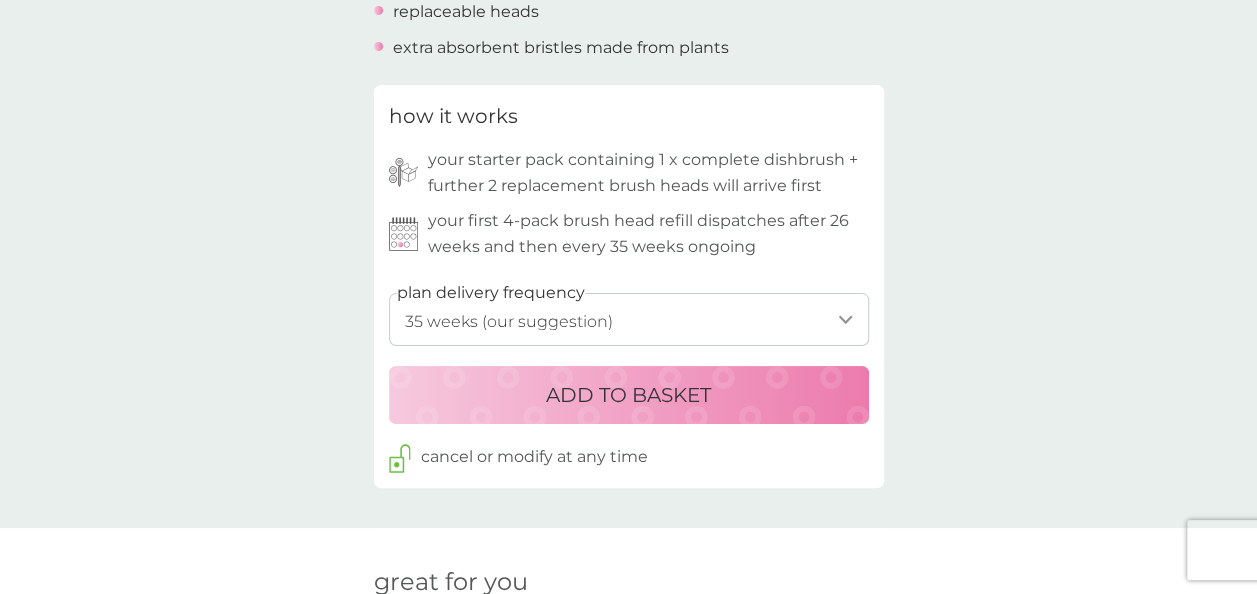click on "ADD TO BASKET" at bounding box center [628, 395] 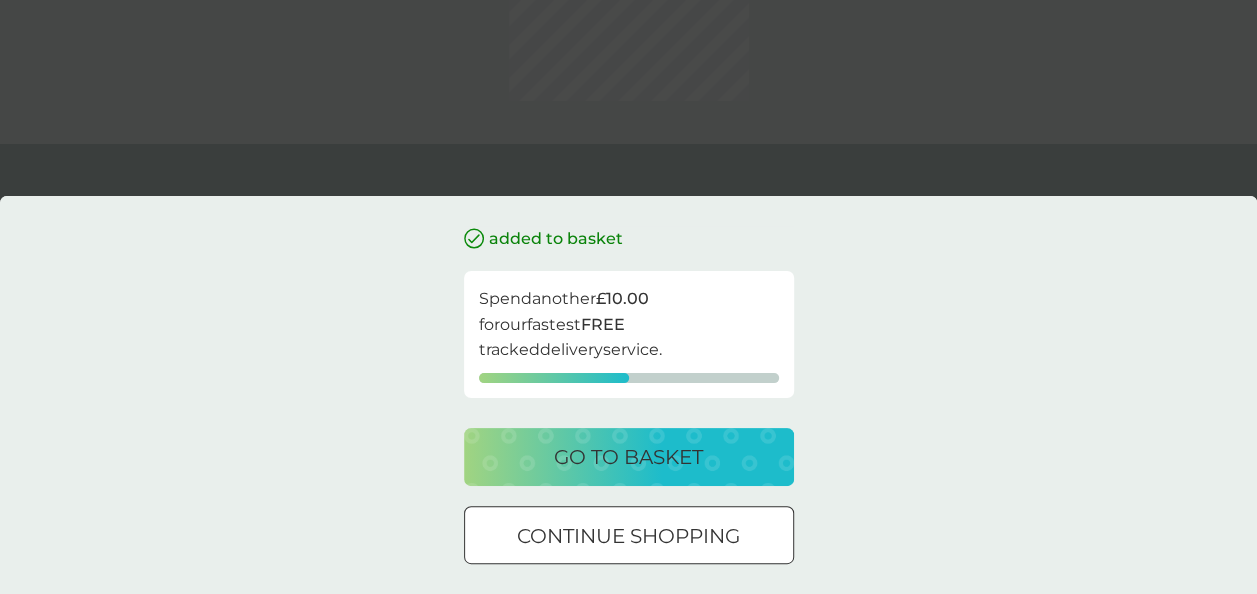 scroll, scrollTop: 0, scrollLeft: 0, axis: both 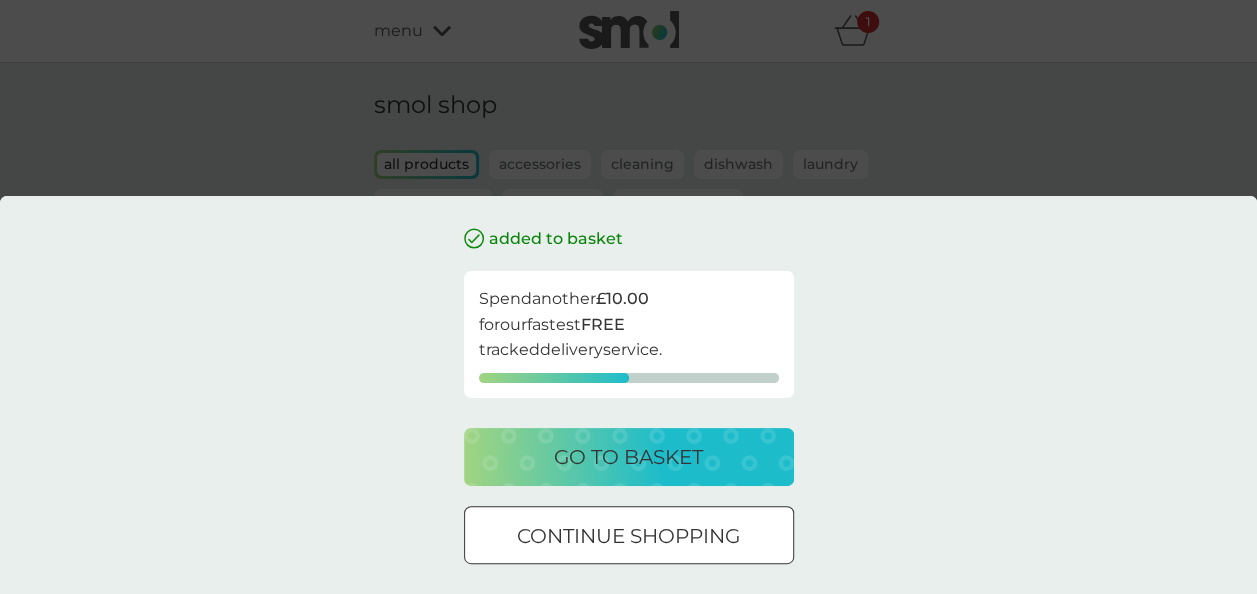 click at bounding box center [629, 536] 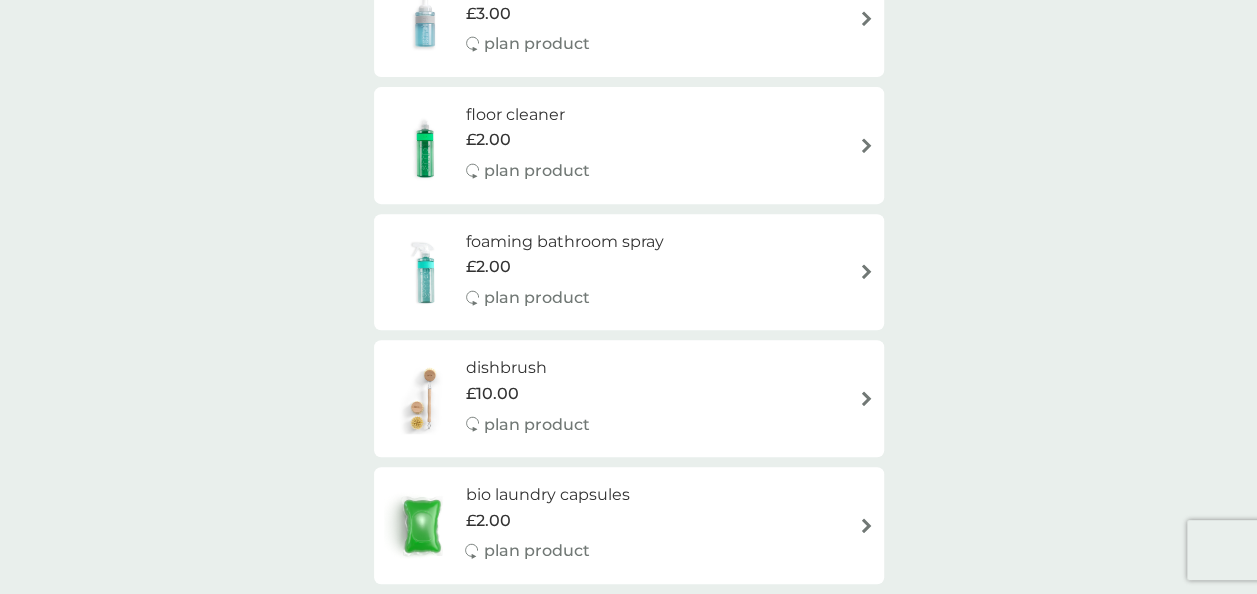 scroll, scrollTop: 400, scrollLeft: 0, axis: vertical 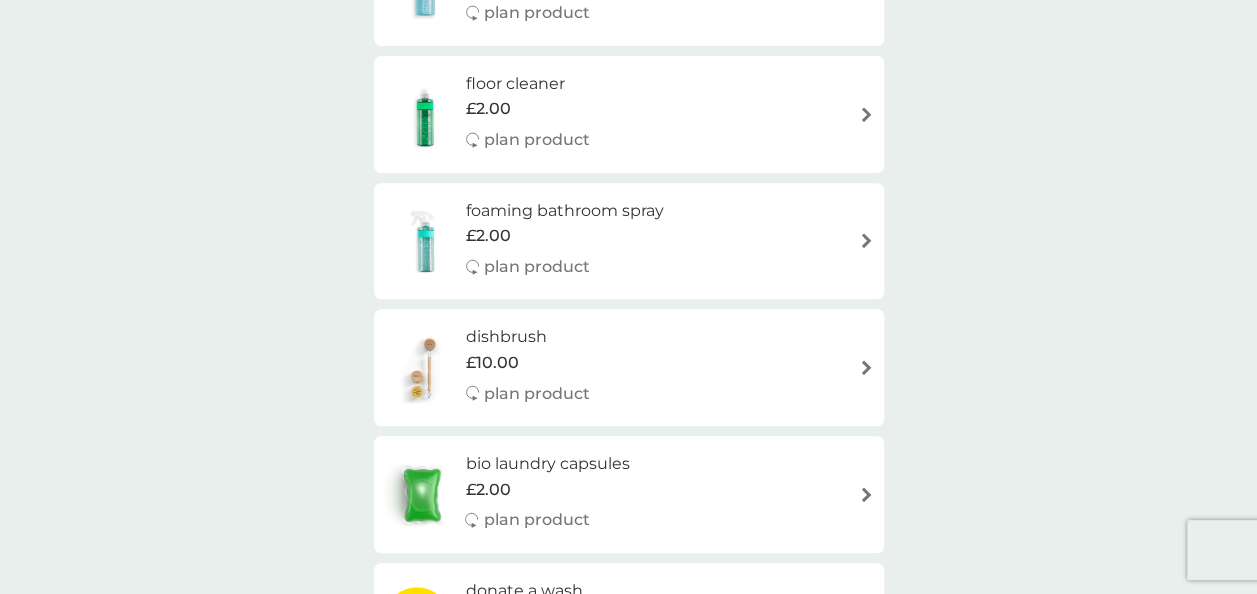 click at bounding box center (866, 367) 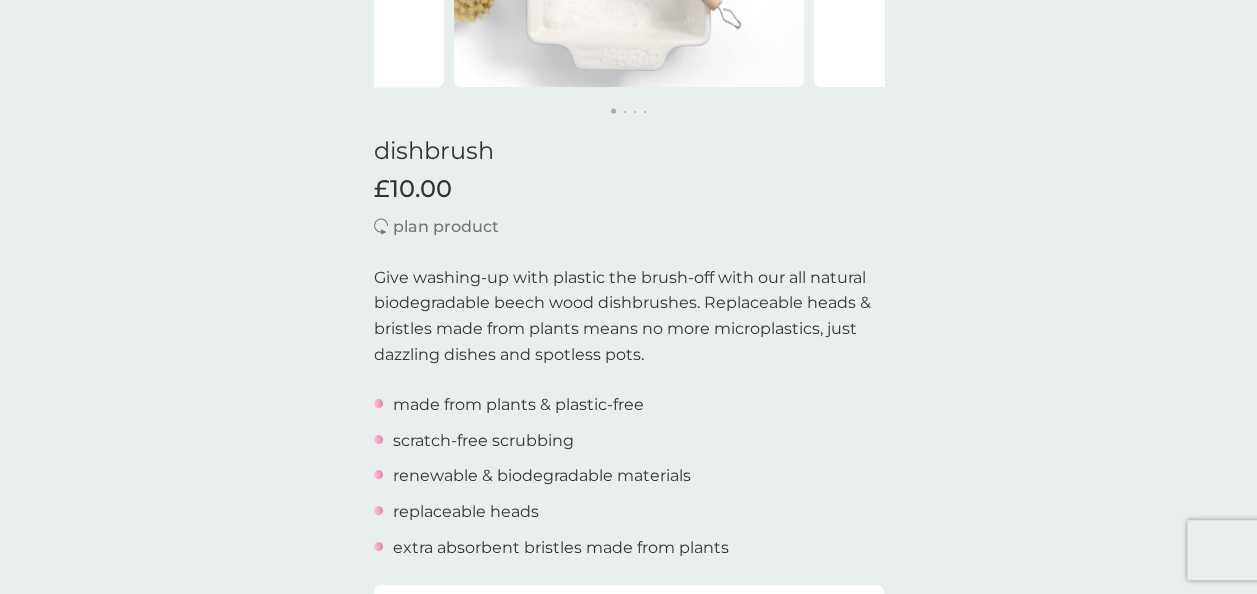 scroll, scrollTop: 0, scrollLeft: 0, axis: both 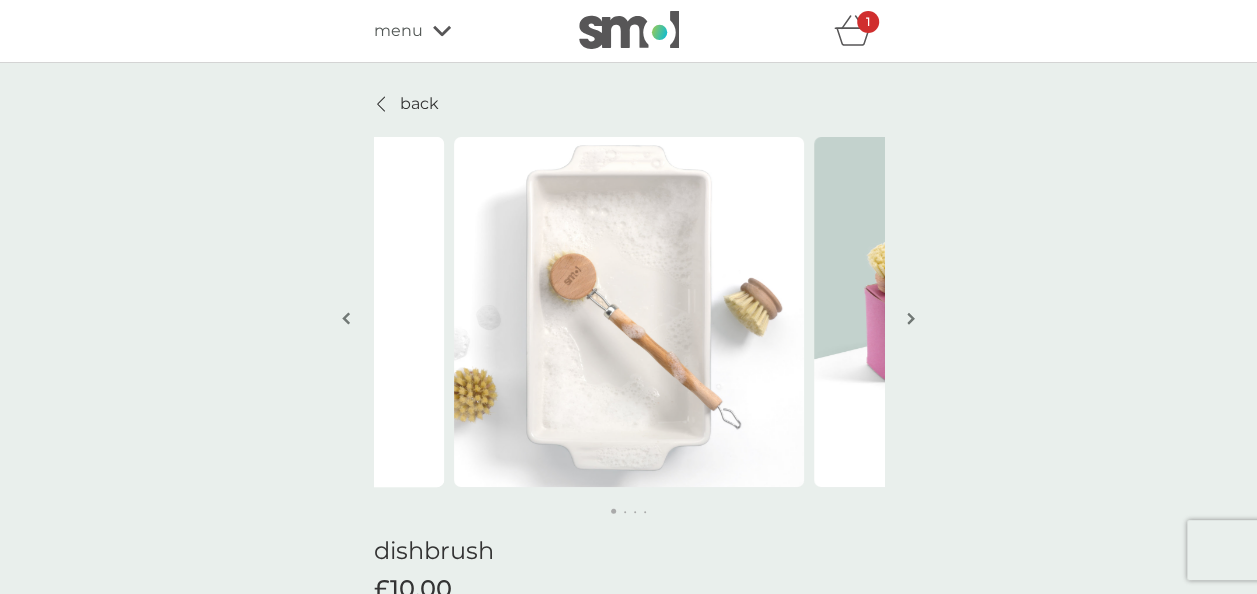 click at bounding box center (346, 320) 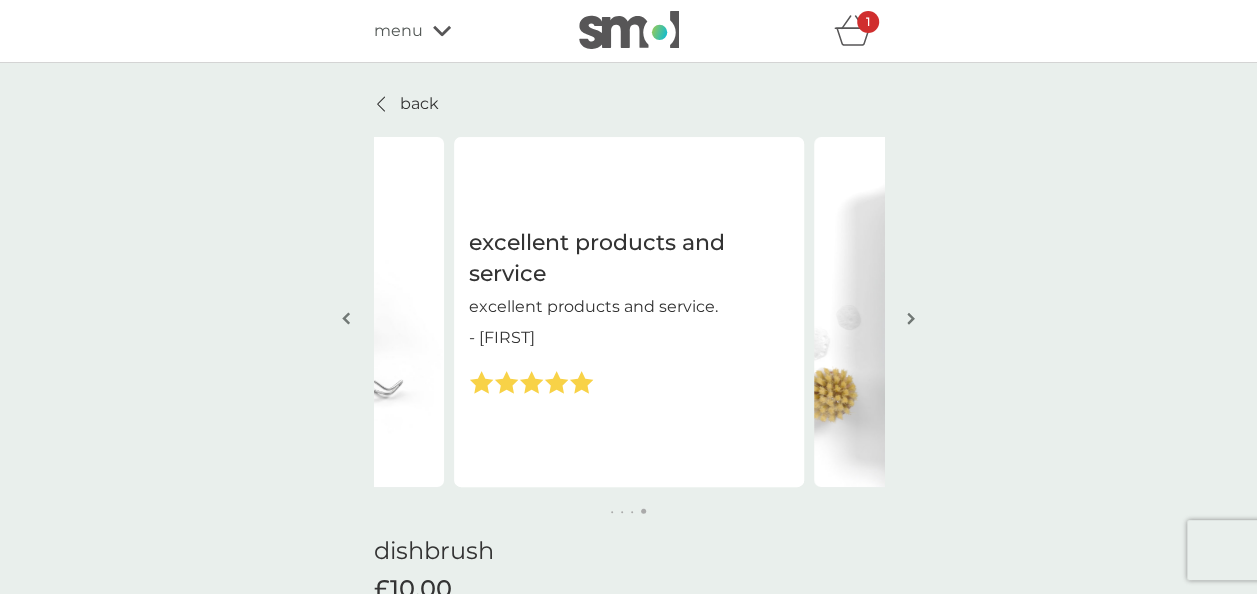 click at bounding box center (346, 320) 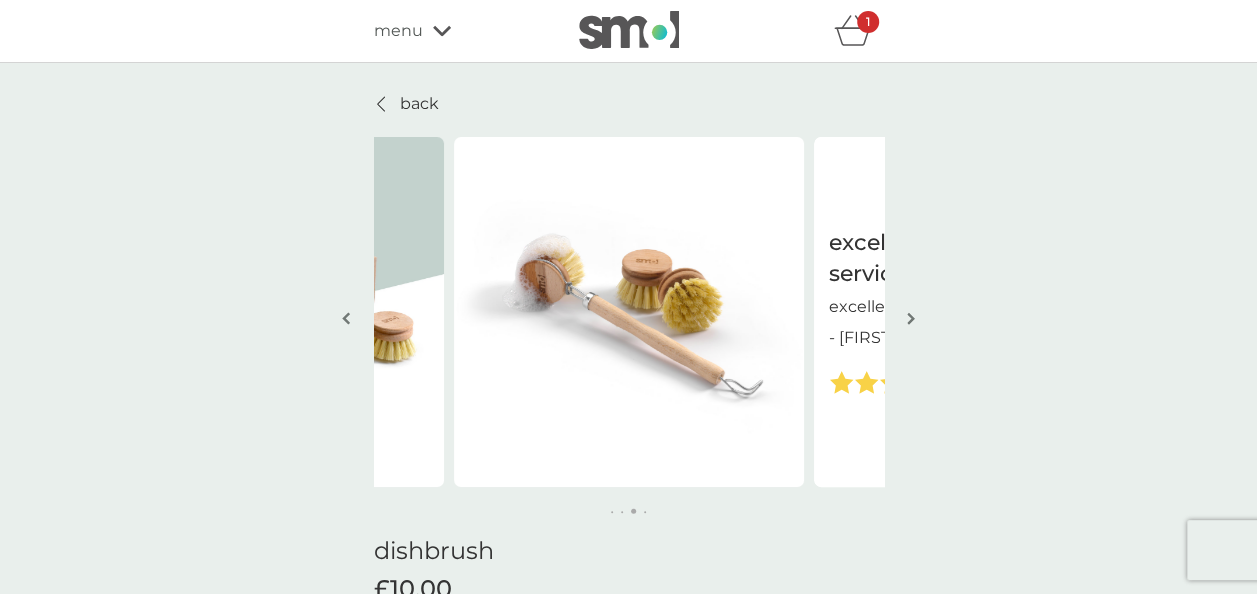 click at bounding box center (346, 320) 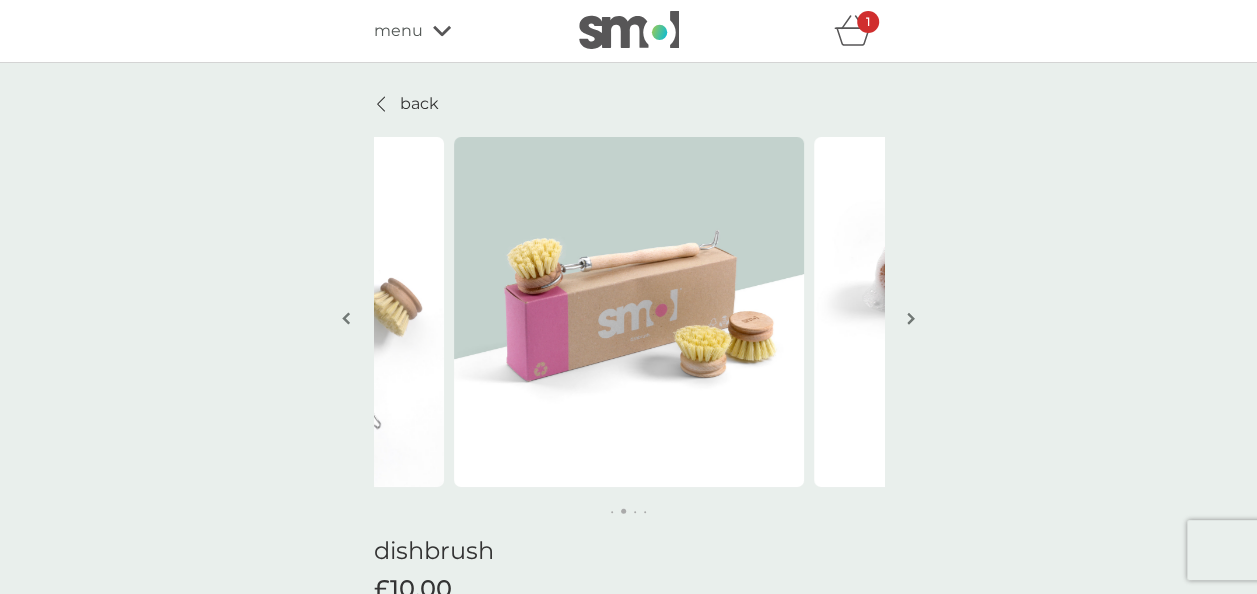 click at bounding box center [346, 320] 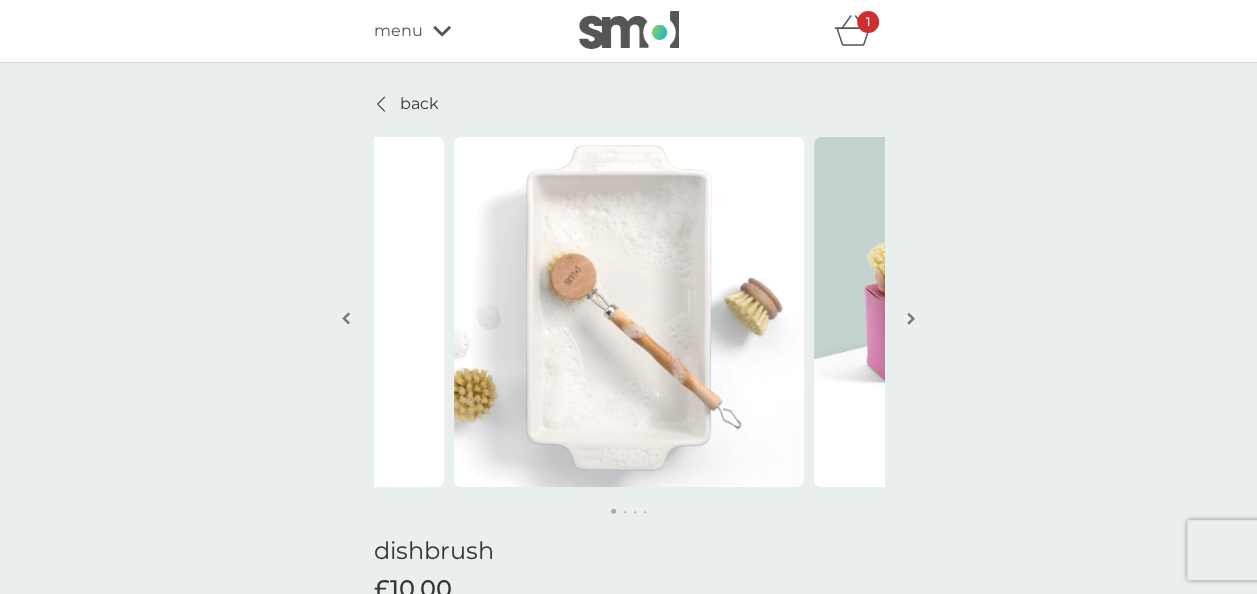 click 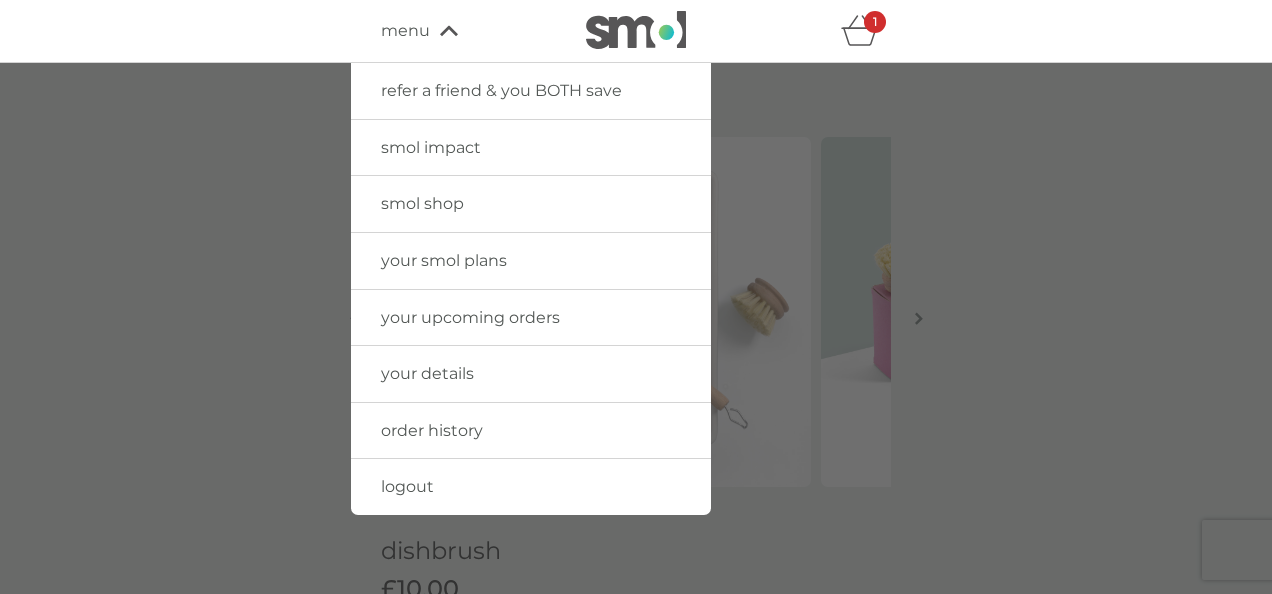 click on "smol shop" at bounding box center [422, 203] 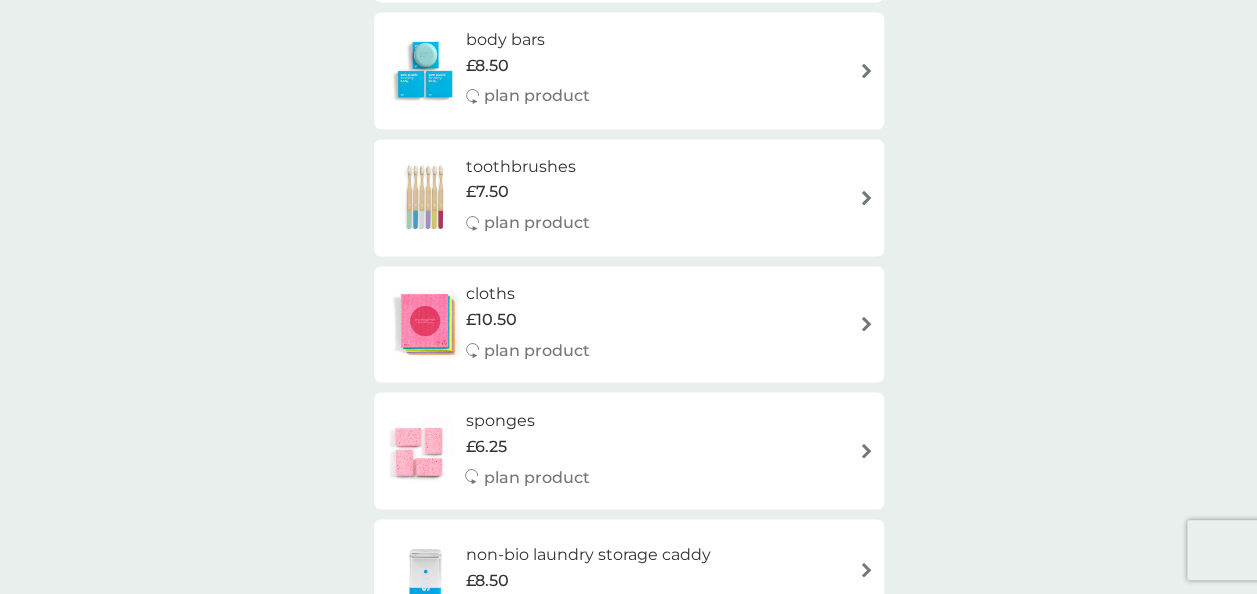 scroll, scrollTop: 1600, scrollLeft: 0, axis: vertical 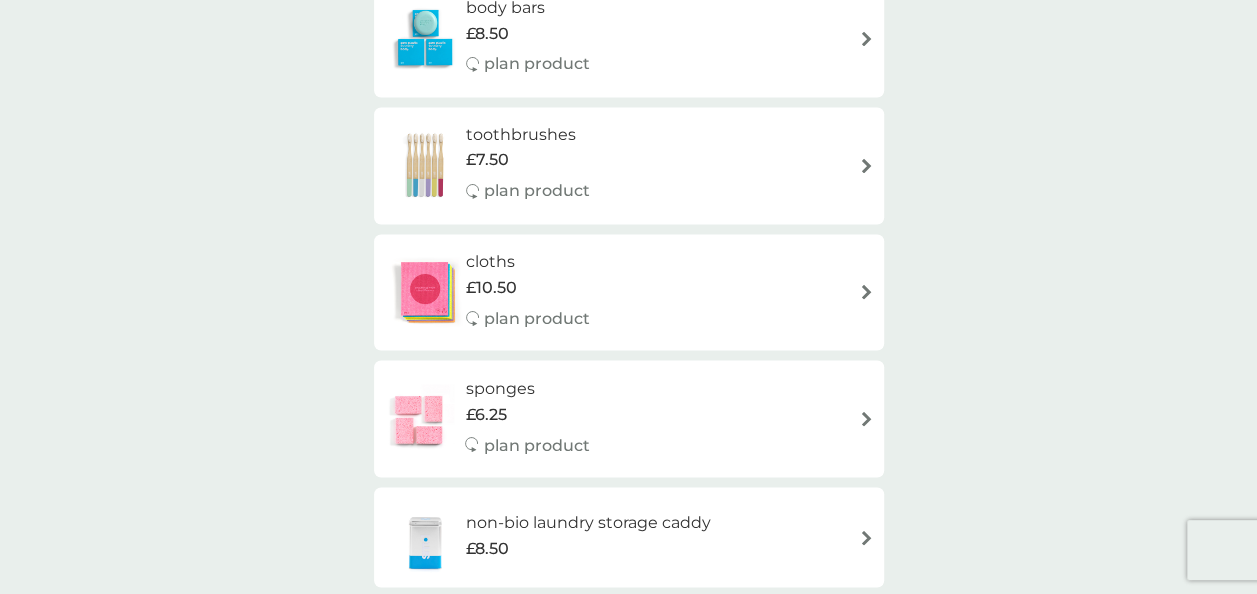 click at bounding box center [866, 418] 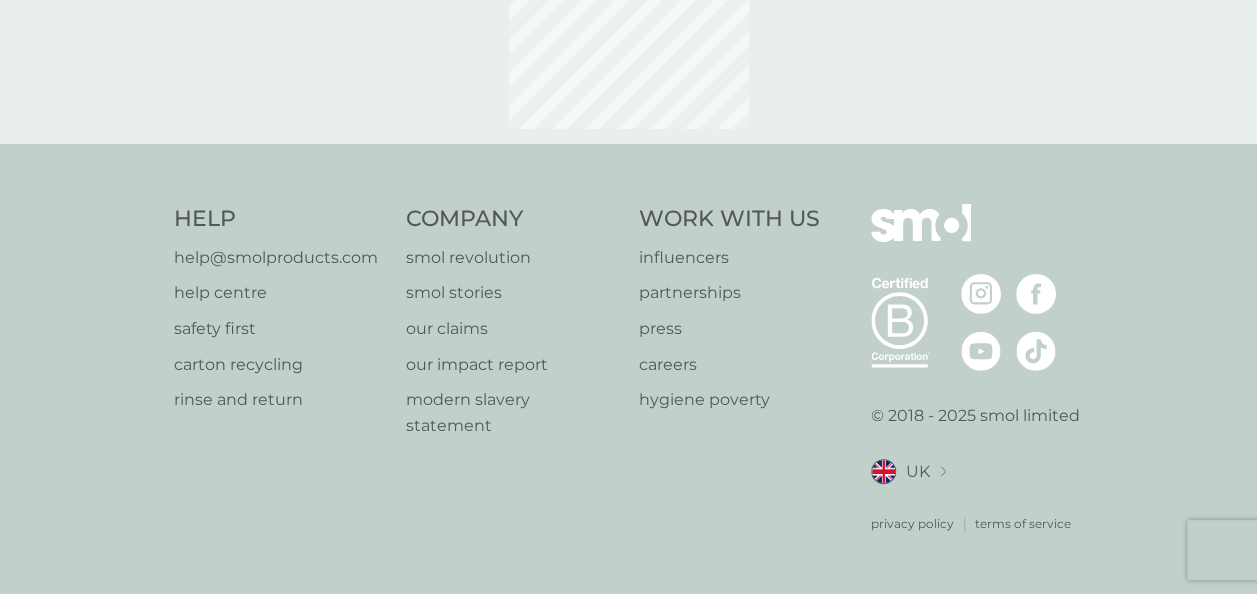 scroll, scrollTop: 0, scrollLeft: 0, axis: both 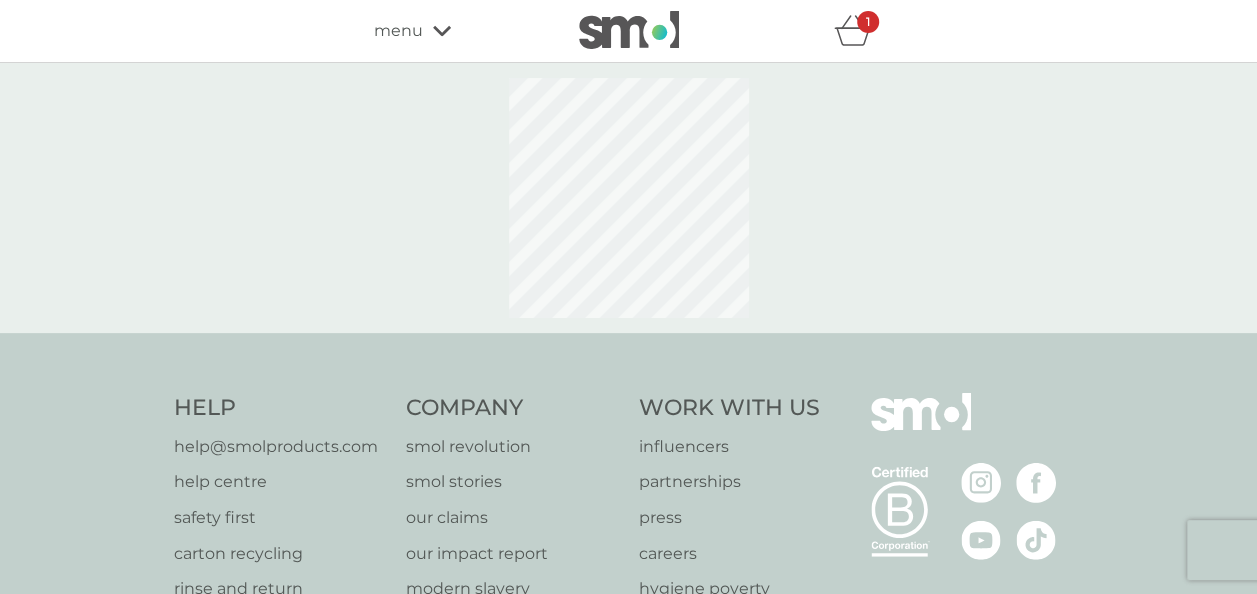 select on "63" 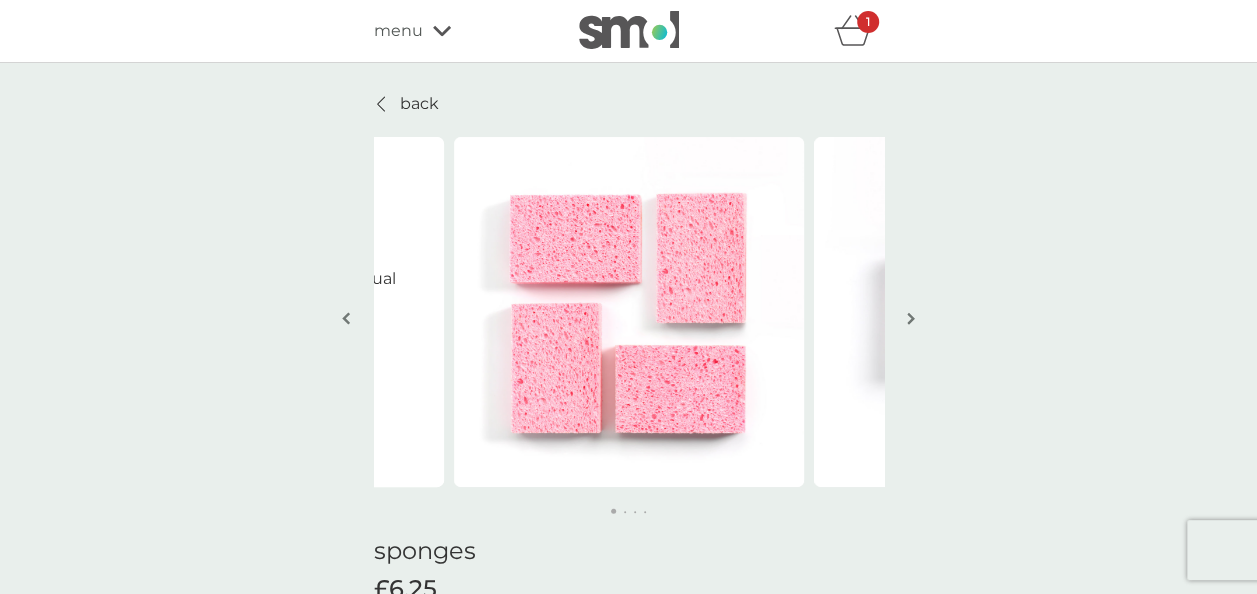 click at bounding box center (911, 318) 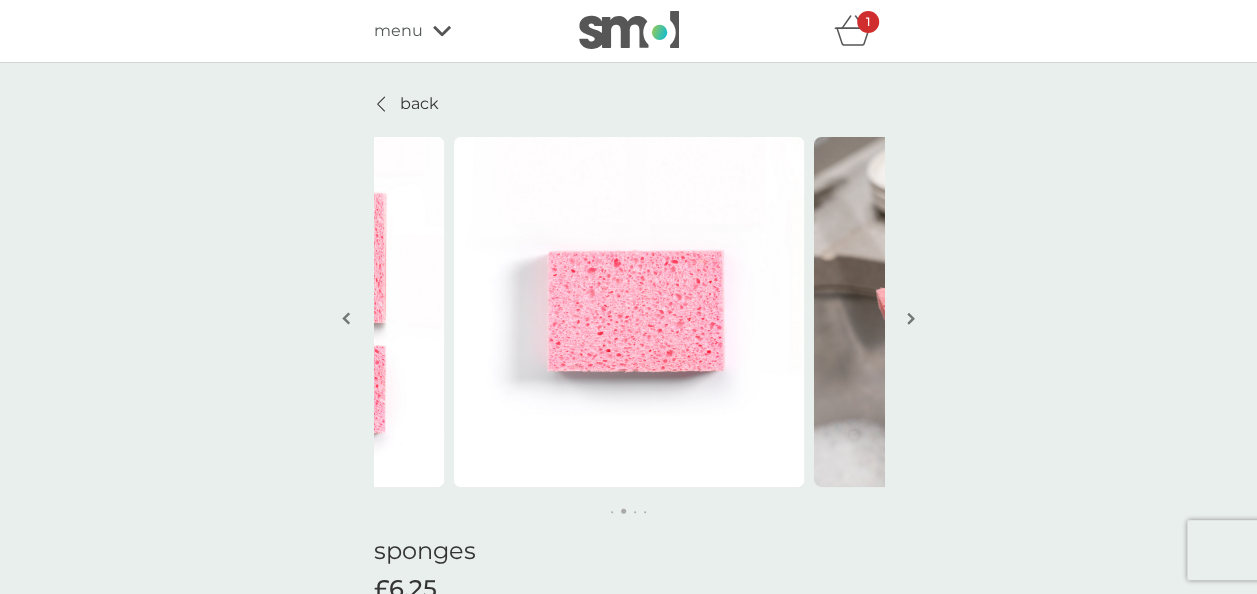 click at bounding box center [911, 318] 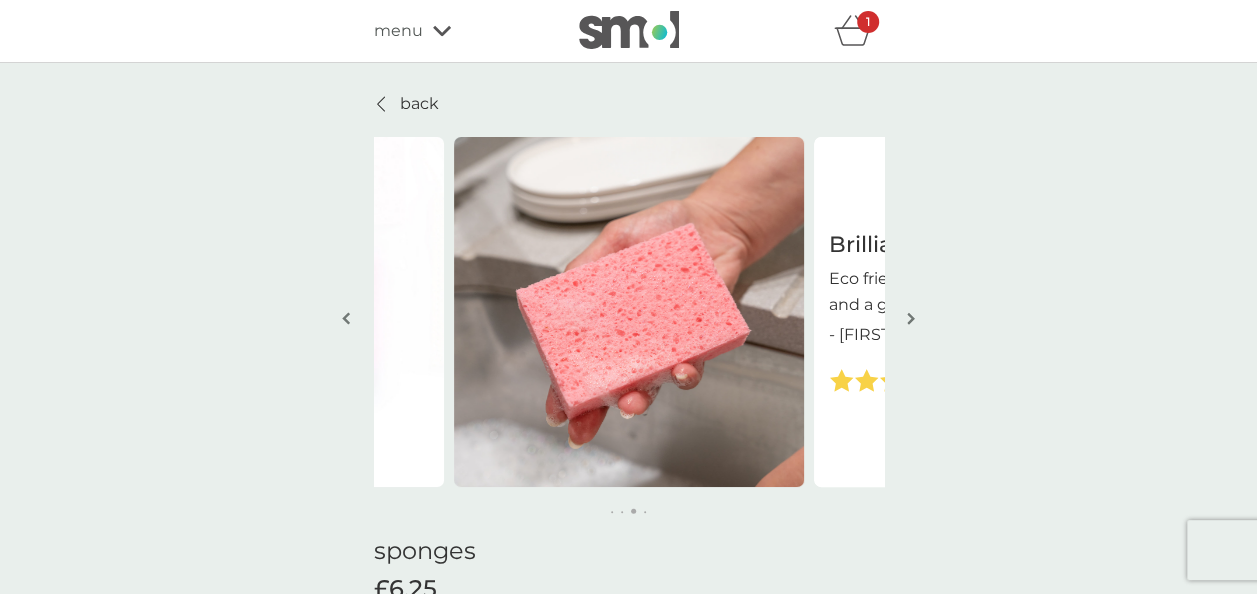 click at bounding box center (911, 318) 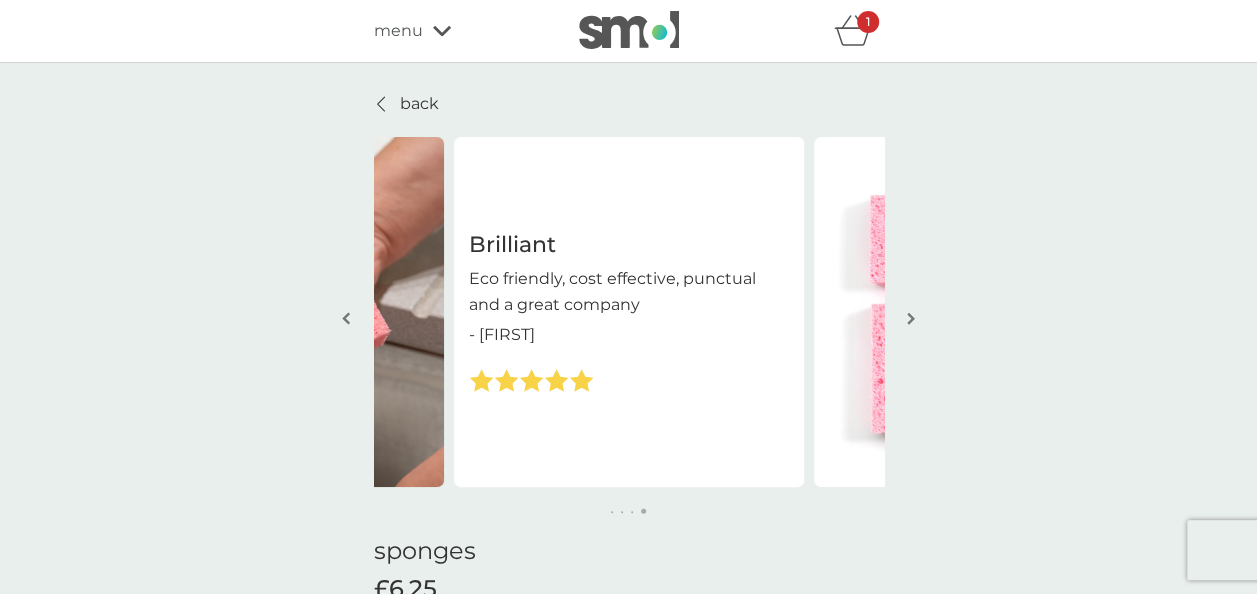 click at bounding box center (911, 318) 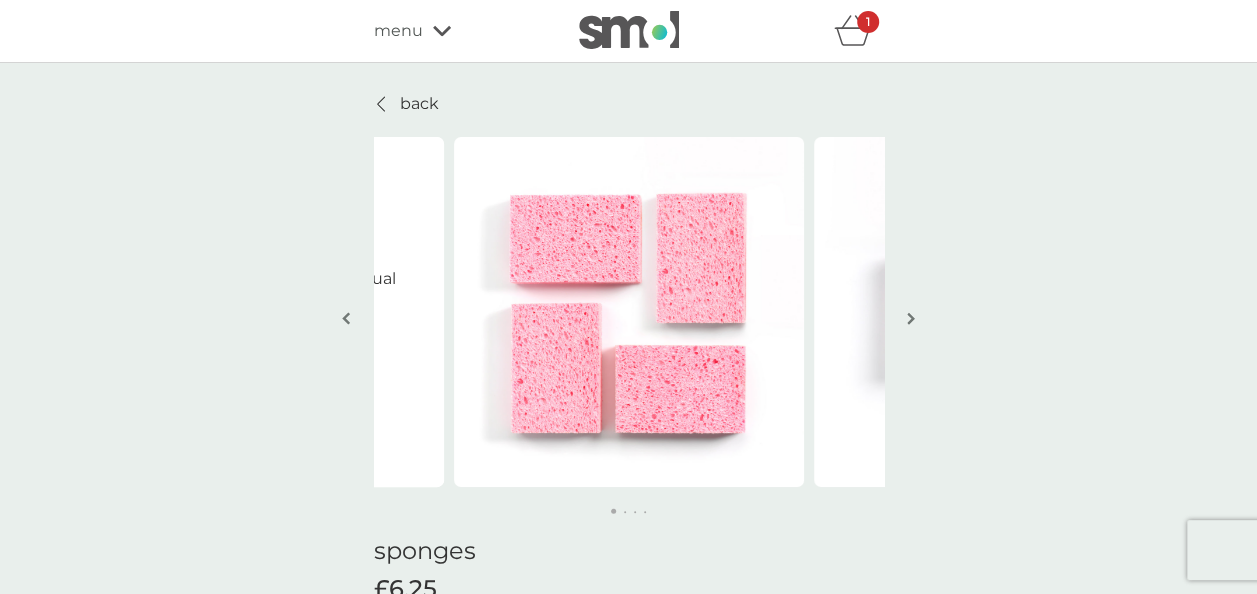 click at bounding box center [911, 318] 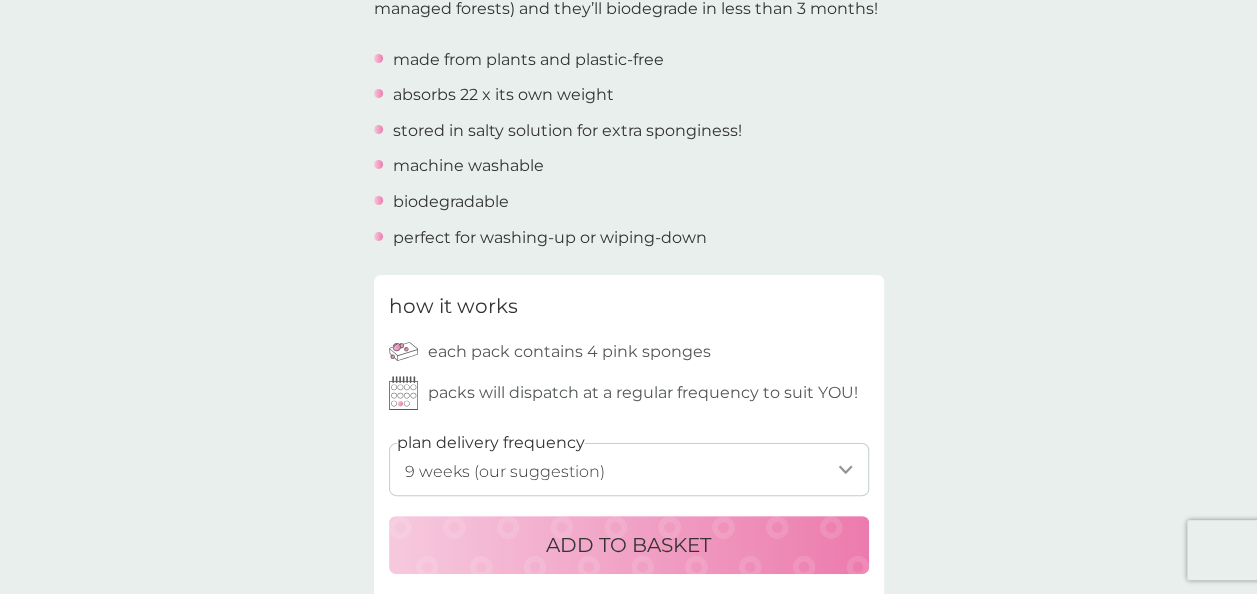 scroll, scrollTop: 800, scrollLeft: 0, axis: vertical 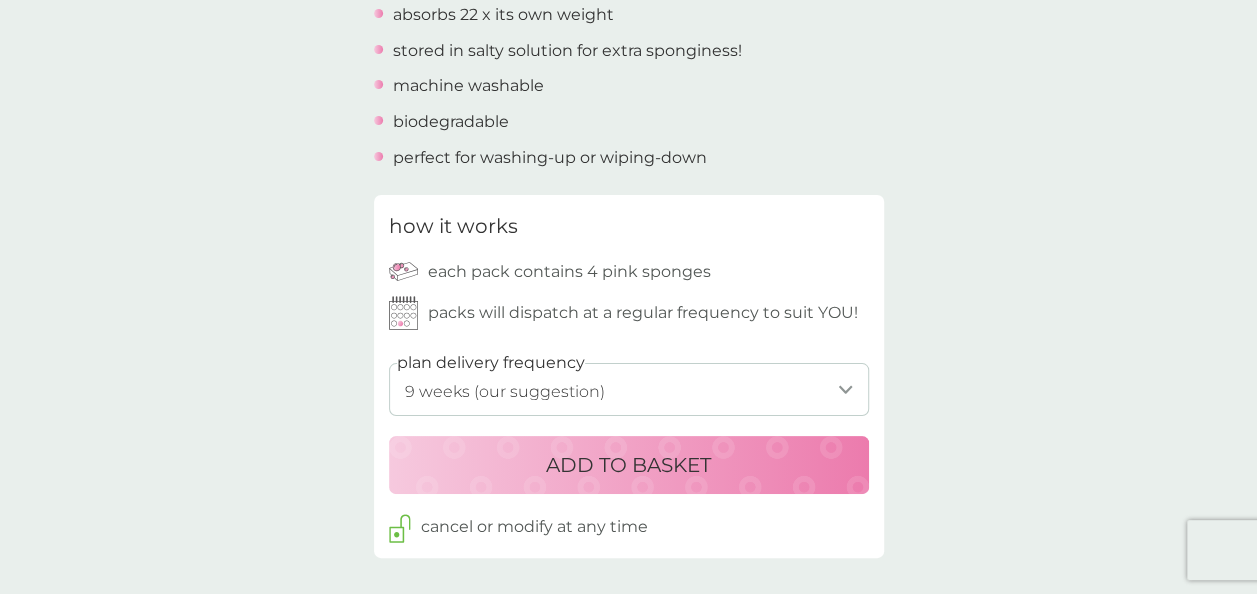 click on "ADD TO BASKET" at bounding box center (629, 465) 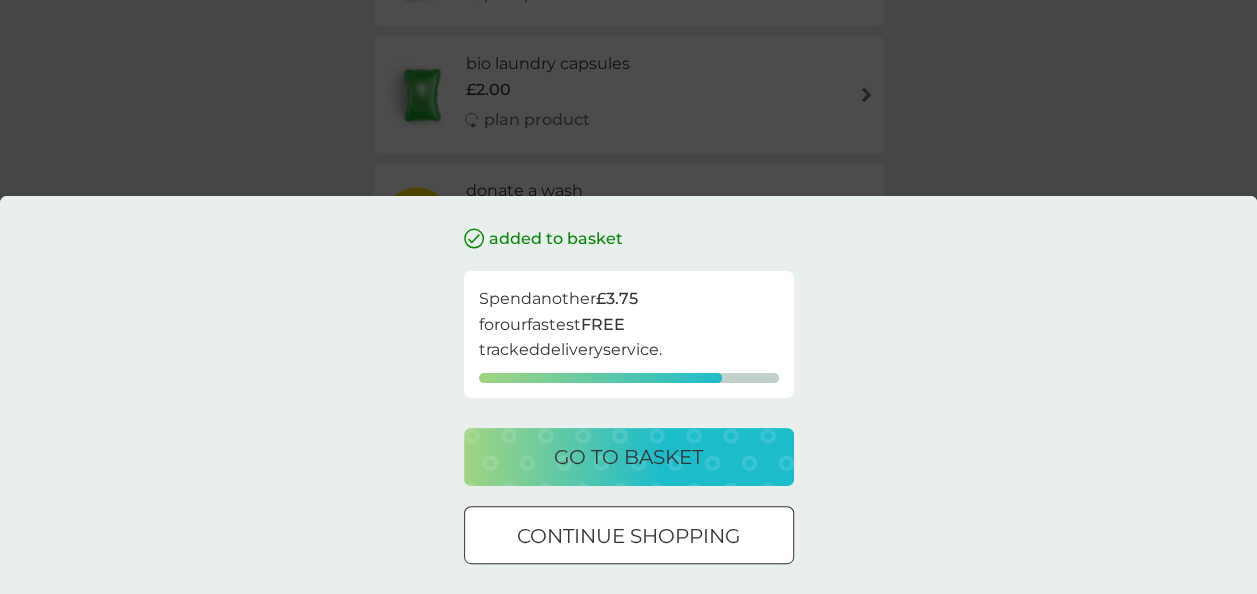 scroll, scrollTop: 0, scrollLeft: 0, axis: both 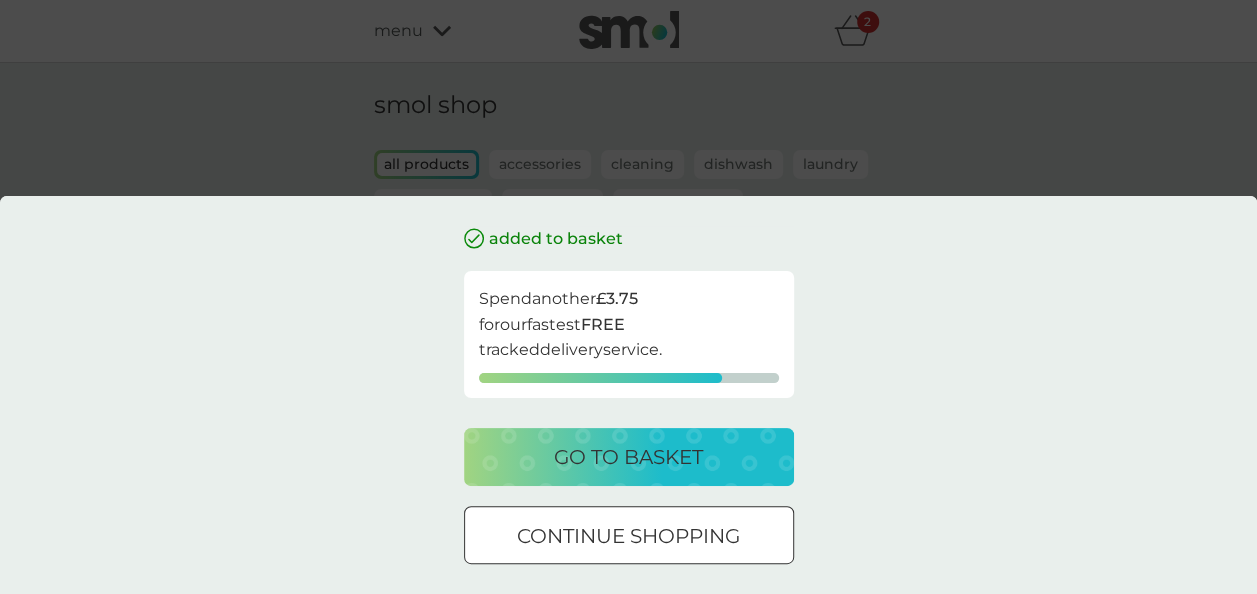 click at bounding box center (652, 534) 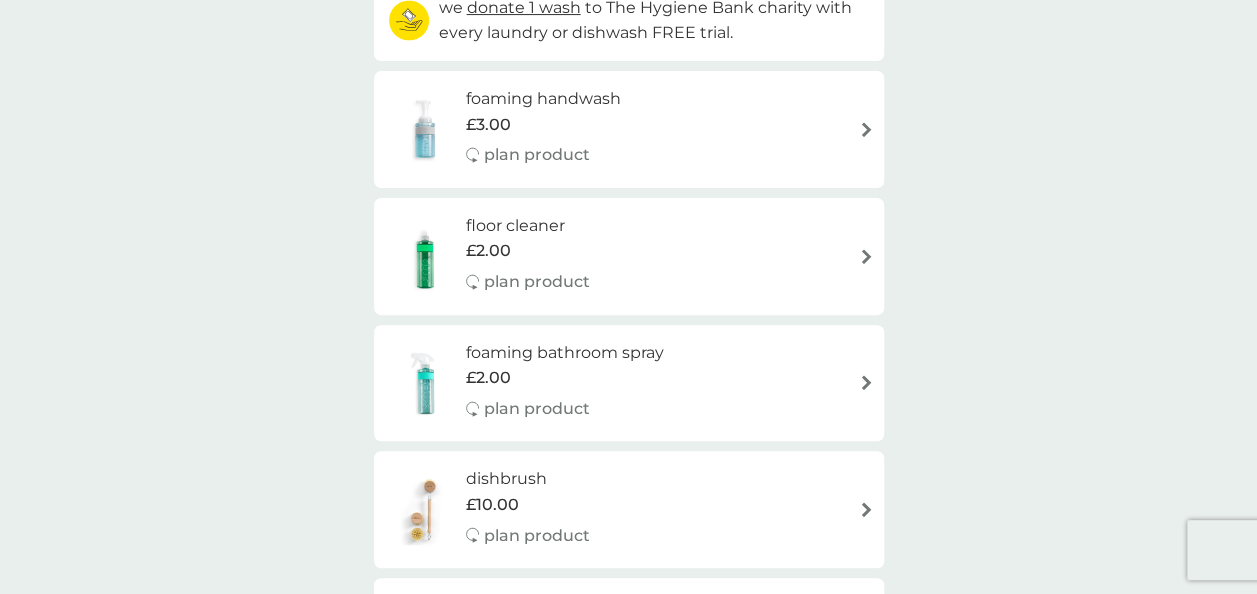 scroll, scrollTop: 300, scrollLeft: 0, axis: vertical 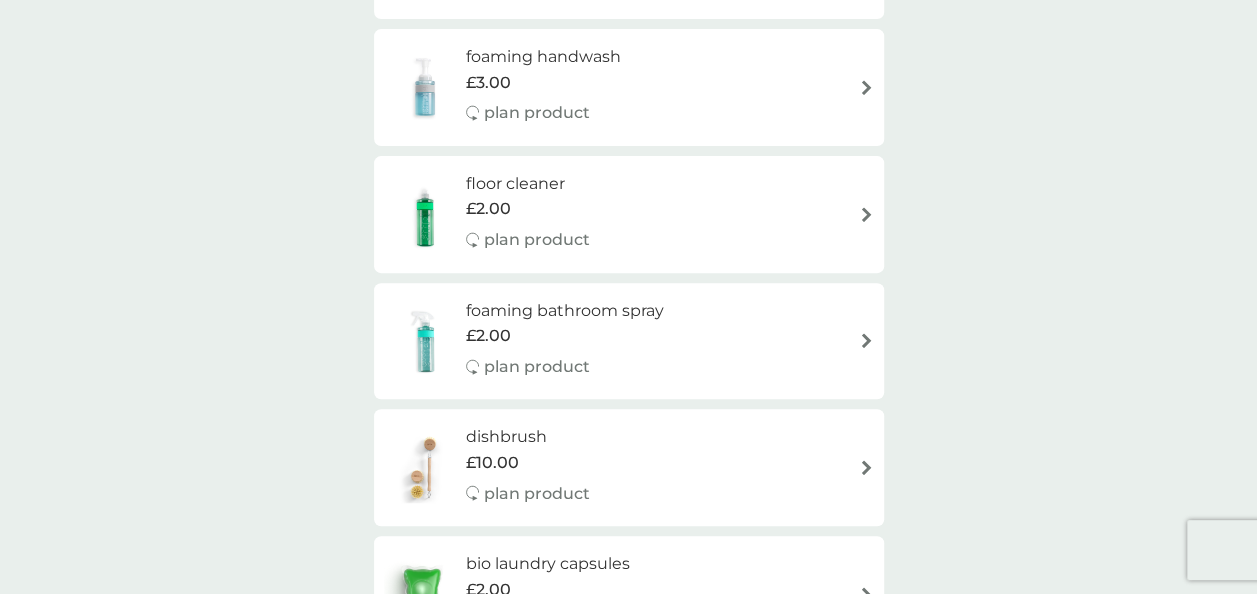 click at bounding box center [866, 87] 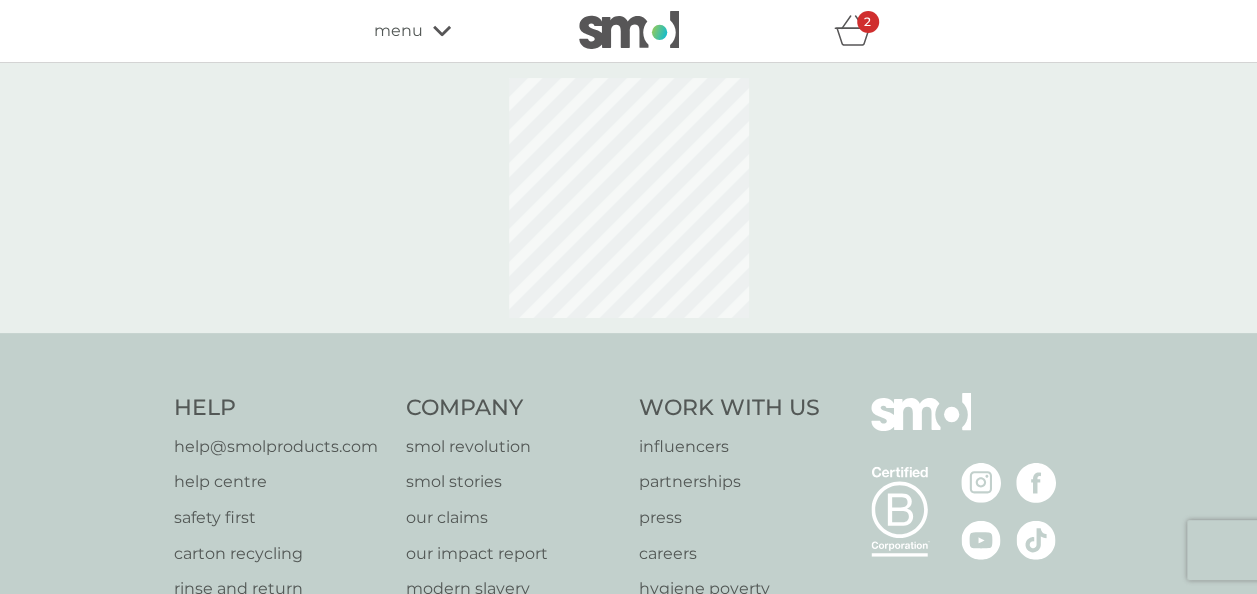 select on "119" 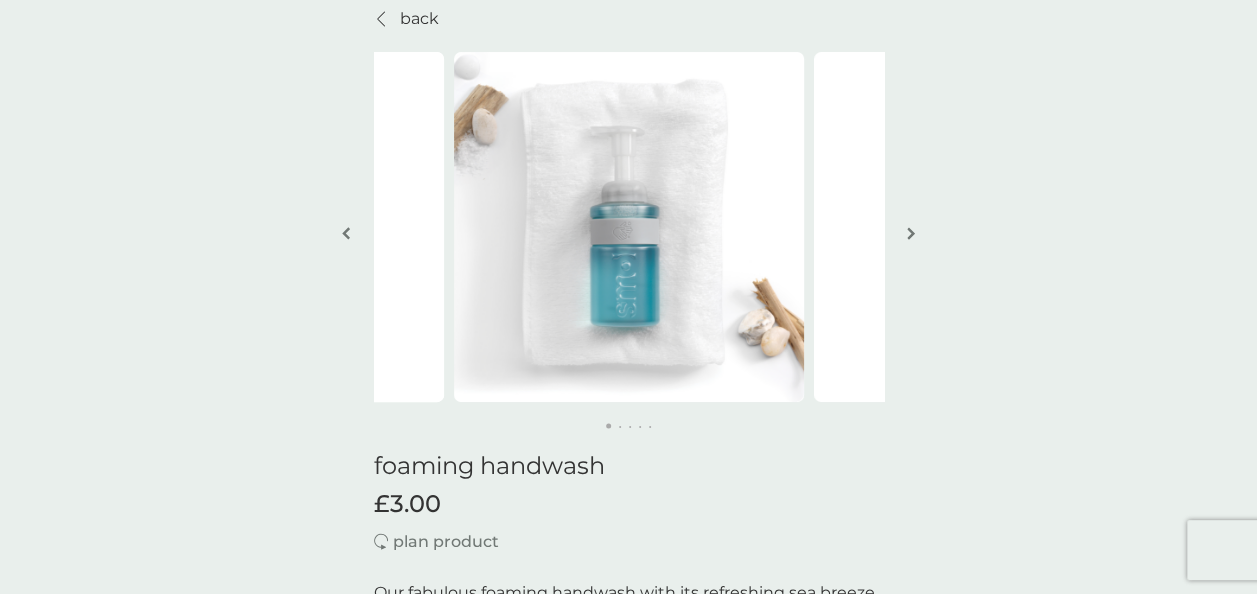 scroll, scrollTop: 0, scrollLeft: 0, axis: both 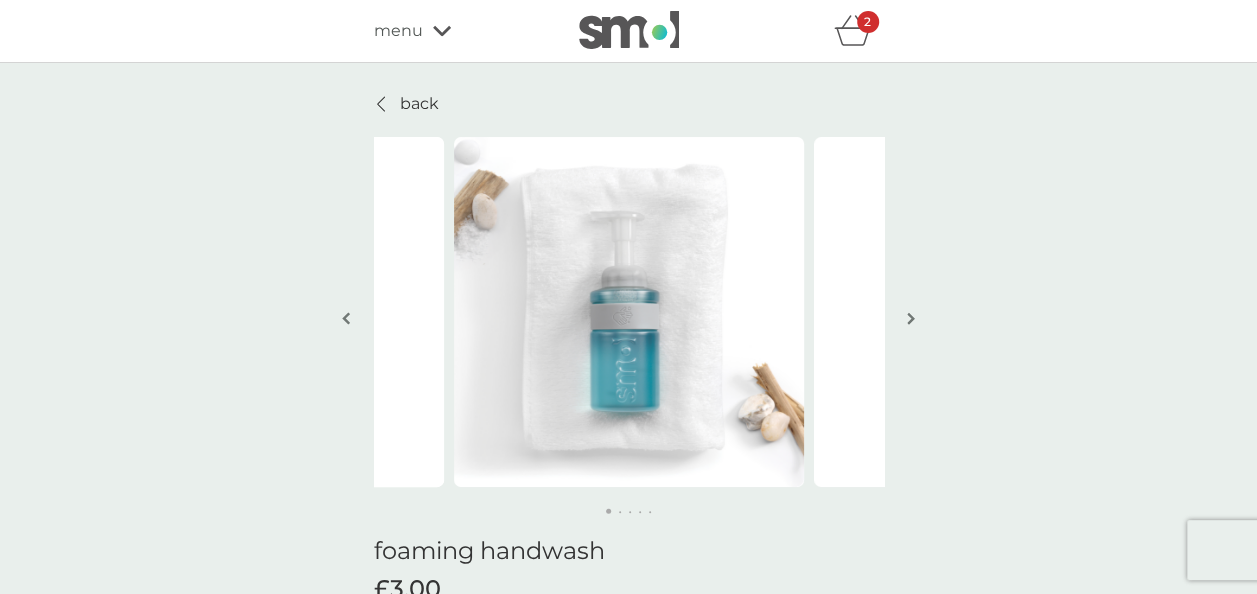click on "back" at bounding box center [406, 104] 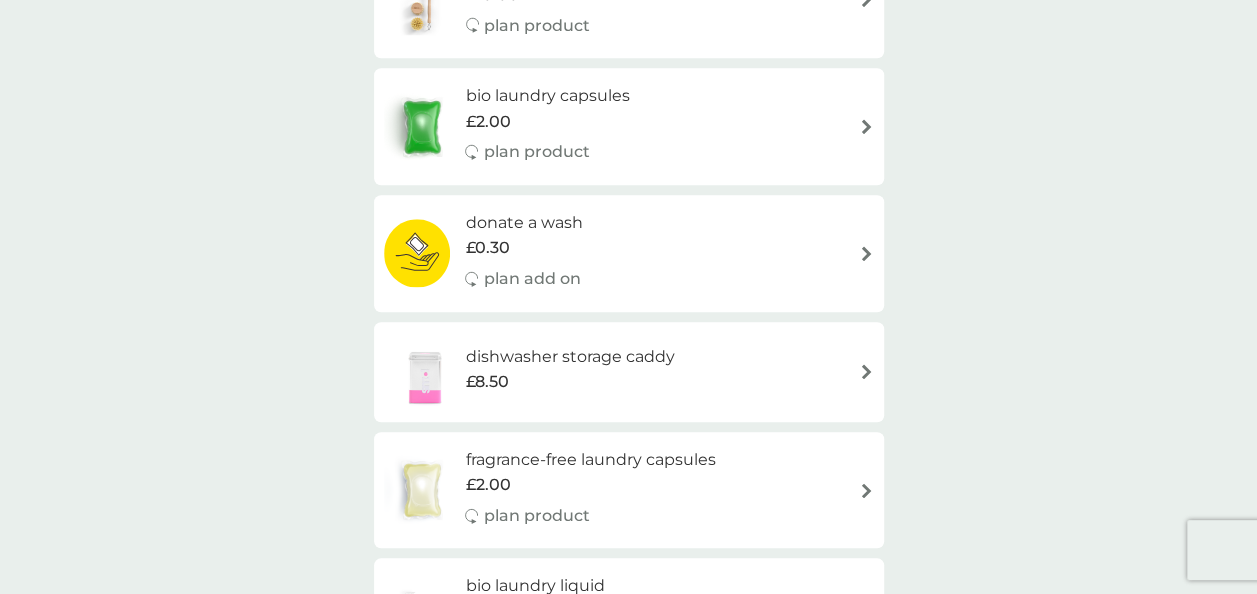 scroll, scrollTop: 800, scrollLeft: 0, axis: vertical 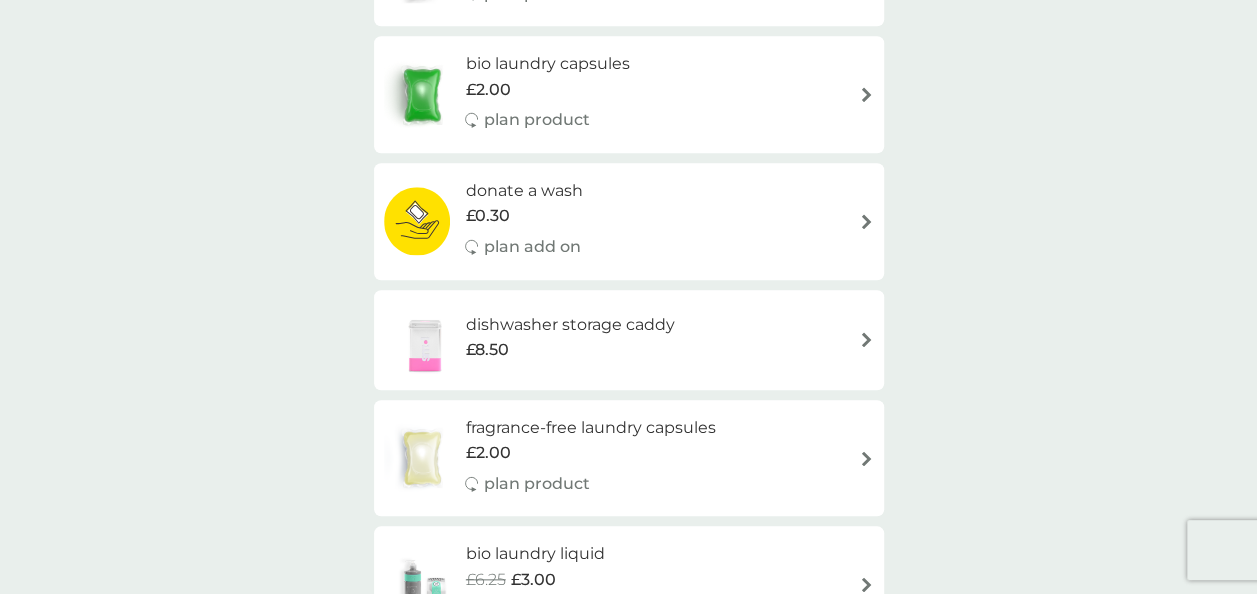 click at bounding box center [866, 94] 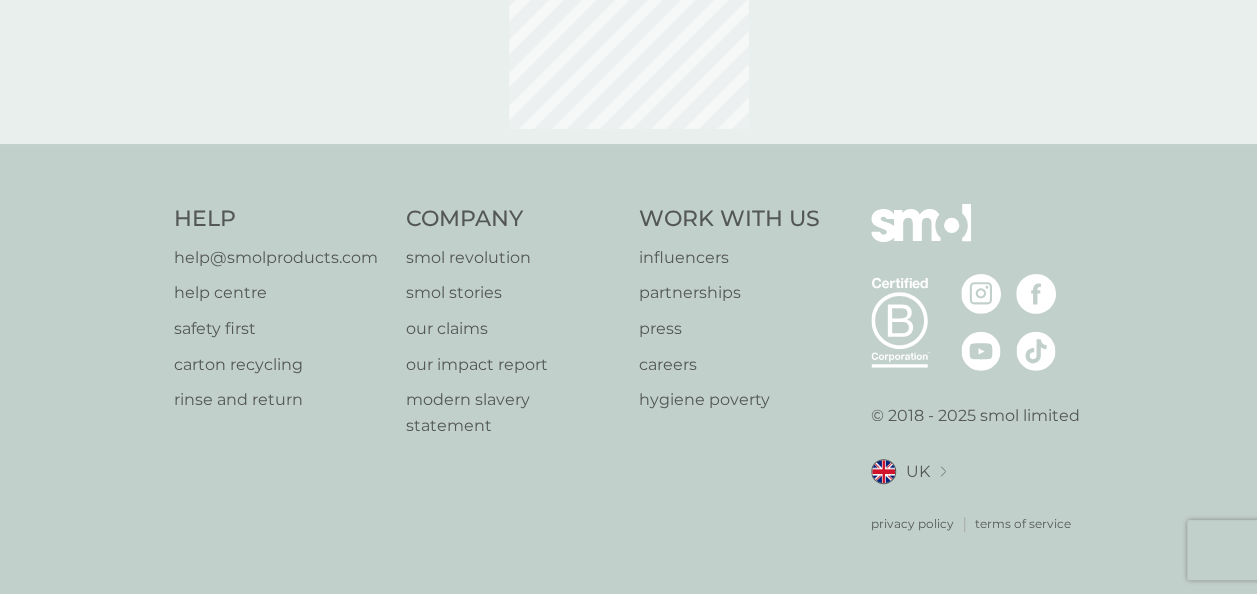 scroll, scrollTop: 0, scrollLeft: 0, axis: both 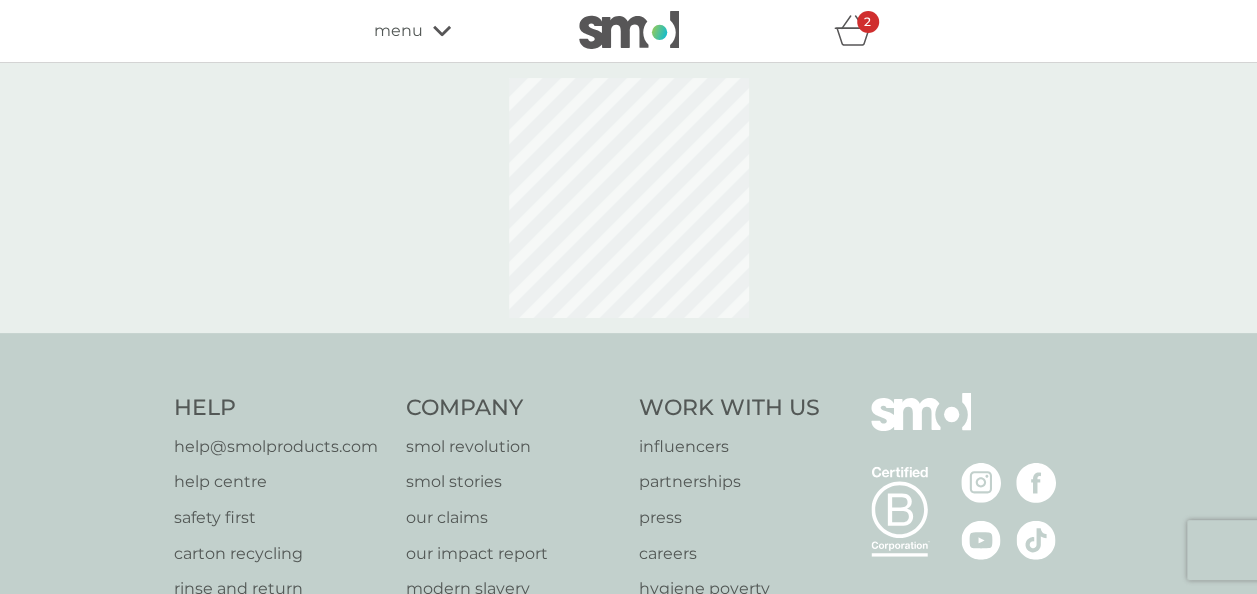 select on "42" 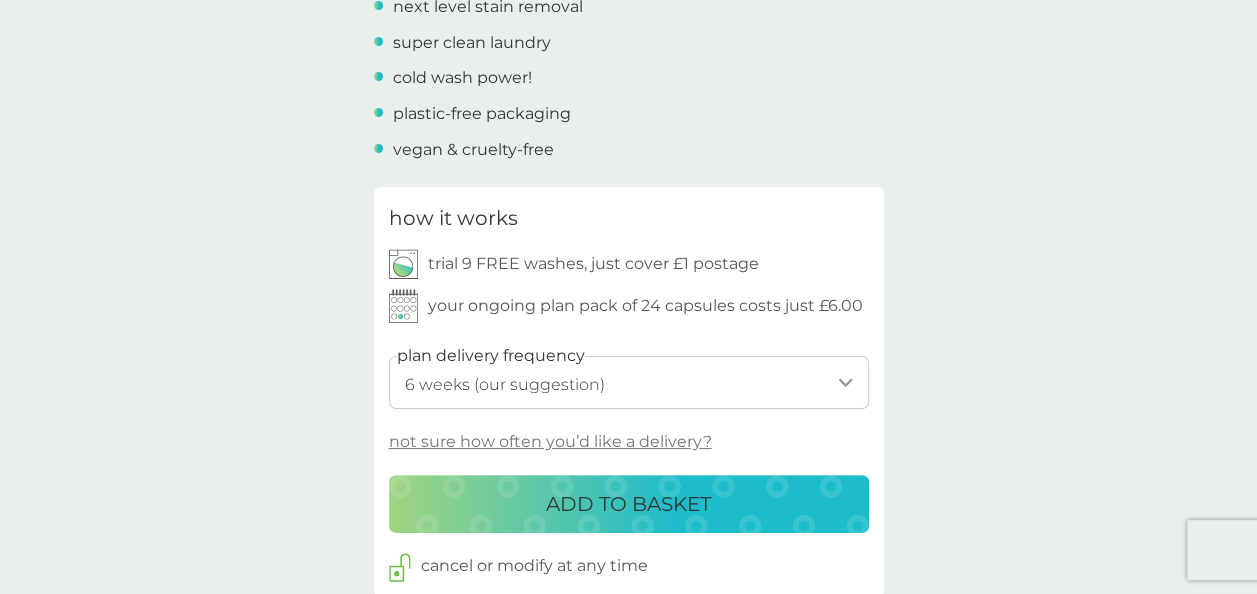 scroll, scrollTop: 800, scrollLeft: 0, axis: vertical 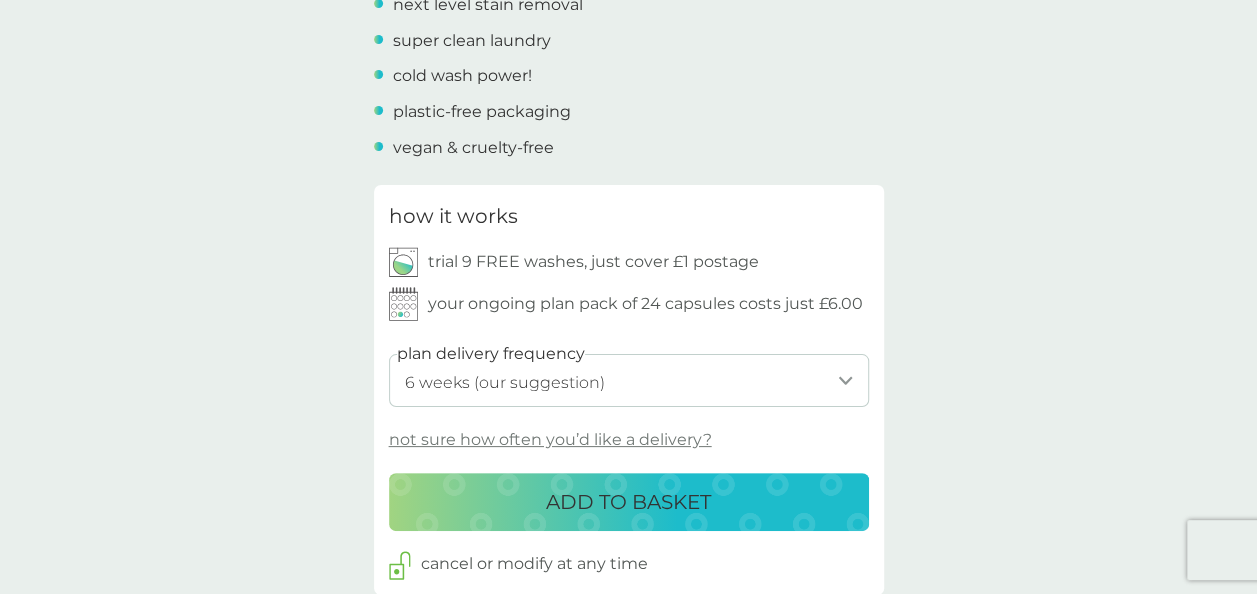 click on "ADD TO BASKET" at bounding box center (628, 502) 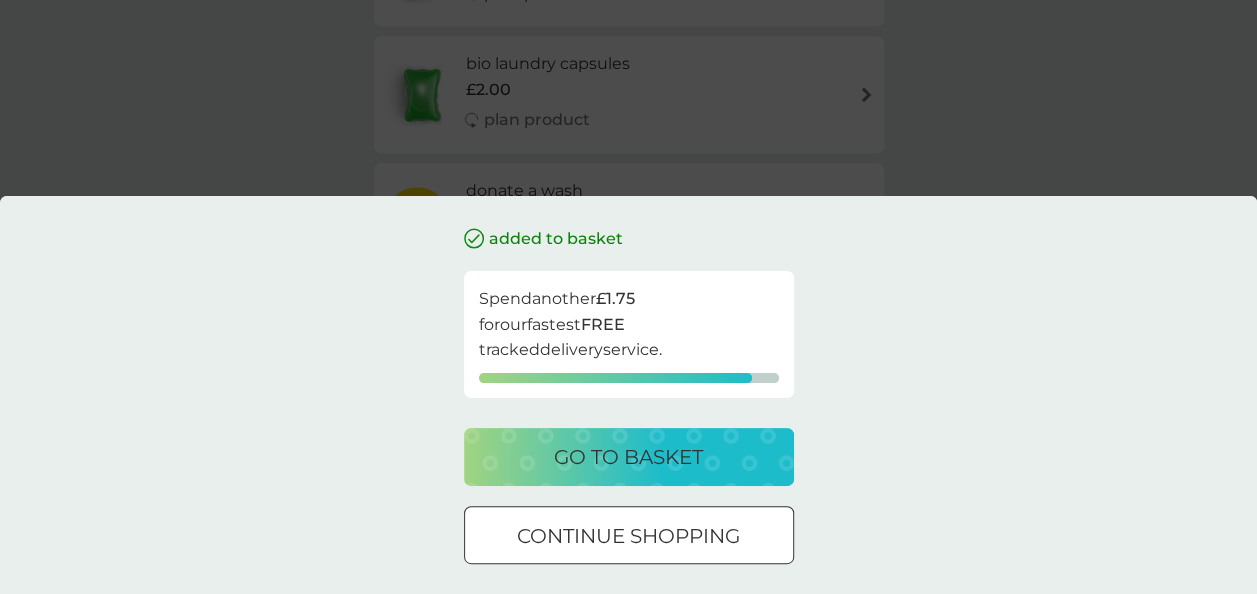 scroll, scrollTop: 0, scrollLeft: 0, axis: both 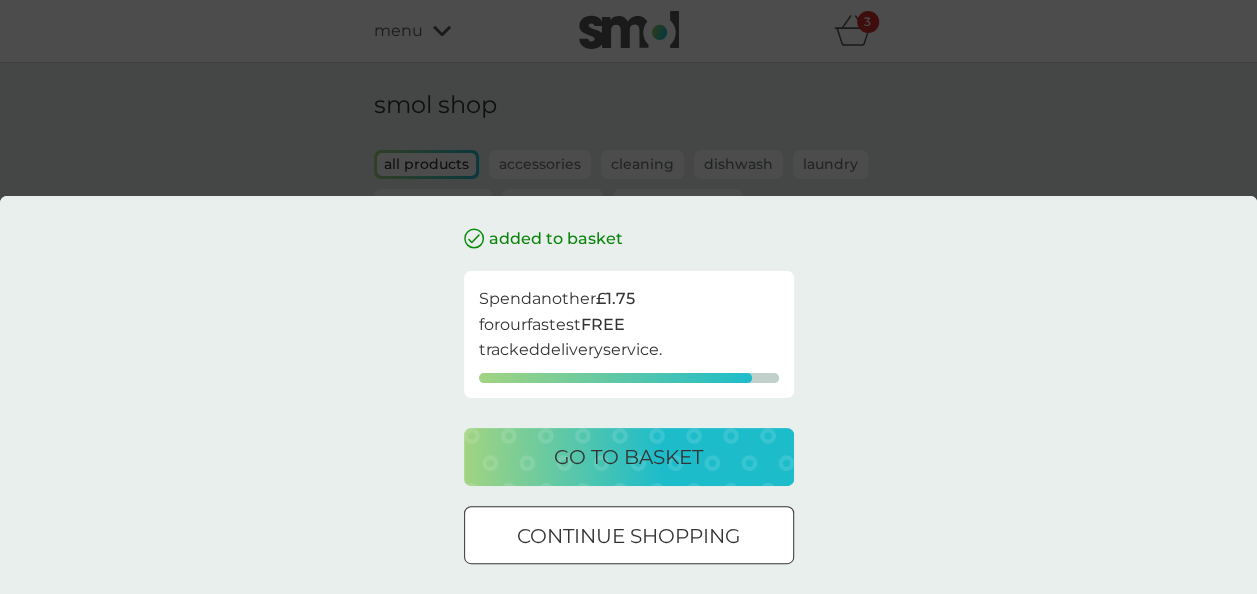 click on "go to basket" at bounding box center (628, 457) 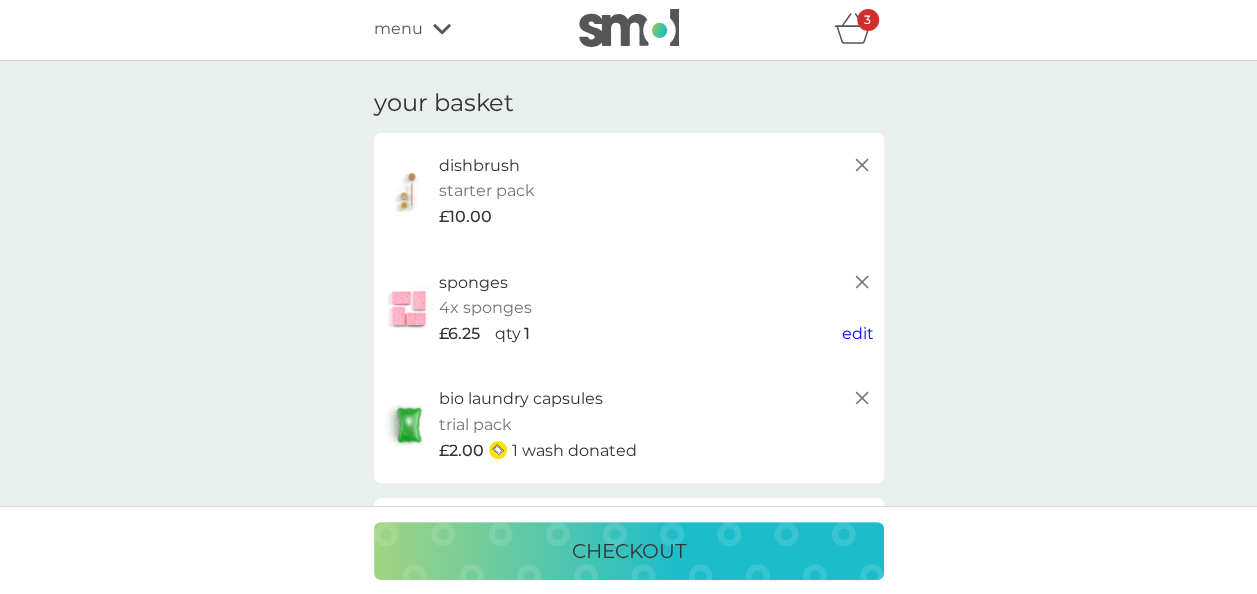 scroll, scrollTop: 0, scrollLeft: 0, axis: both 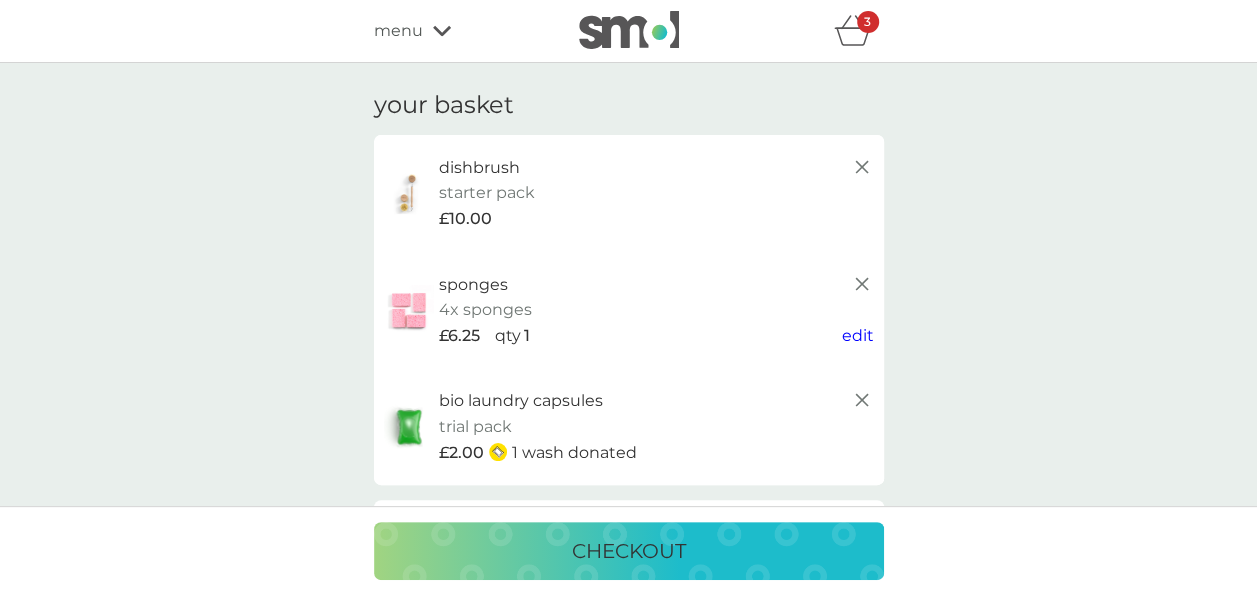 click on "menu" at bounding box center (459, 31) 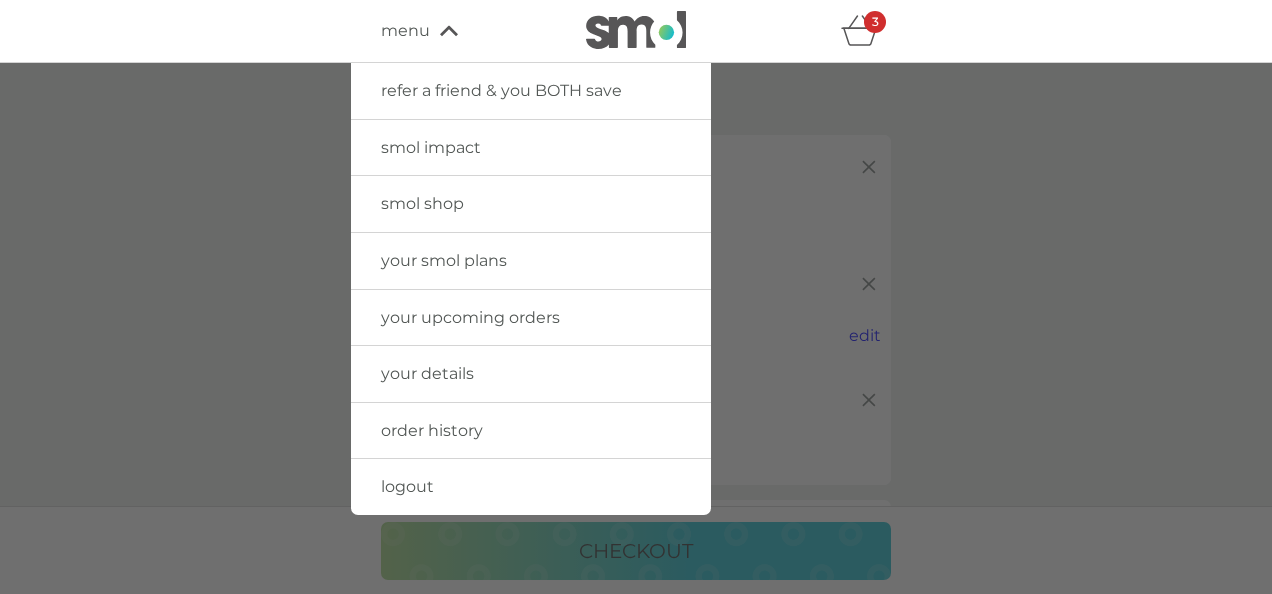 click on "smol shop" at bounding box center (422, 203) 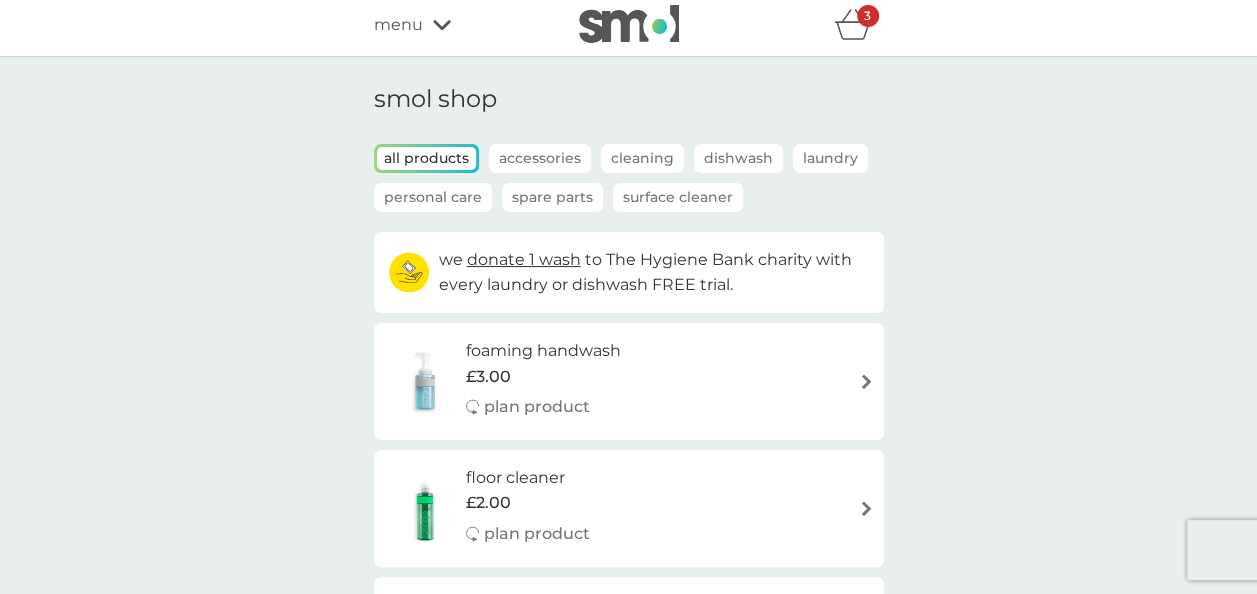 scroll, scrollTop: 0, scrollLeft: 0, axis: both 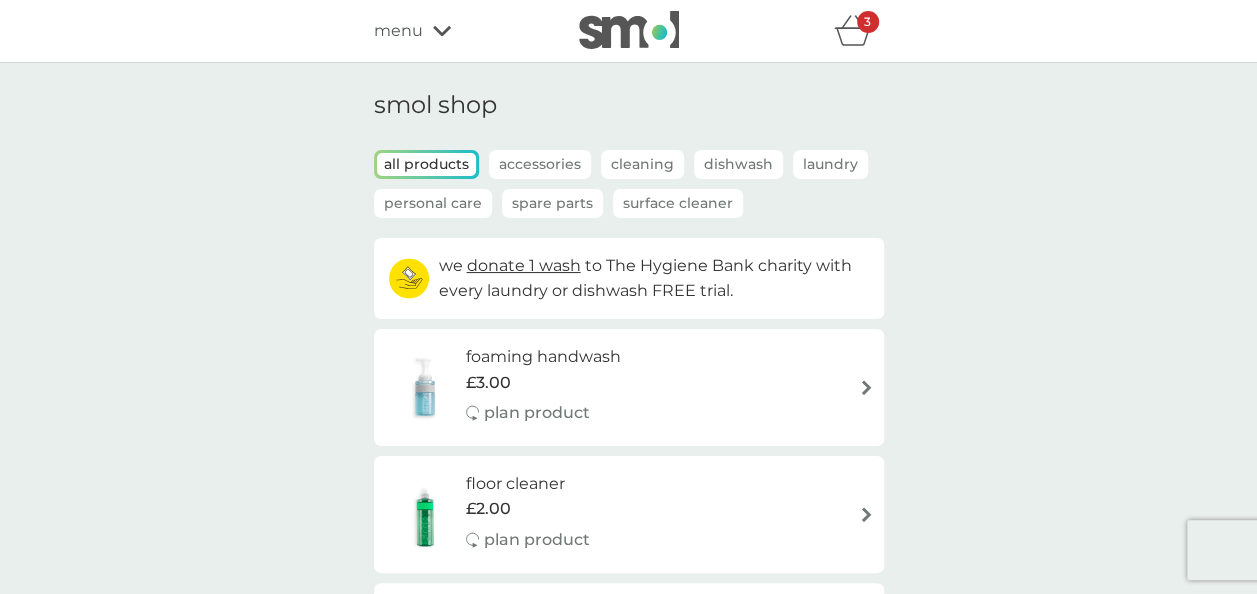 click at bounding box center (866, 387) 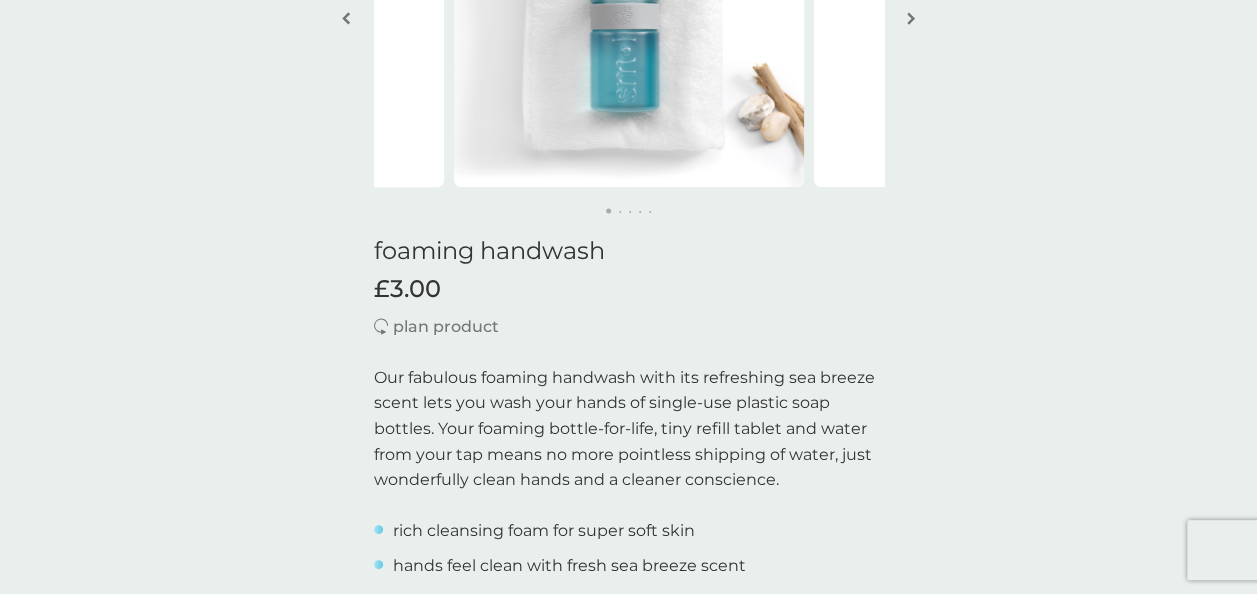 scroll, scrollTop: 0, scrollLeft: 0, axis: both 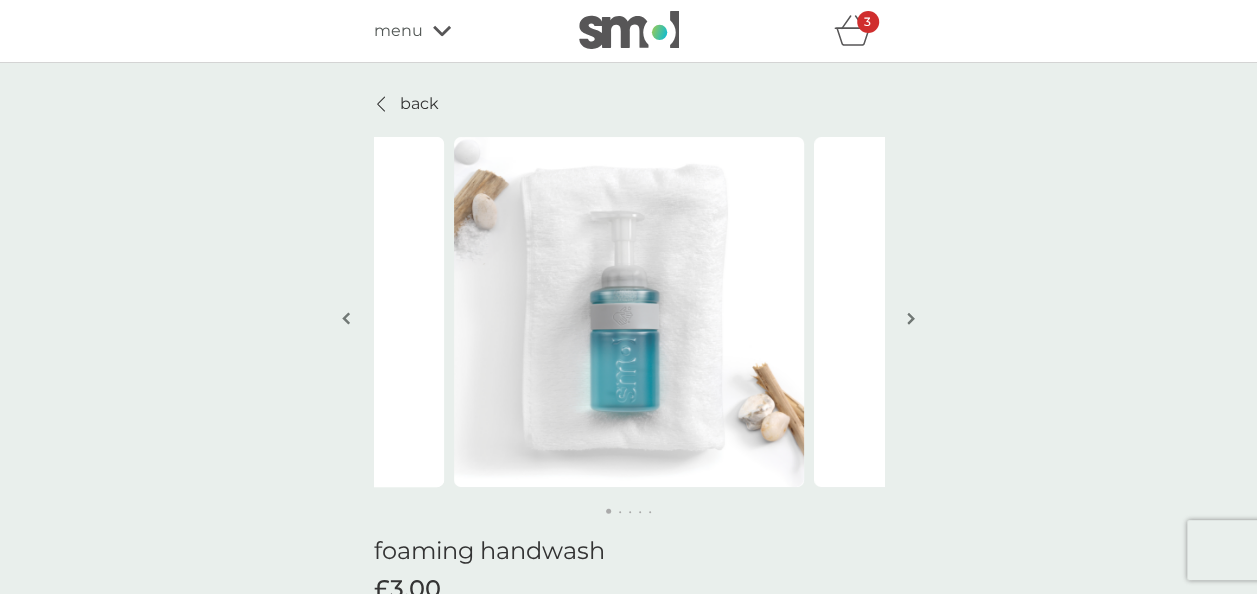 click at bounding box center (911, 318) 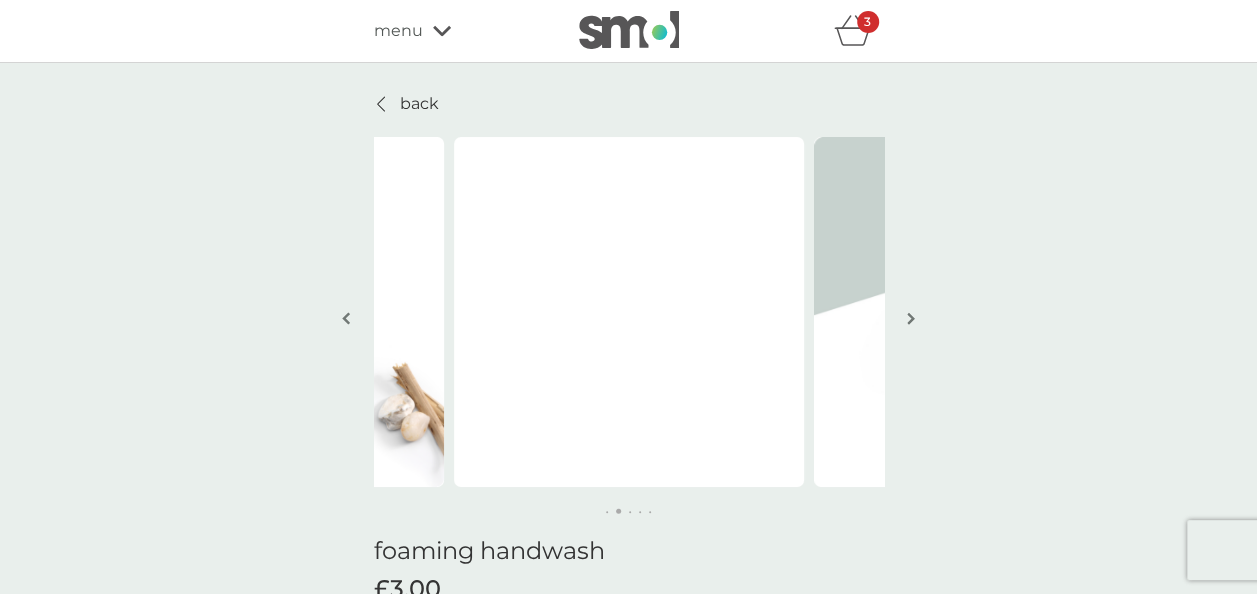 click at bounding box center [911, 318] 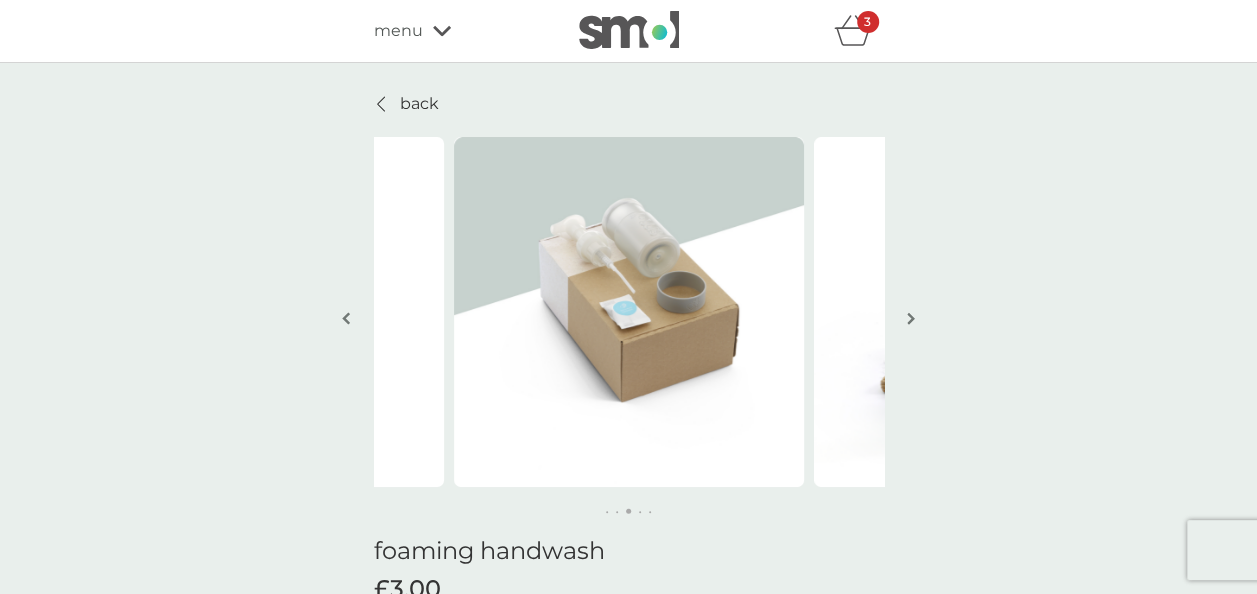 click at bounding box center [911, 318] 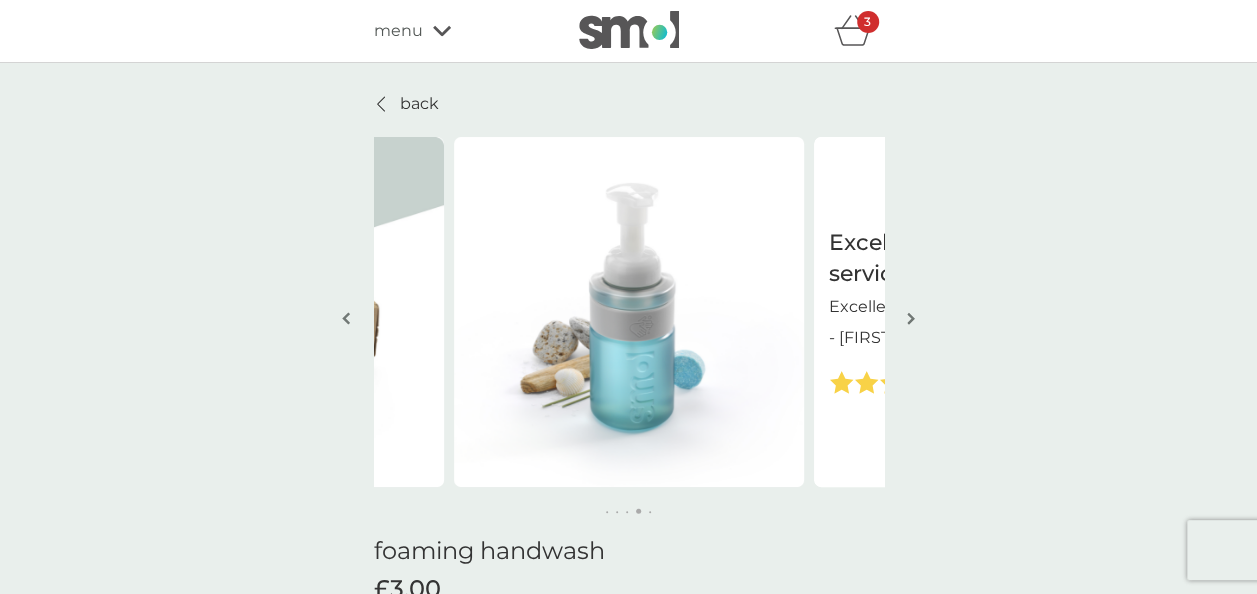 click at bounding box center [911, 318] 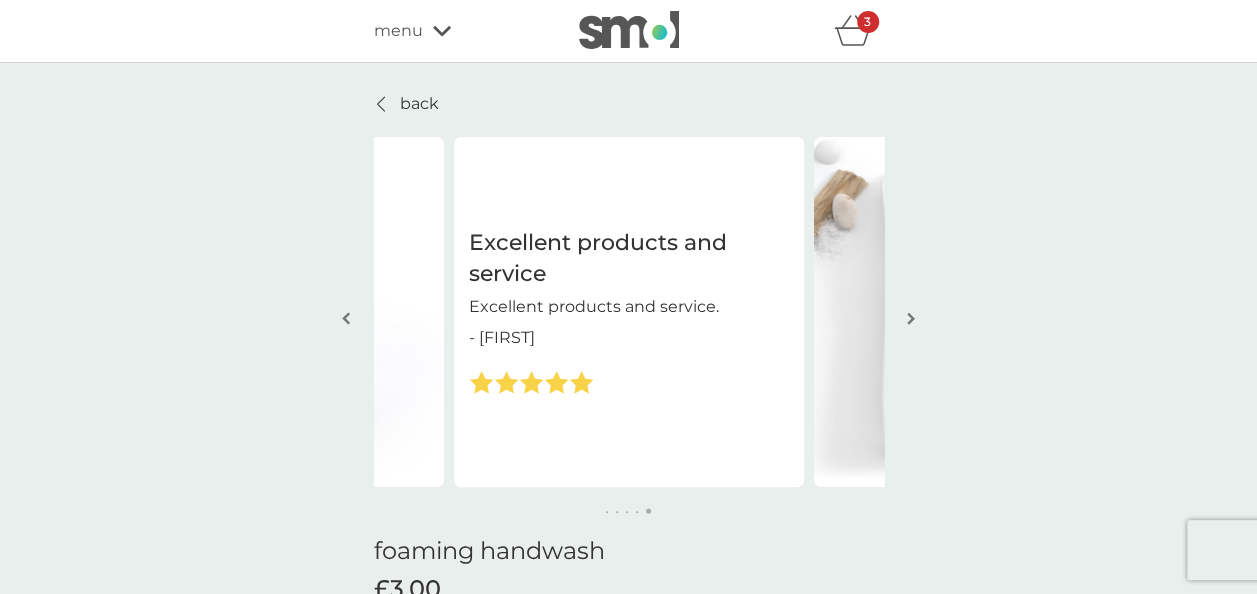 click at bounding box center [911, 318] 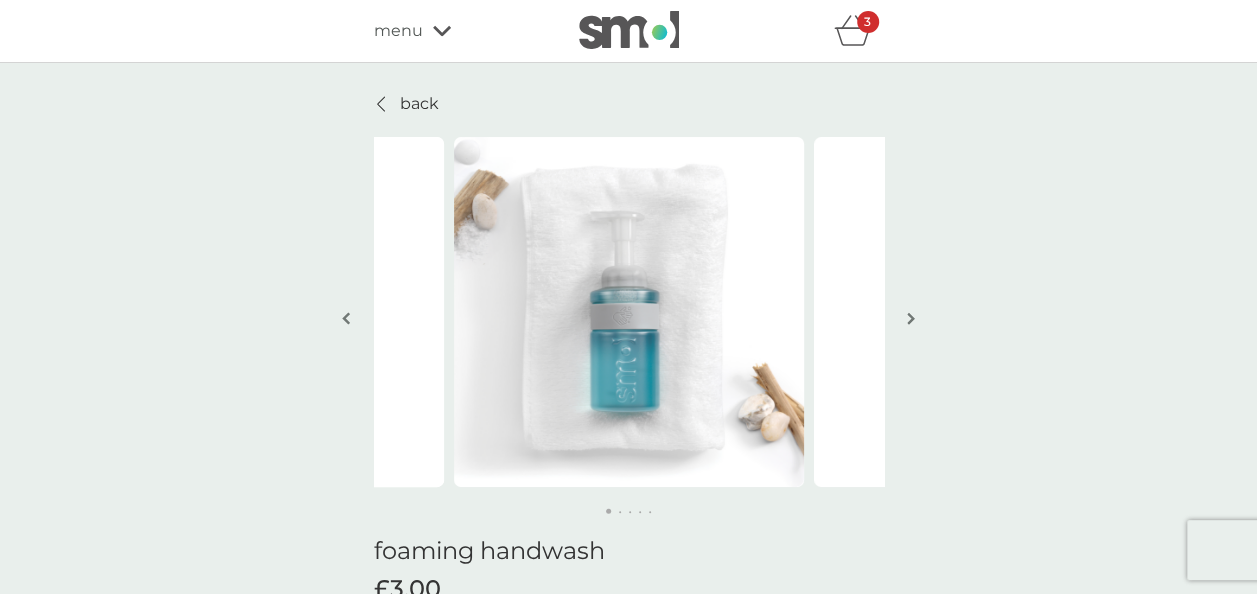 click at bounding box center [911, 318] 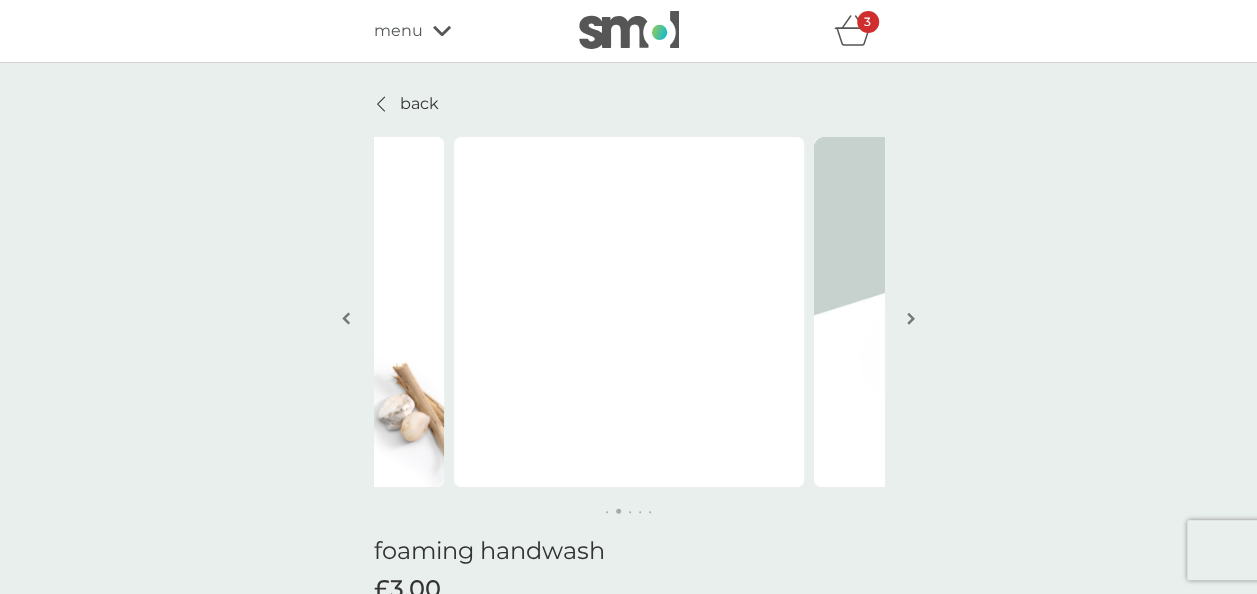 click at bounding box center (911, 318) 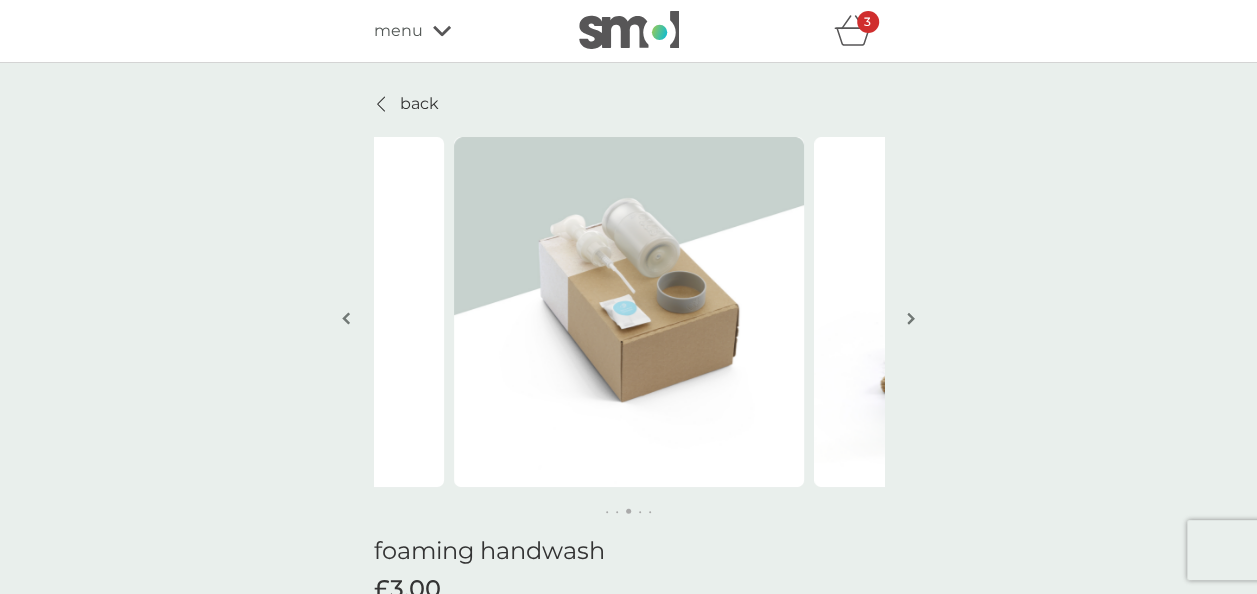 click at bounding box center (911, 318) 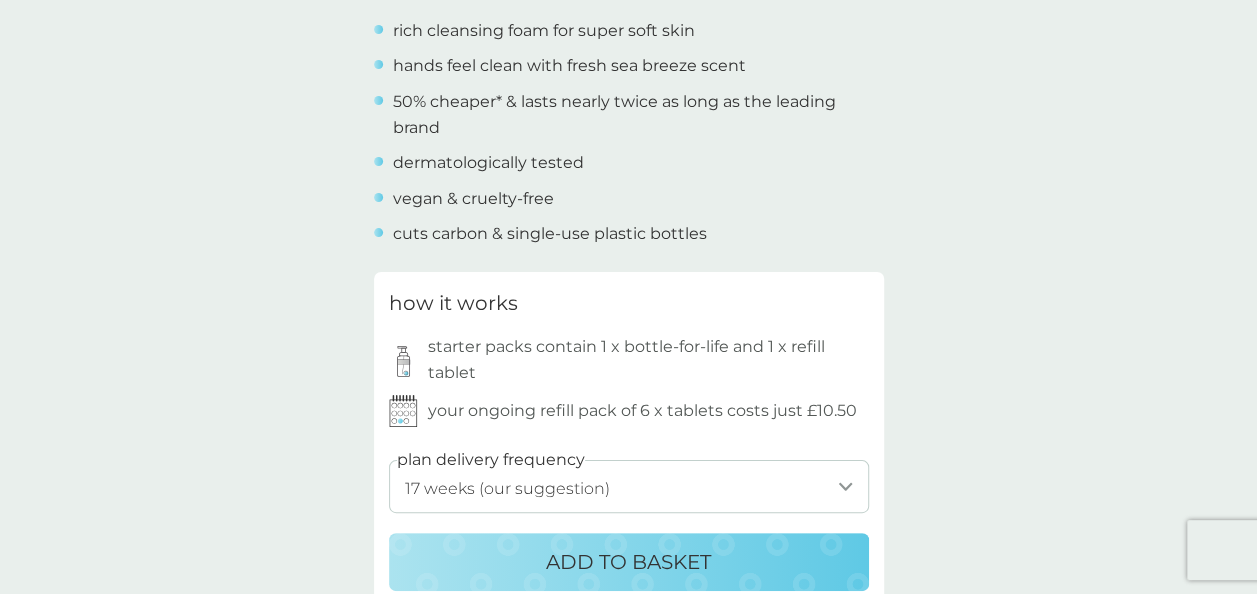scroll, scrollTop: 1000, scrollLeft: 0, axis: vertical 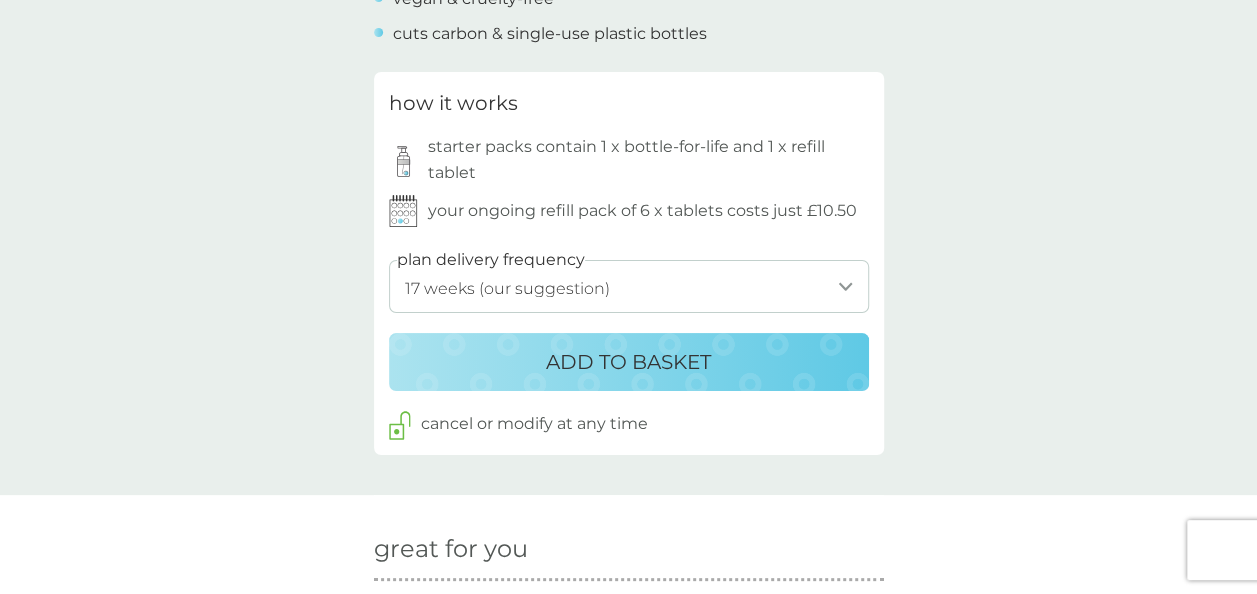 click on "ADD TO BASKET" at bounding box center [628, 362] 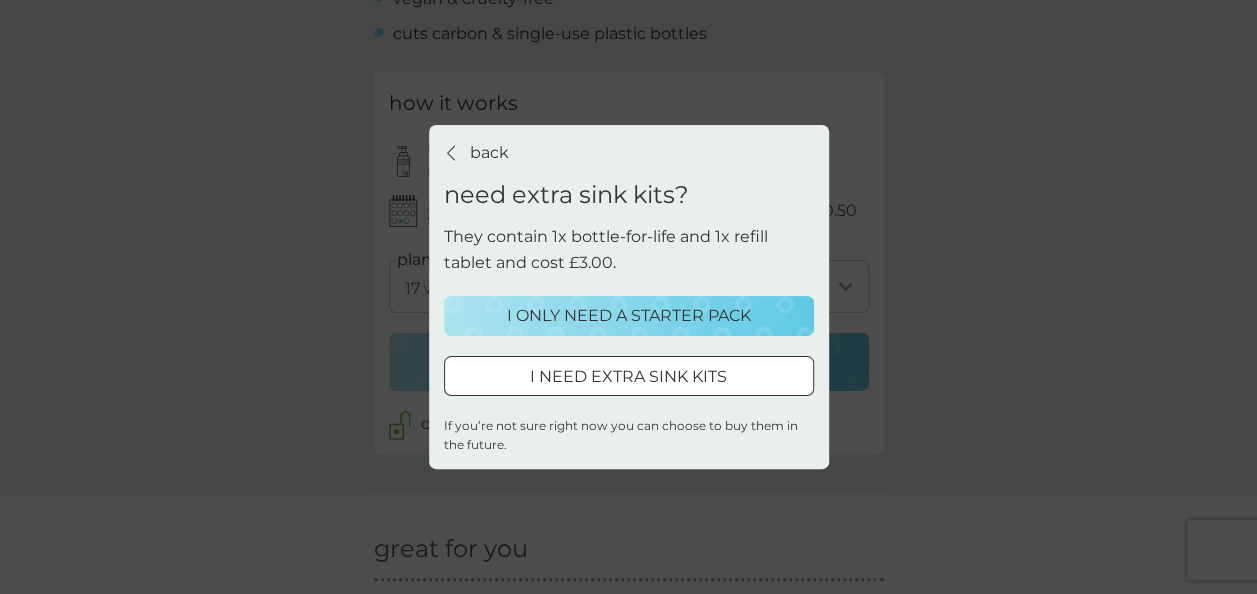 click on "I ONLY NEED A STARTER PACK" at bounding box center (629, 316) 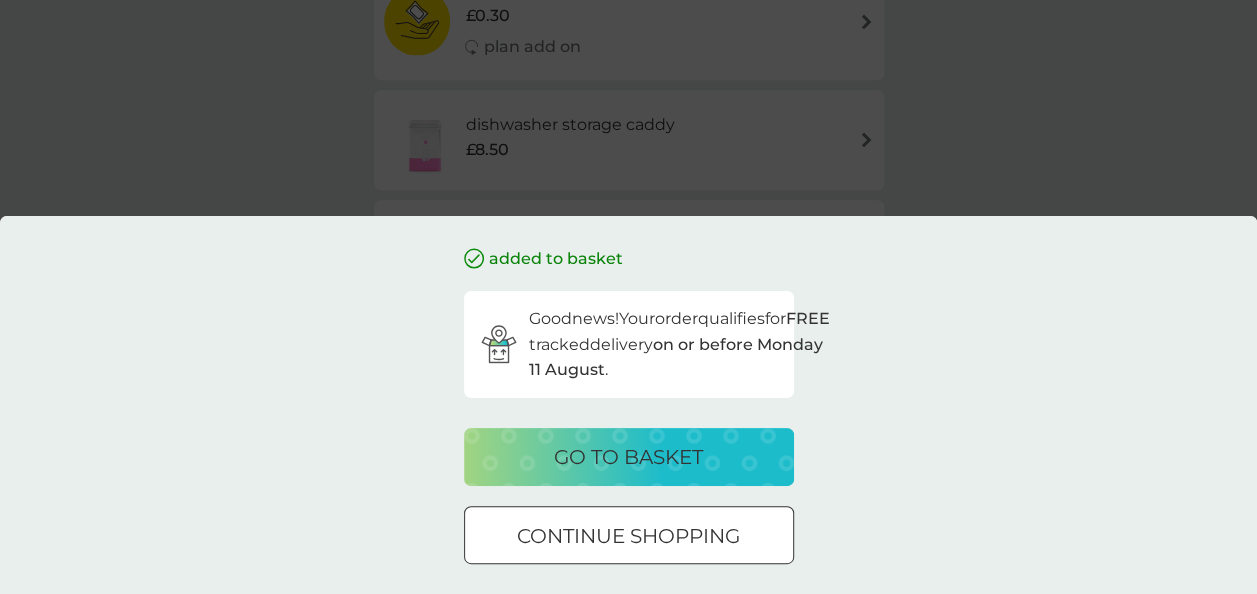 scroll, scrollTop: 0, scrollLeft: 0, axis: both 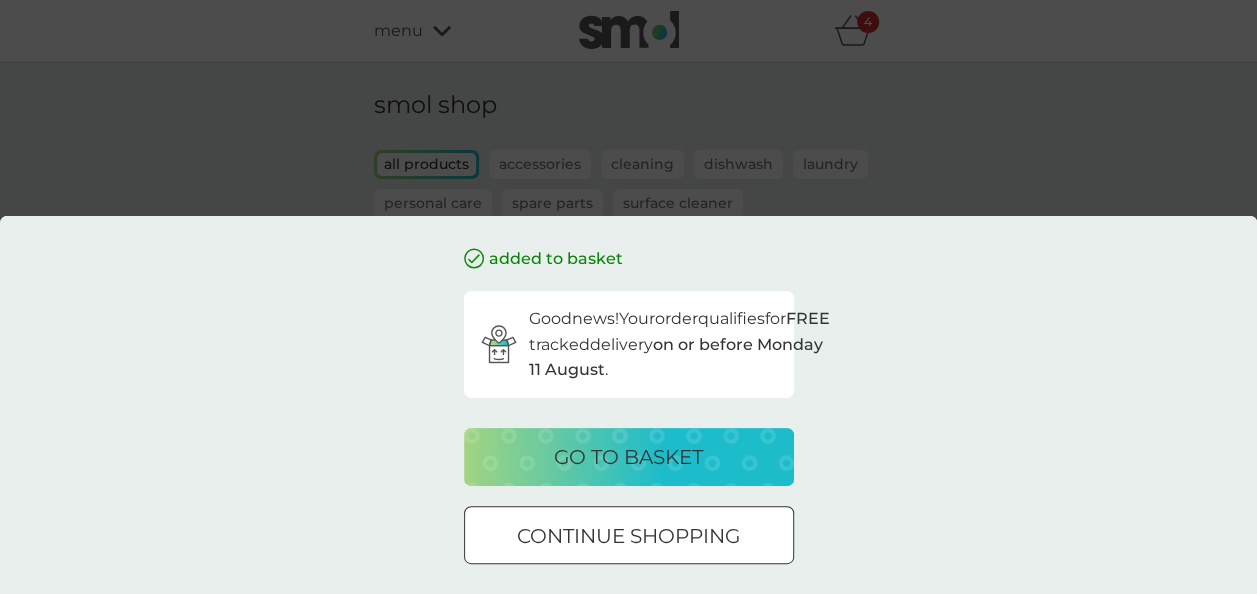click on "go to basket" at bounding box center (628, 457) 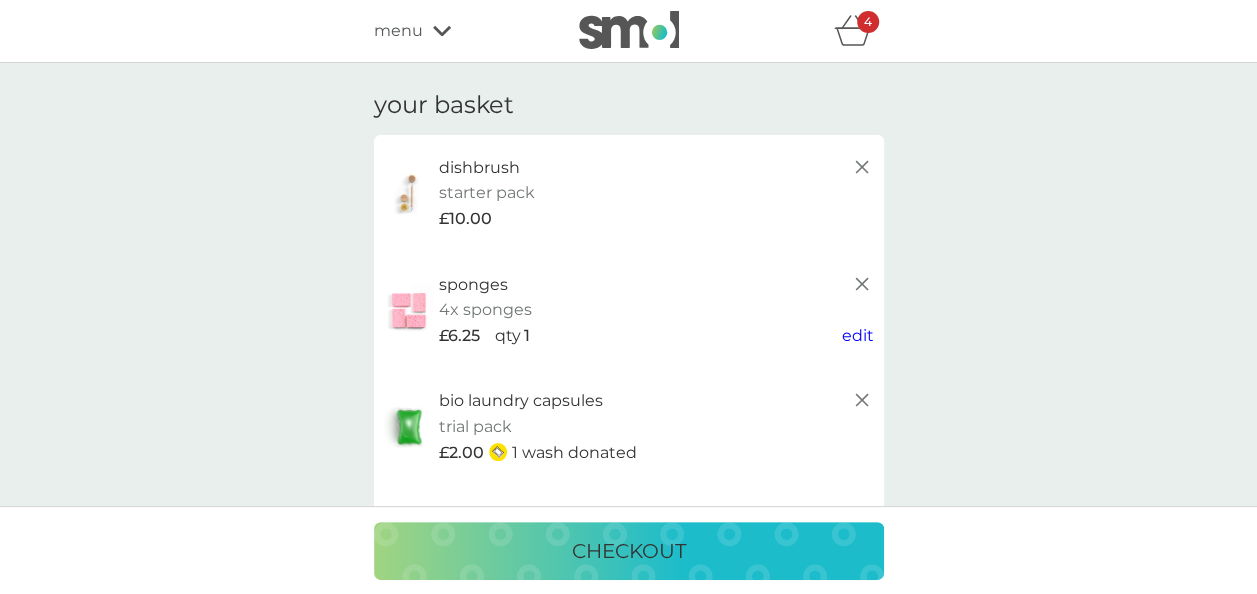 click on "edit" at bounding box center (858, 335) 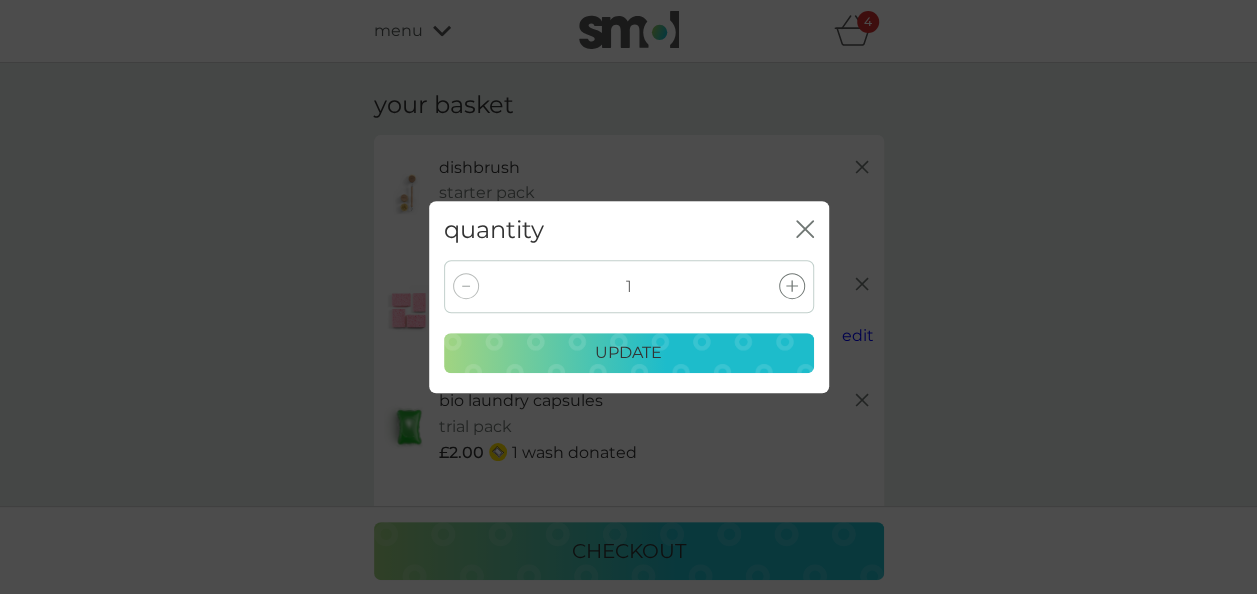 click on "close" 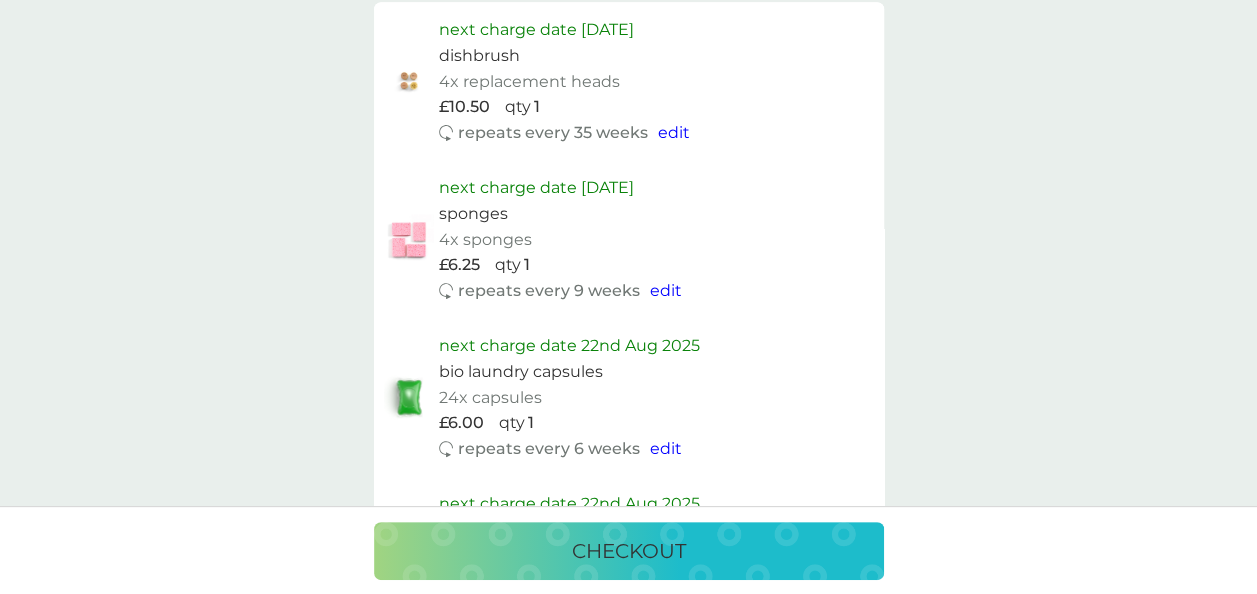 scroll, scrollTop: 1100, scrollLeft: 0, axis: vertical 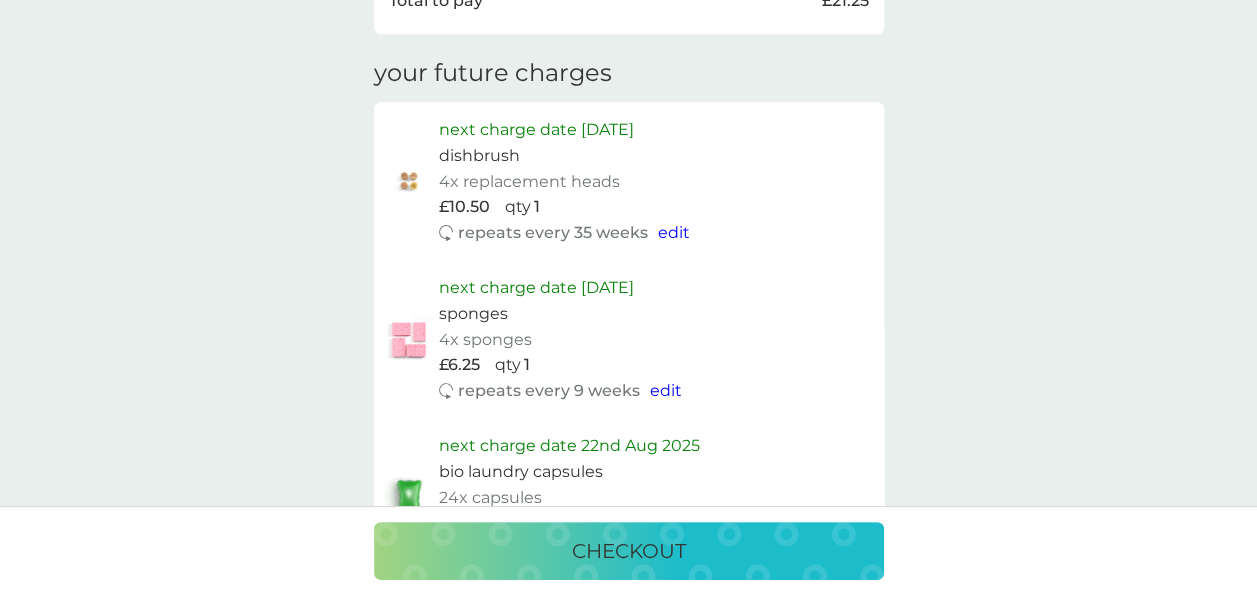 click on "edit" at bounding box center [666, 390] 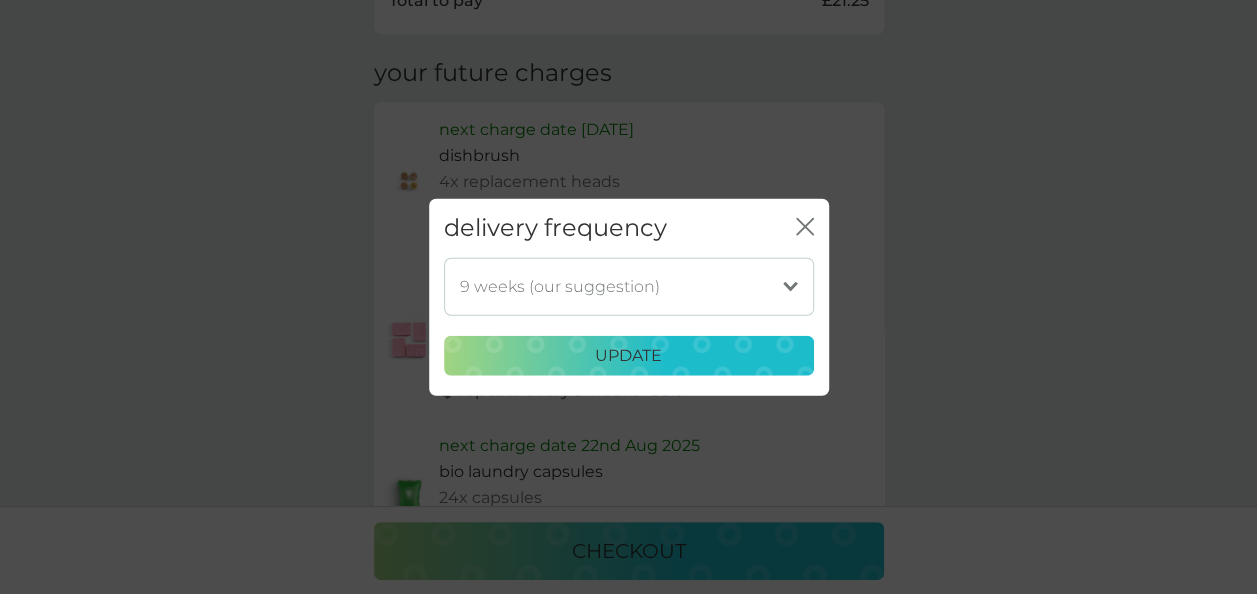 click on "1 week  2 weeks  3 weeks  4 weeks  5 weeks  6 weeks  7 weeks  8 weeks  9 weeks (our suggestion) 10 weeks  11 weeks  12 weeks  13 weeks  14 weeks  15 weeks  16 weeks  17 weeks  18 weeks  19 weeks  20 weeks  21 weeks  22 weeks  23 weeks  24 weeks  25 weeks  26 weeks  27 weeks  28 weeks  29 weeks  30 weeks" at bounding box center [629, 286] 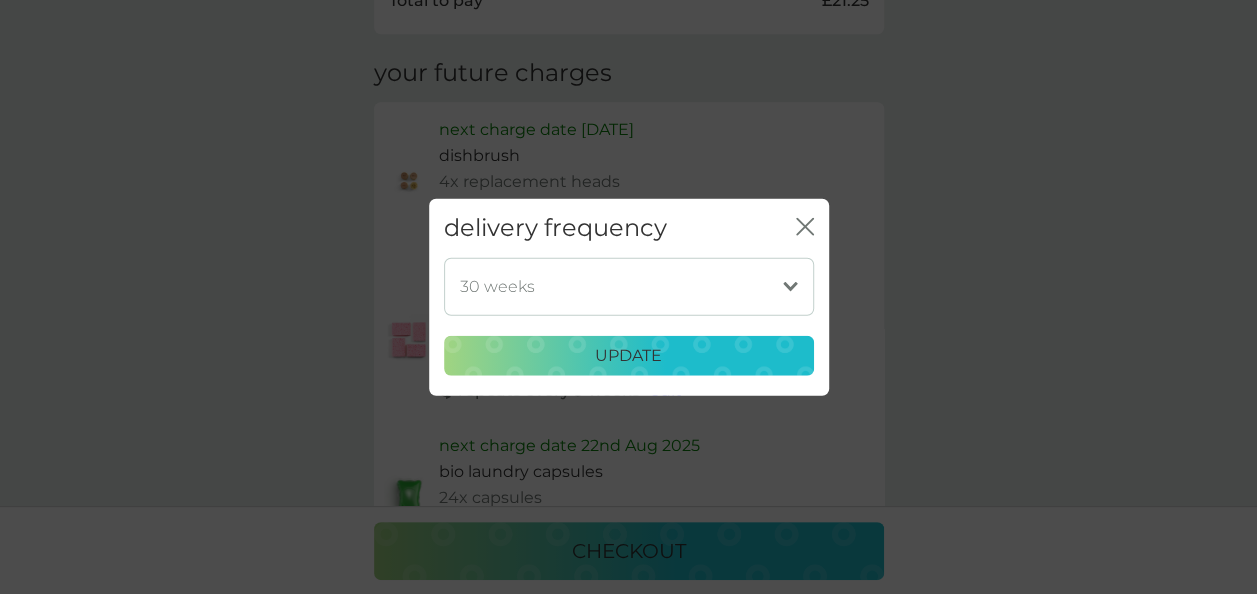 click on "1 week  2 weeks  3 weeks  4 weeks  5 weeks  6 weeks  7 weeks  8 weeks  9 weeks (our suggestion) 10 weeks  11 weeks  12 weeks  13 weeks  14 weeks  15 weeks  16 weeks  17 weeks  18 weeks  19 weeks  20 weeks  21 weeks  22 weeks  23 weeks  24 weeks  25 weeks  26 weeks  27 weeks  28 weeks  29 weeks  30 weeks" at bounding box center [629, 286] 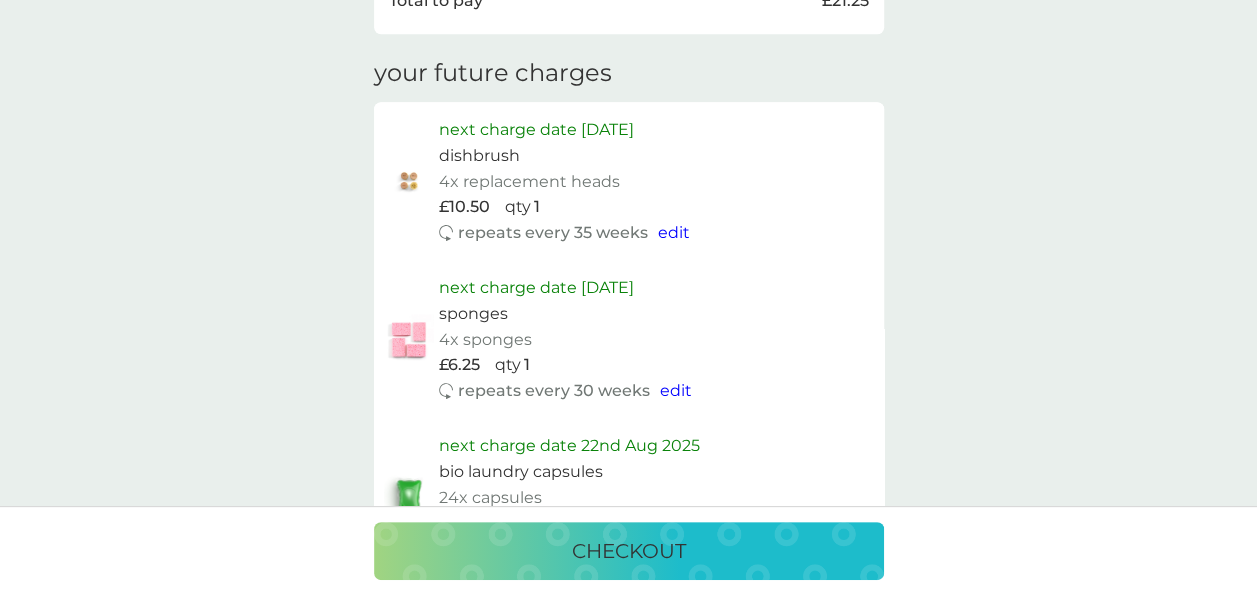 click on "edit" at bounding box center [674, 232] 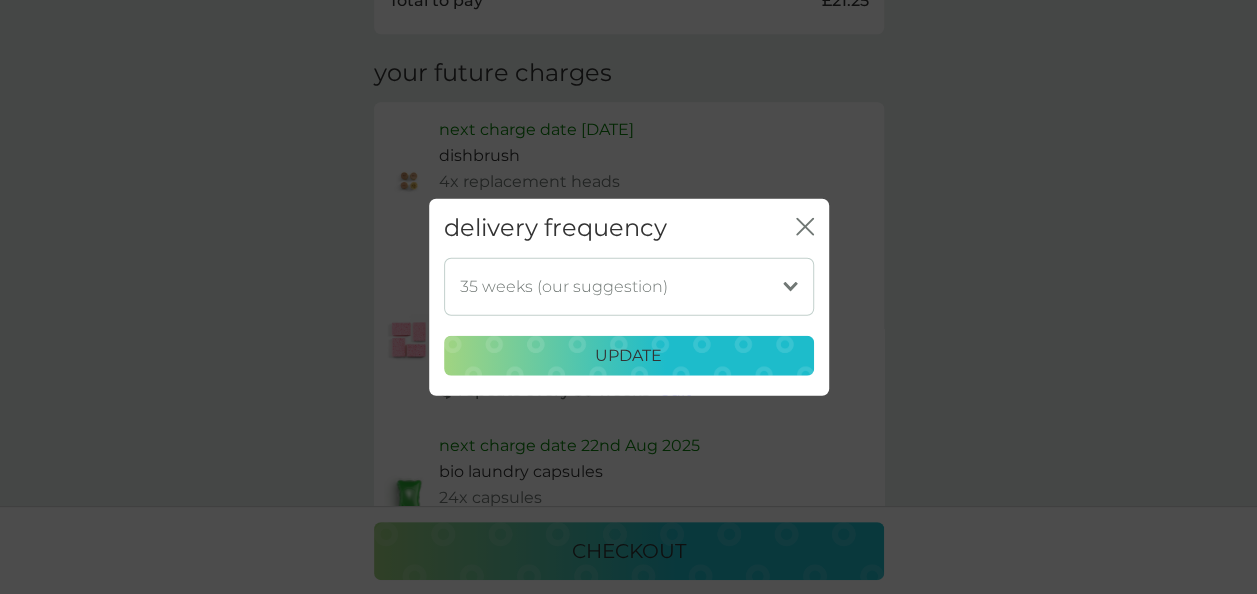 click on "1 week  2 weeks  3 weeks  4 weeks  5 weeks  6 weeks  7 weeks  8 weeks  9 weeks  10 weeks  11 weeks  12 weeks  13 weeks  14 weeks  15 weeks  16 weeks  17 weeks  18 weeks  19 weeks  20 weeks  21 weeks  22 weeks  23 weeks  24 weeks  25 weeks  26 weeks  27 weeks  28 weeks  29 weeks  30 weeks  31 weeks  32 weeks  33 weeks  34 weeks  35 weeks (our suggestion)" at bounding box center [629, 286] 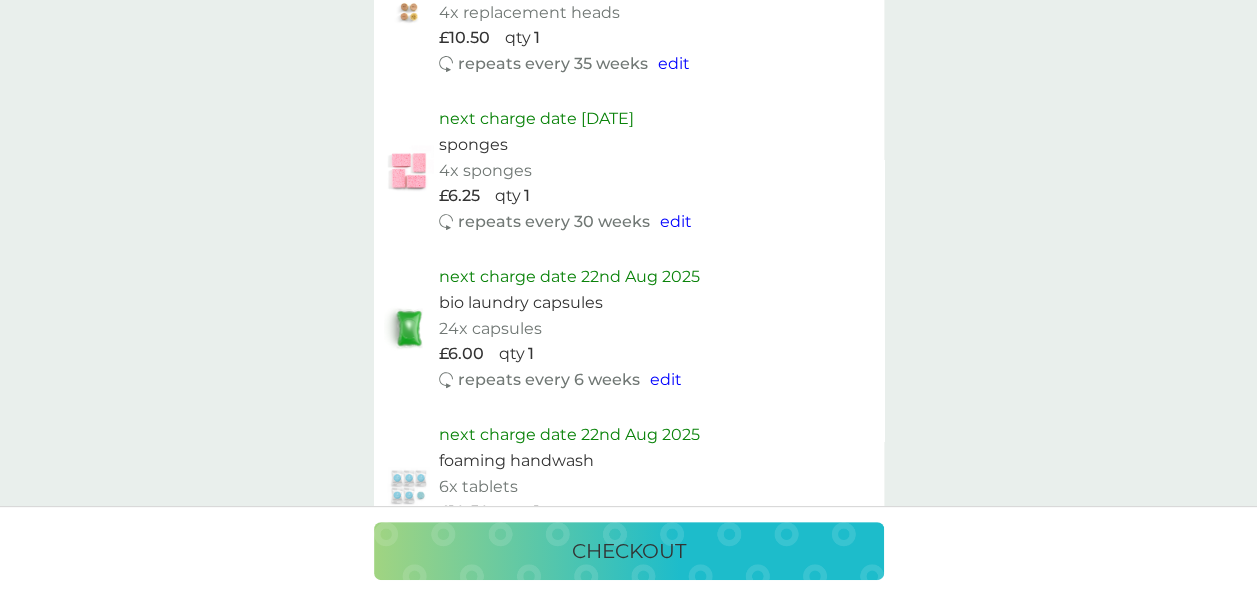 scroll, scrollTop: 1300, scrollLeft: 0, axis: vertical 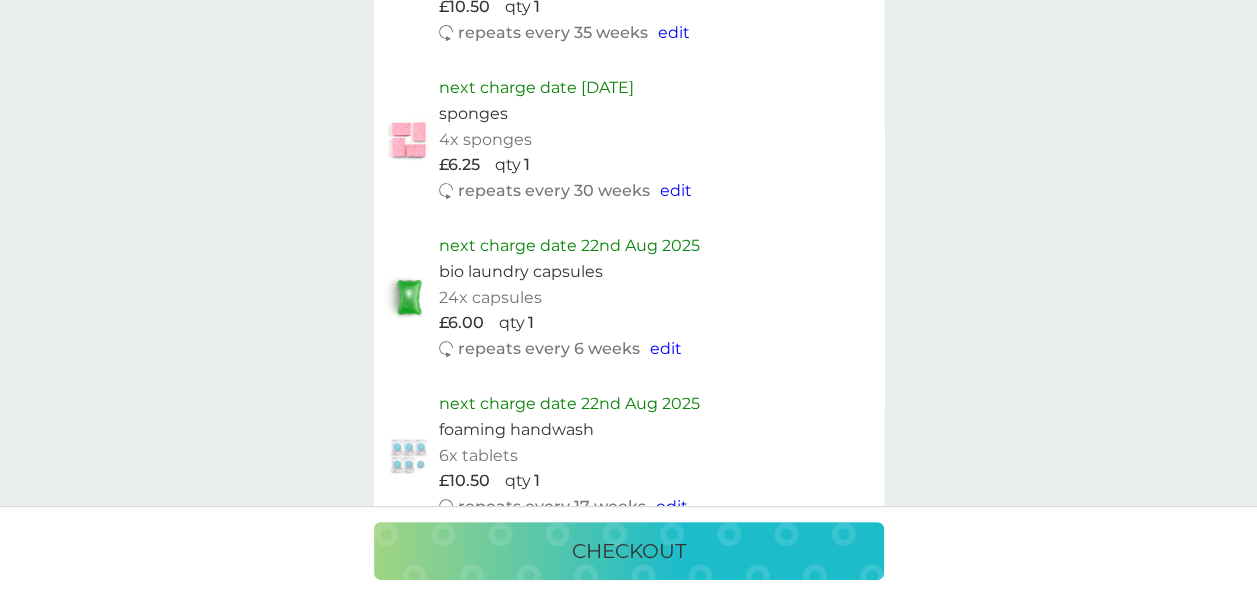 click on "edit" at bounding box center [666, 348] 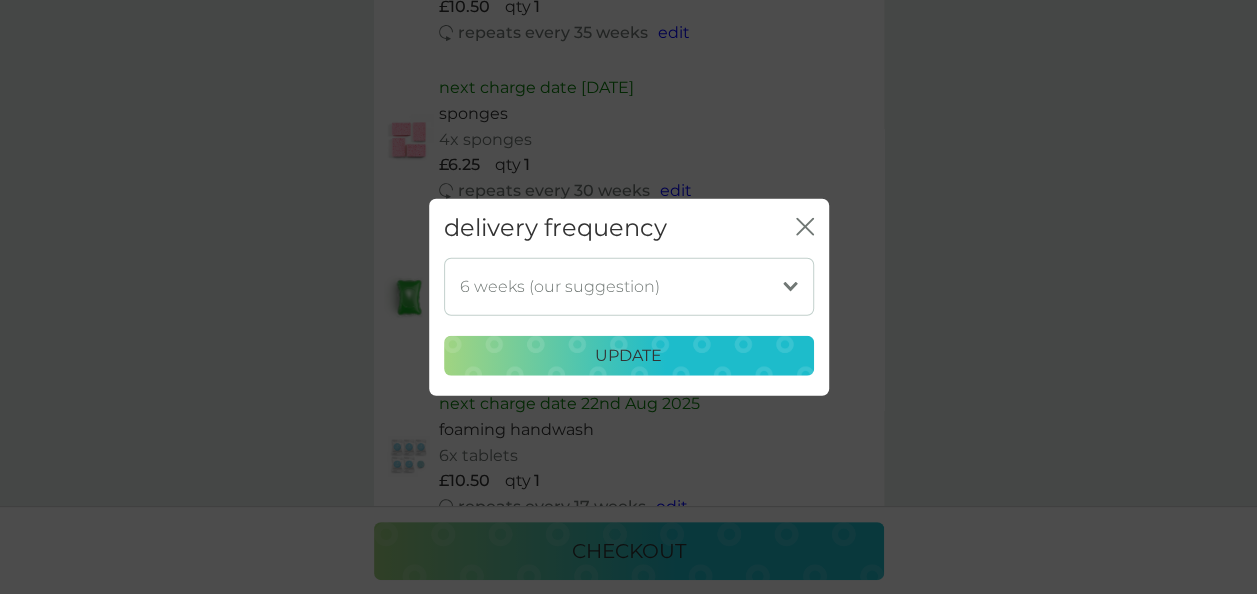 click on "1 week  2 weeks  3 weeks  4 weeks  5 weeks  6 weeks (our suggestion) 7 weeks  8 weeks  9 weeks  10 weeks  11 weeks  12 weeks  13 weeks  14 weeks  15 weeks  16 weeks  17 weeks" at bounding box center (629, 286) 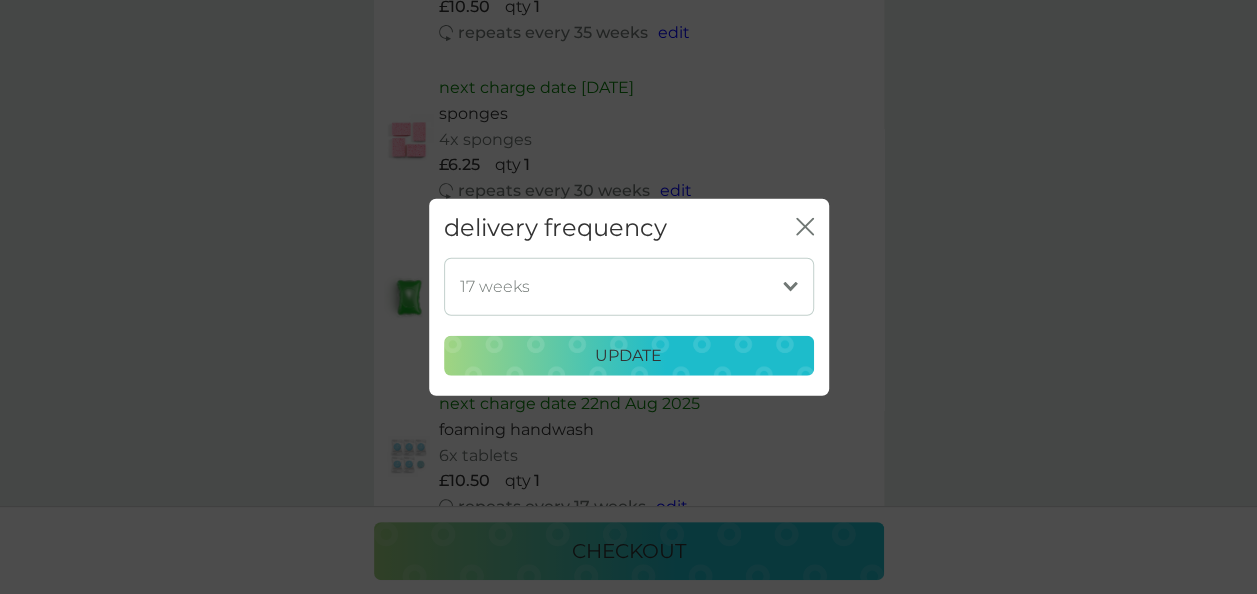 click on "1 week  2 weeks  3 weeks  4 weeks  5 weeks  6 weeks (our suggestion) 7 weeks  8 weeks  9 weeks  10 weeks  11 weeks  12 weeks  13 weeks  14 weeks  15 weeks  16 weeks  17 weeks" at bounding box center (629, 286) 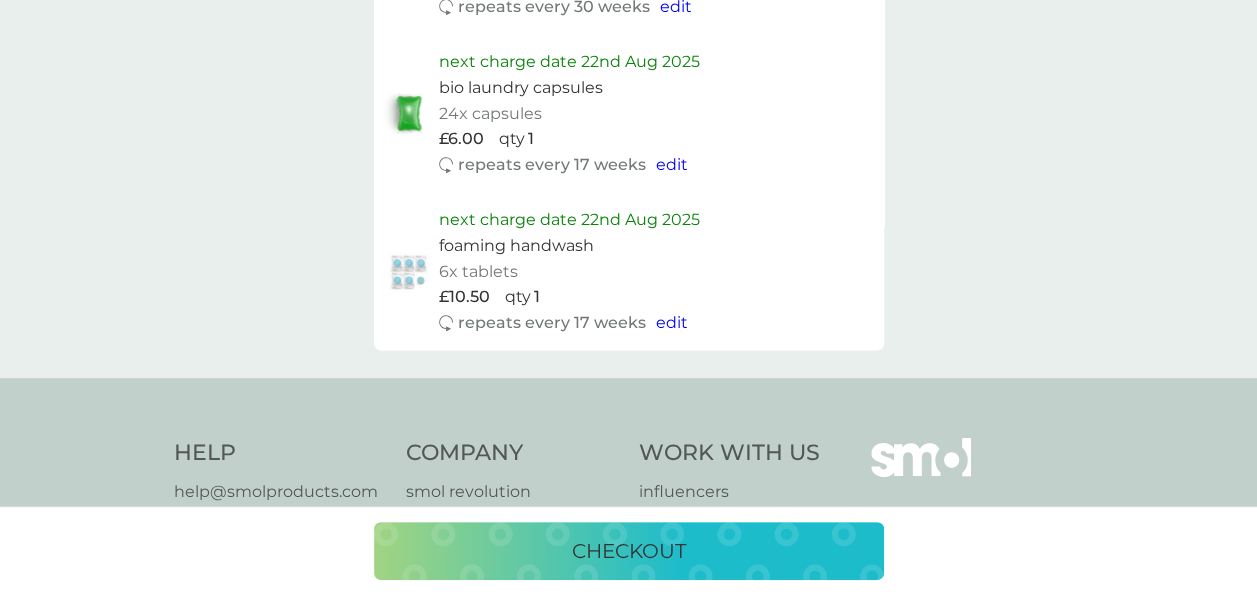 scroll, scrollTop: 1500, scrollLeft: 0, axis: vertical 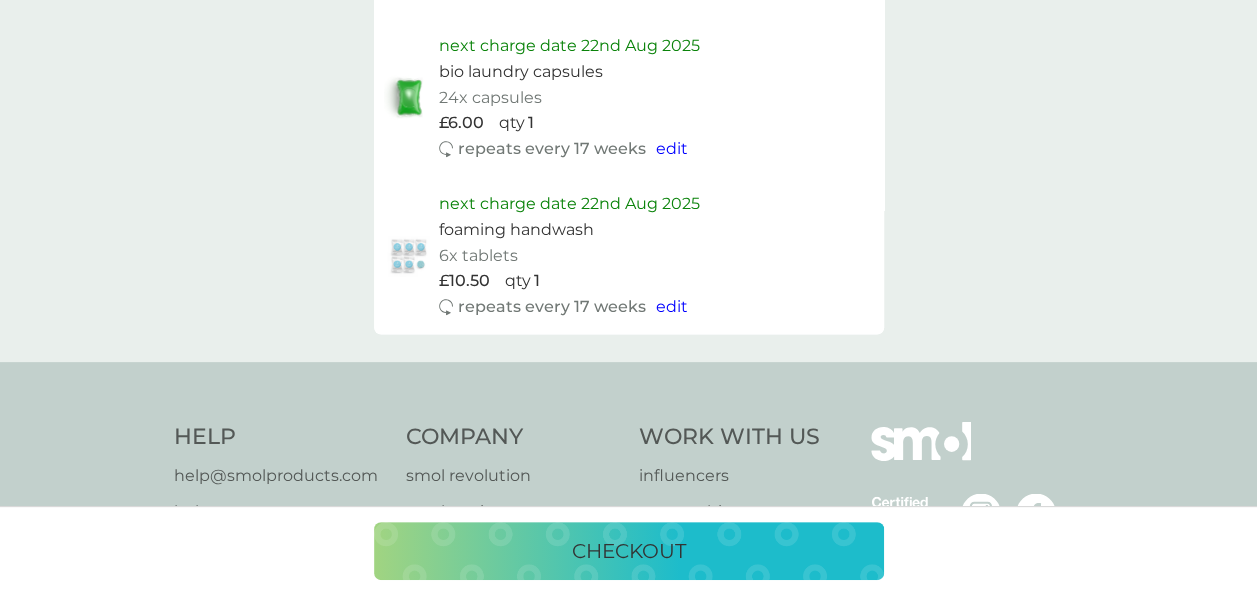 click on "edit" at bounding box center [672, 306] 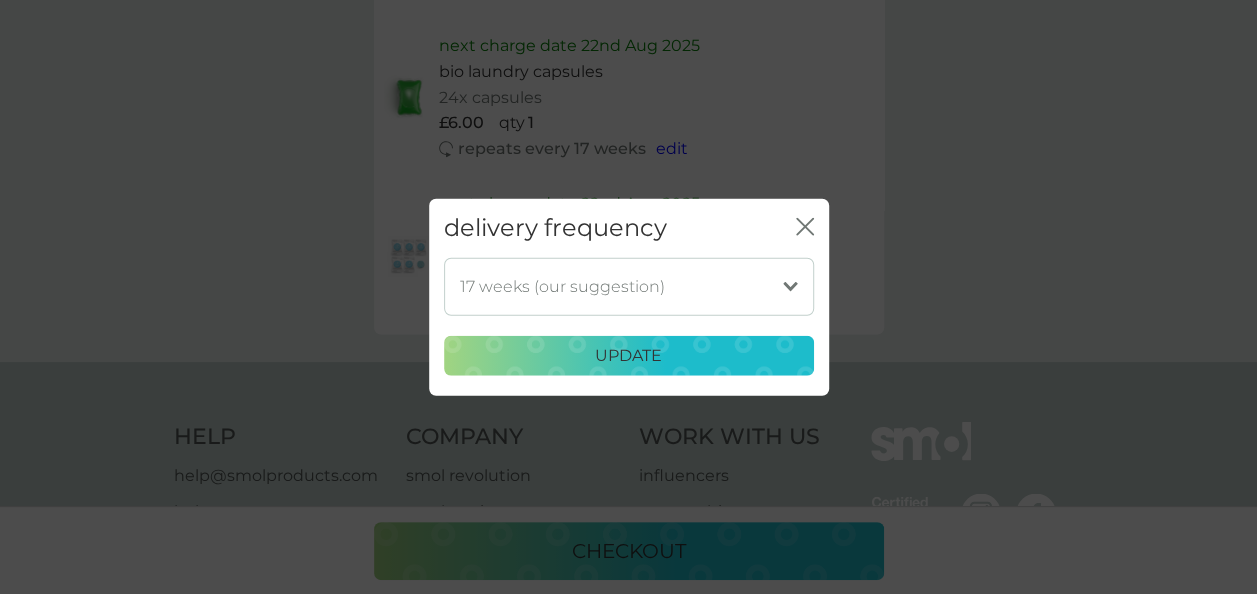 click on "1 week  2 weeks  3 weeks  4 weeks  5 weeks  6 weeks  7 weeks  8 weeks  9 weeks  10 weeks  11 weeks  12 weeks  13 weeks  14 weeks  15 weeks  16 weeks  17 weeks (our suggestion) 18 weeks  19 weeks  20 weeks  21 weeks  22 weeks  23 weeks  24 weeks  25 weeks  26 weeks" at bounding box center (629, 286) 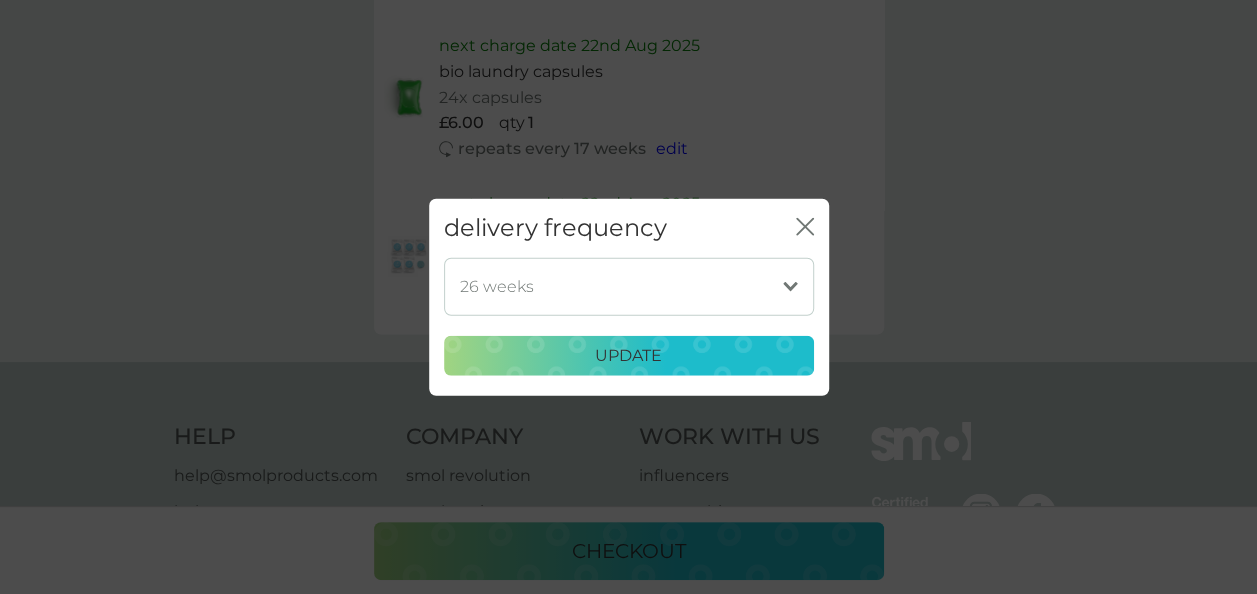 click on "1 week  2 weeks  3 weeks  4 weeks  5 weeks  6 weeks  7 weeks  8 weeks  9 weeks  10 weeks  11 weeks  12 weeks  13 weeks  14 weeks  15 weeks  16 weeks  17 weeks (our suggestion) 18 weeks  19 weeks  20 weeks  21 weeks  22 weeks  23 weeks  24 weeks  25 weeks  26 weeks" at bounding box center (629, 286) 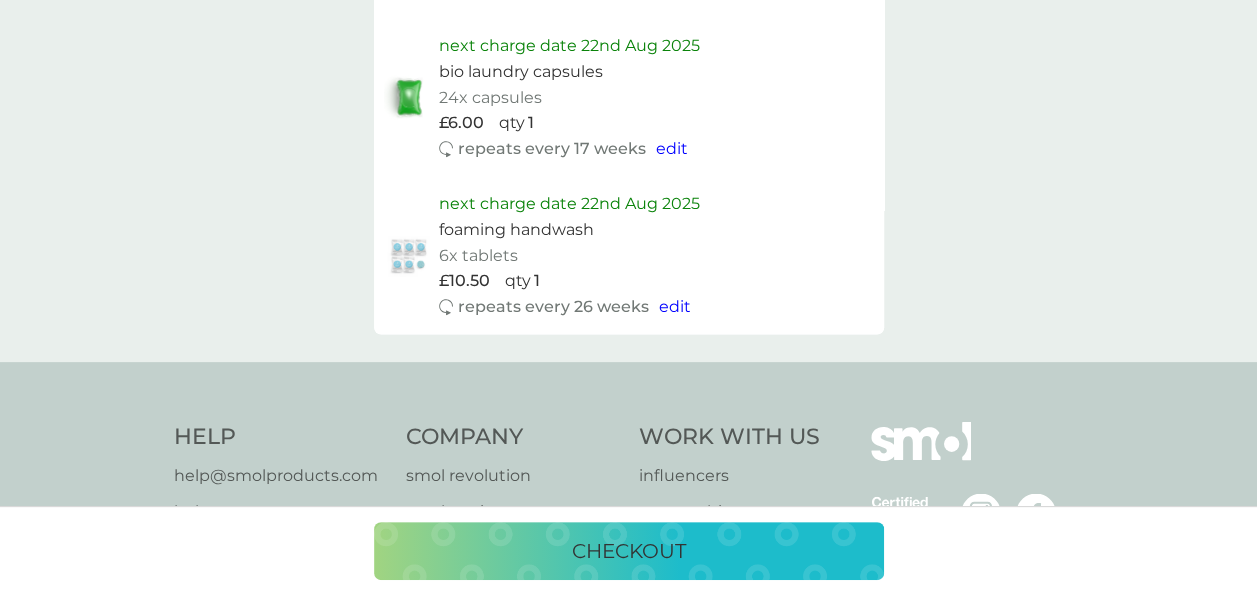 scroll, scrollTop: 1600, scrollLeft: 0, axis: vertical 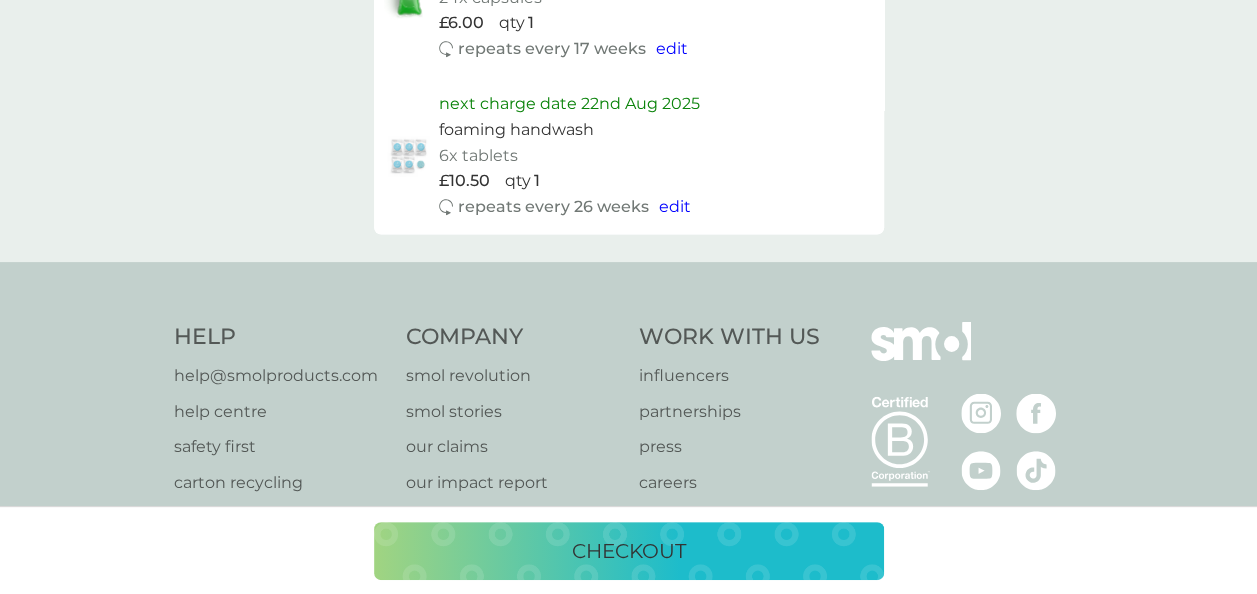 click on "checkout" at bounding box center (629, 551) 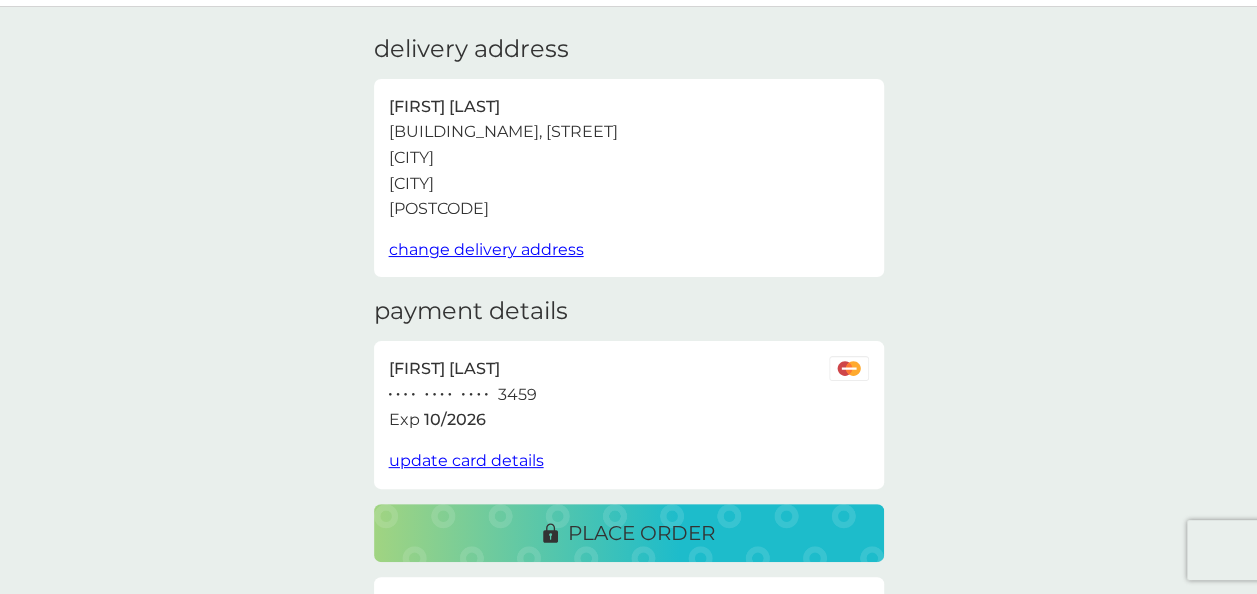 scroll, scrollTop: 200, scrollLeft: 0, axis: vertical 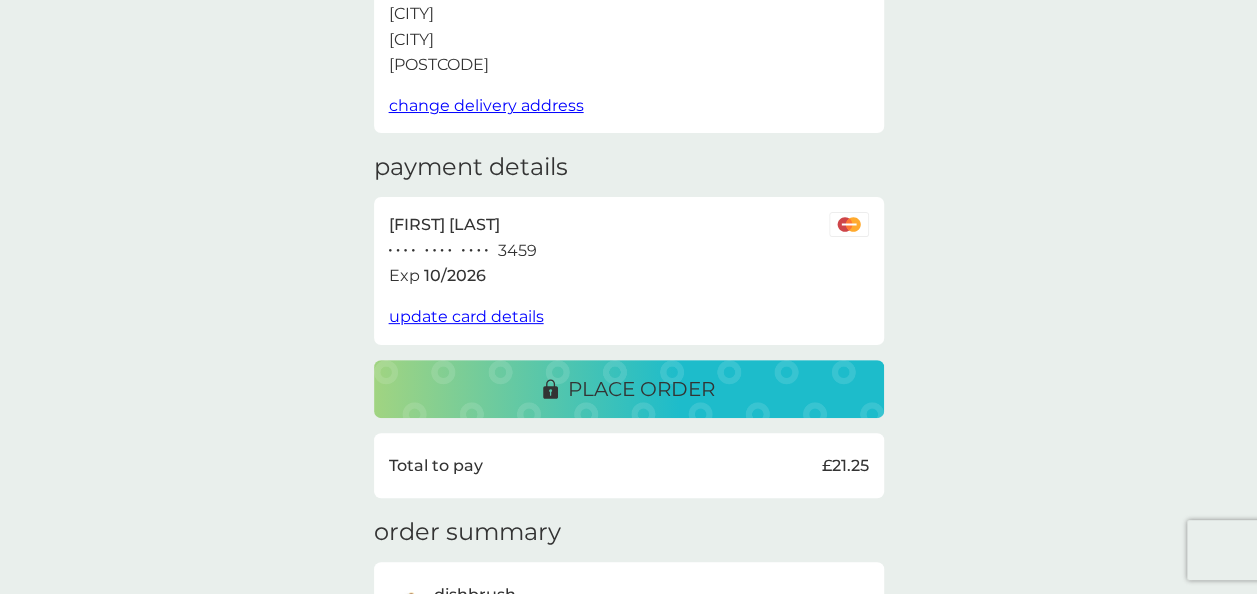click on "place order" at bounding box center (641, 389) 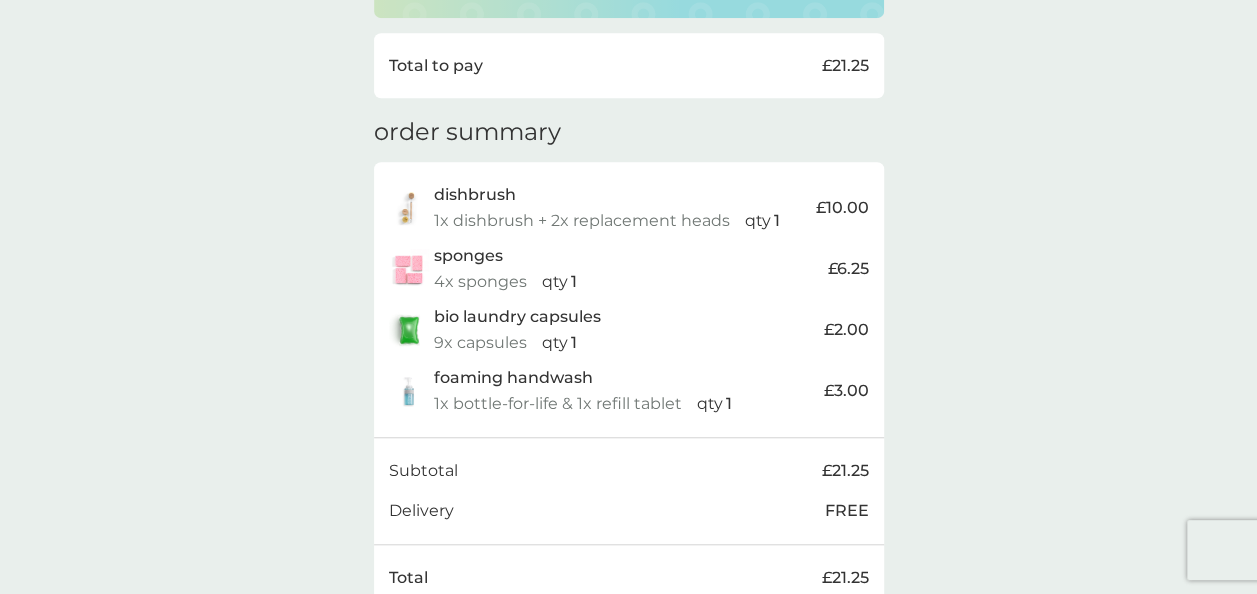 scroll, scrollTop: 700, scrollLeft: 0, axis: vertical 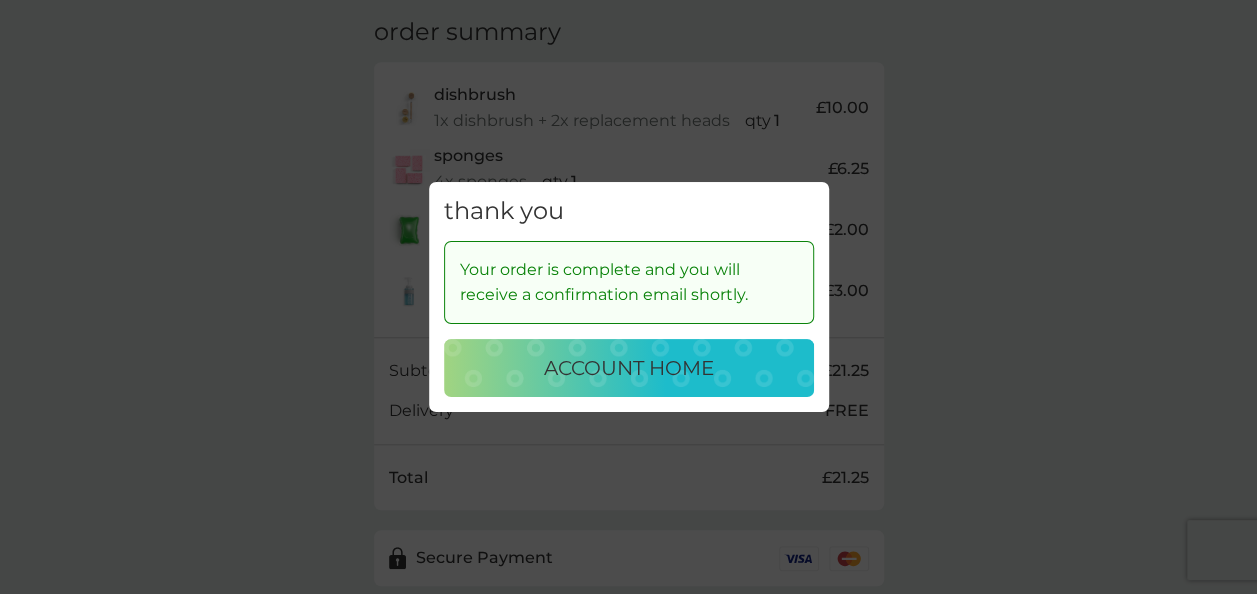 click on "account home" at bounding box center [629, 368] 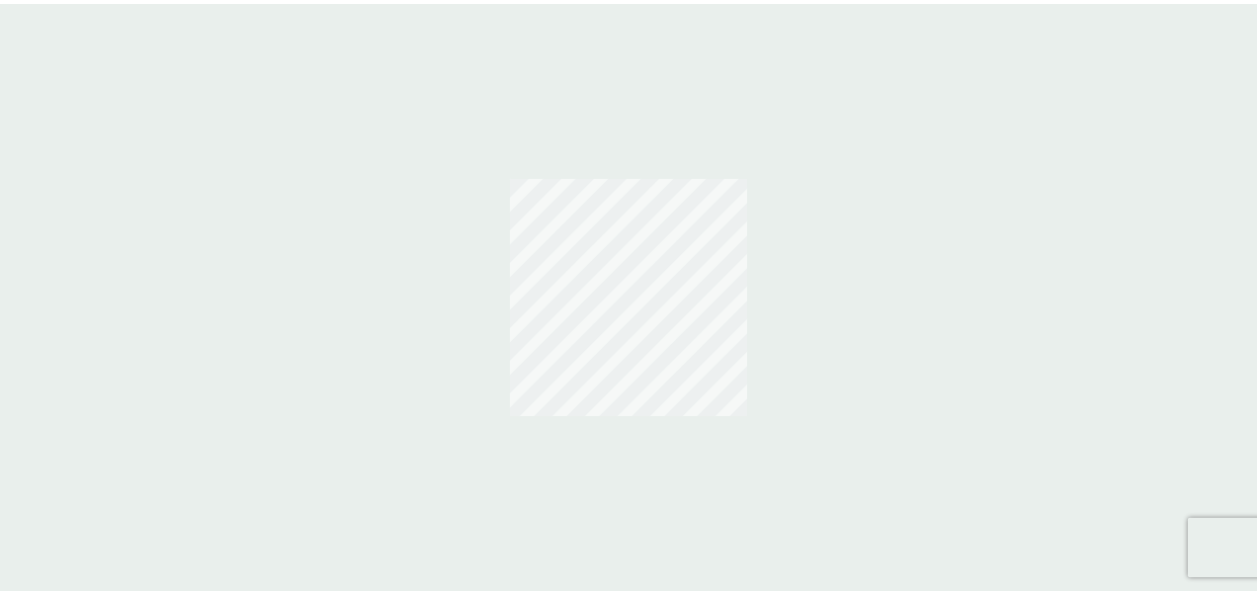 scroll, scrollTop: 0, scrollLeft: 0, axis: both 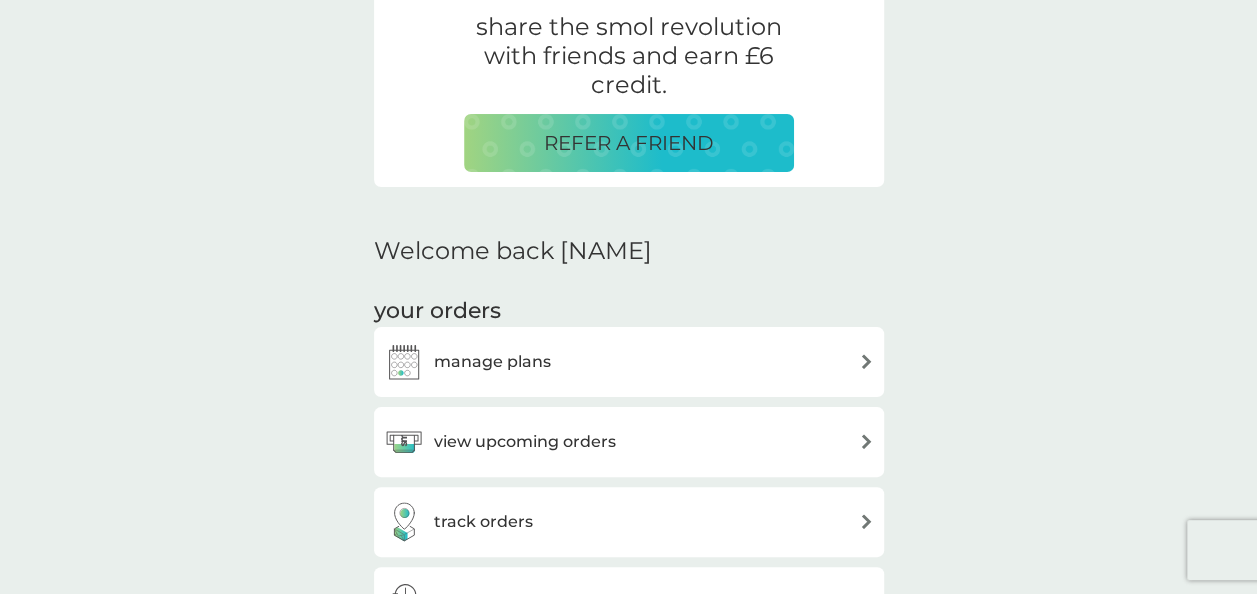 drag, startPoint x: 0, startPoint y: 0, endPoint x: 641, endPoint y: 367, distance: 738.6271 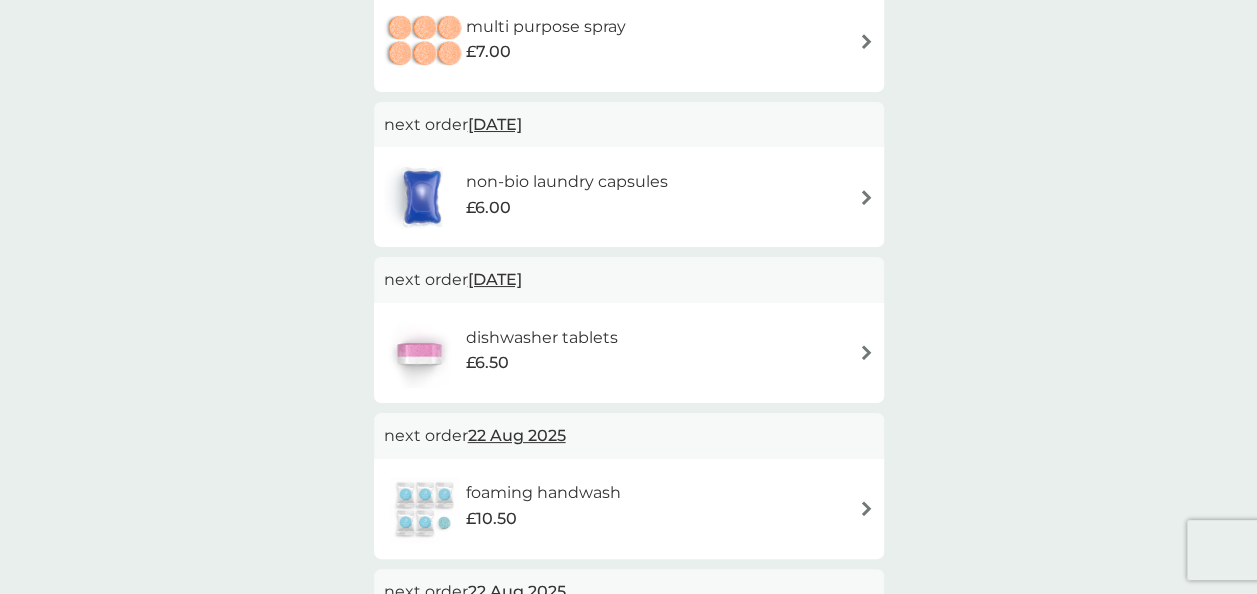 scroll, scrollTop: 0, scrollLeft: 0, axis: both 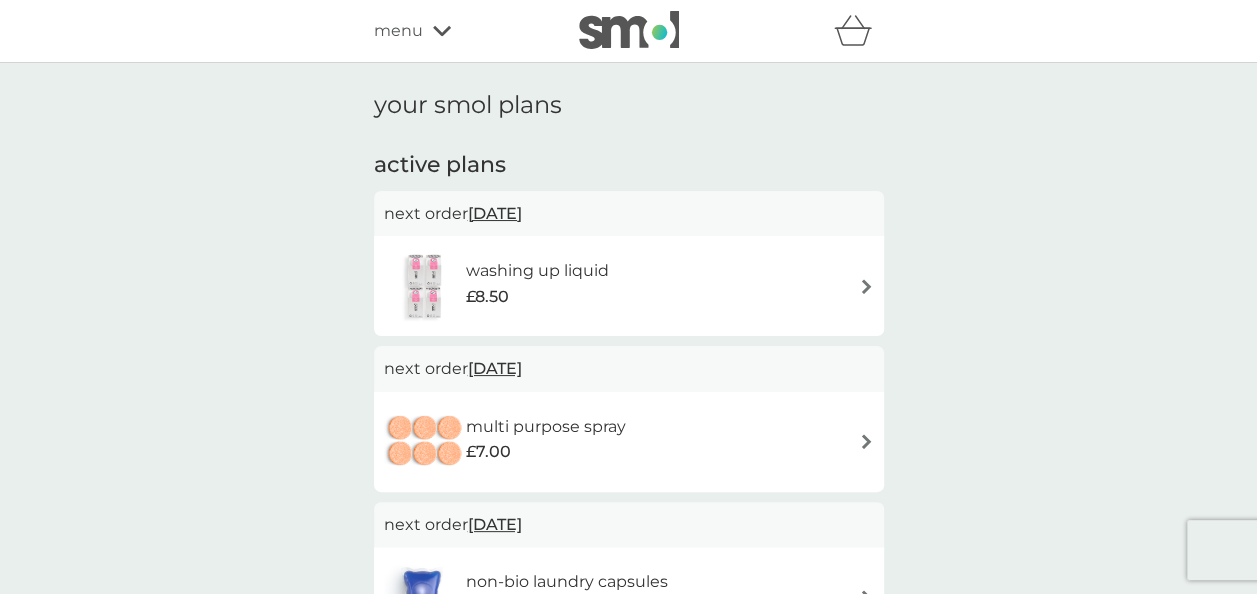 click at bounding box center [866, 286] 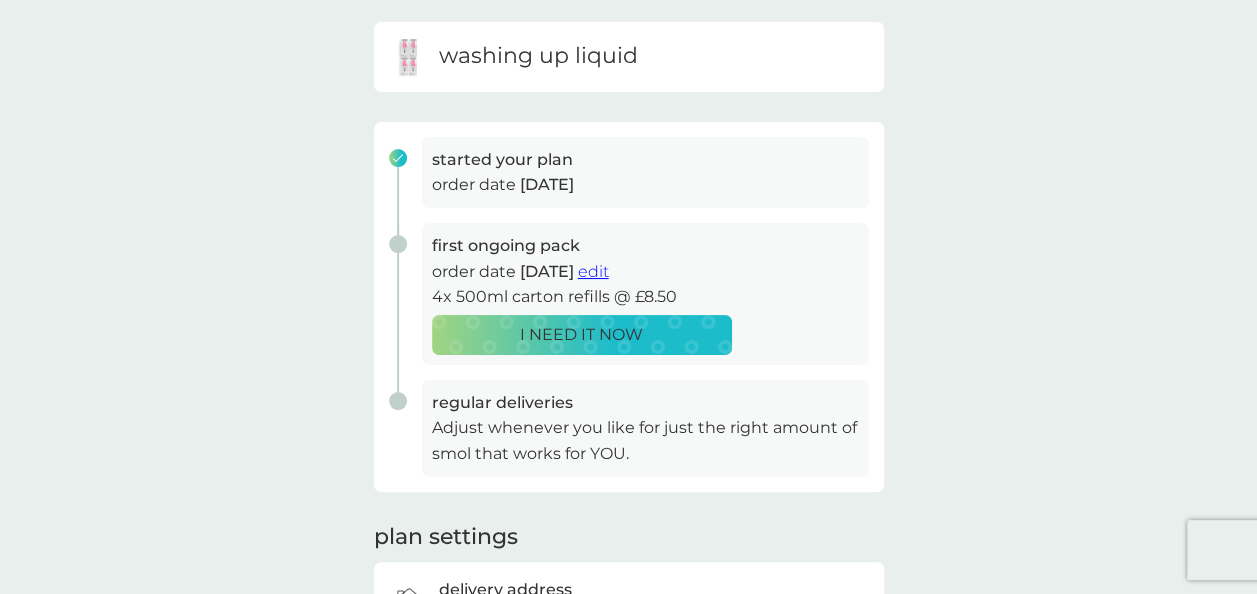 scroll, scrollTop: 200, scrollLeft: 0, axis: vertical 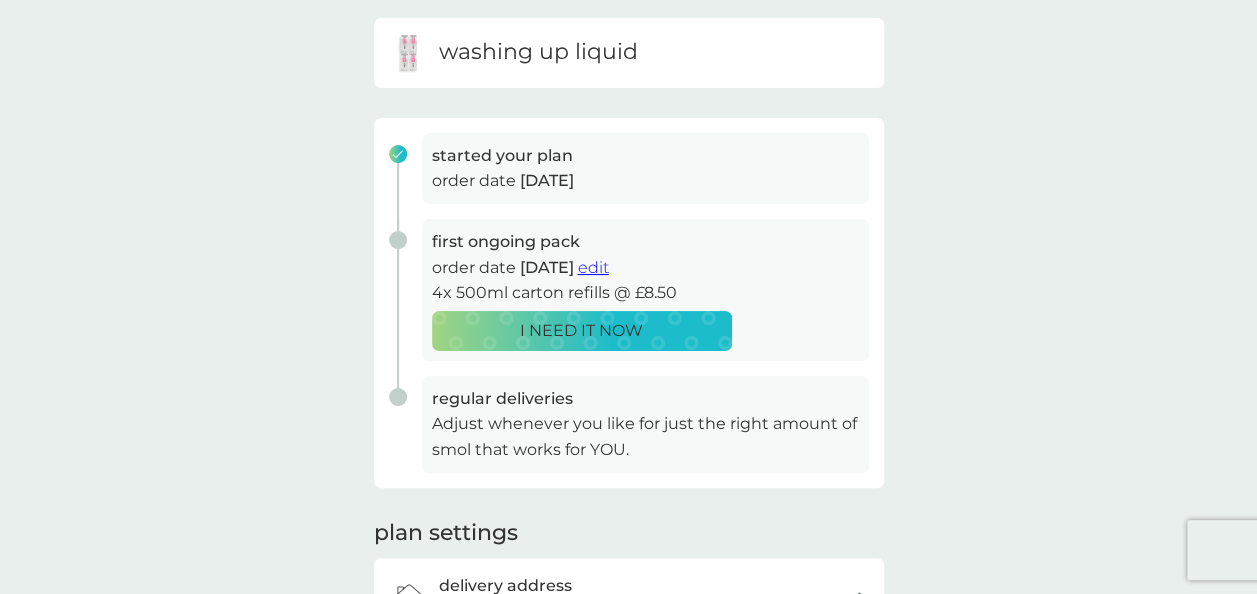 click on "edit" at bounding box center (593, 267) 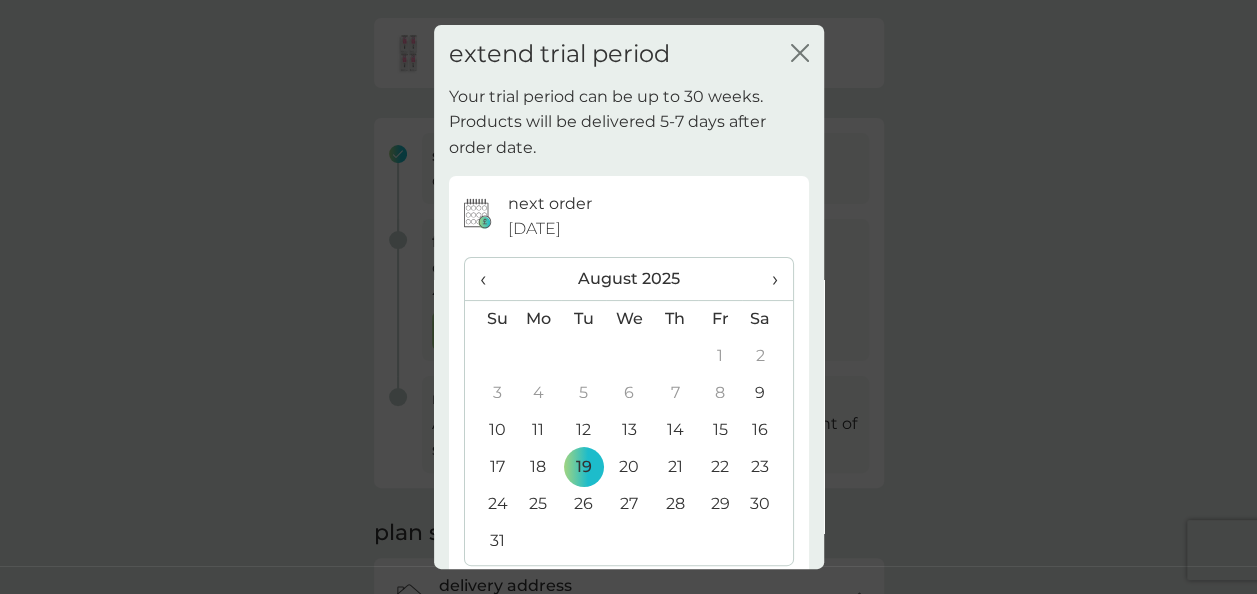 click on "›" at bounding box center [767, 279] 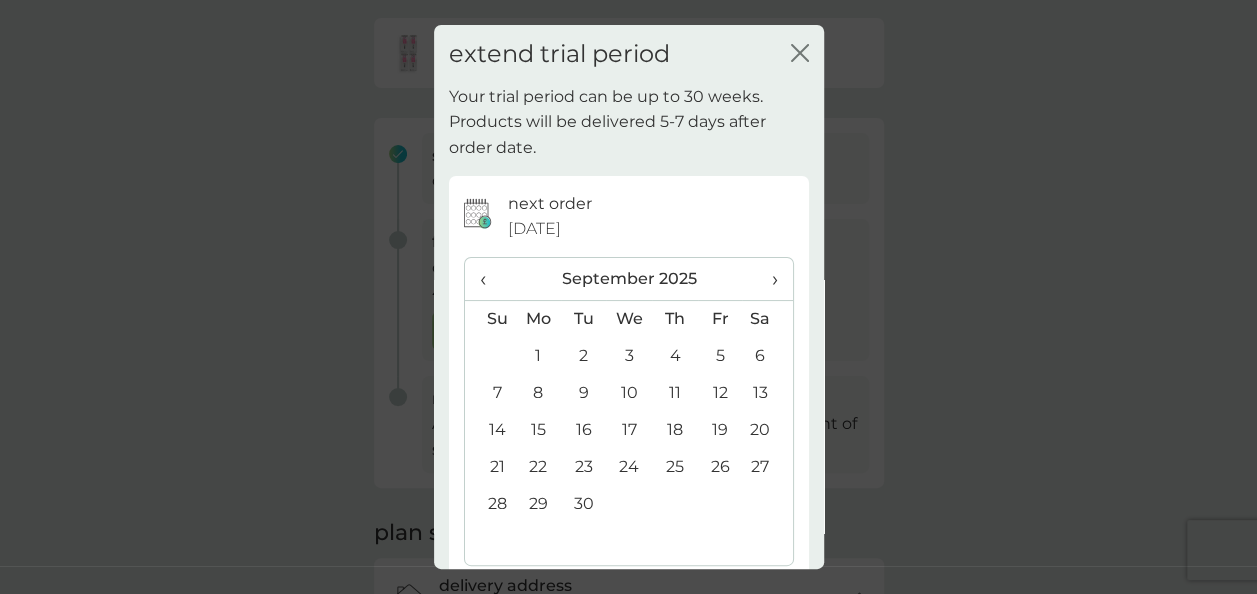 click on "›" at bounding box center [767, 279] 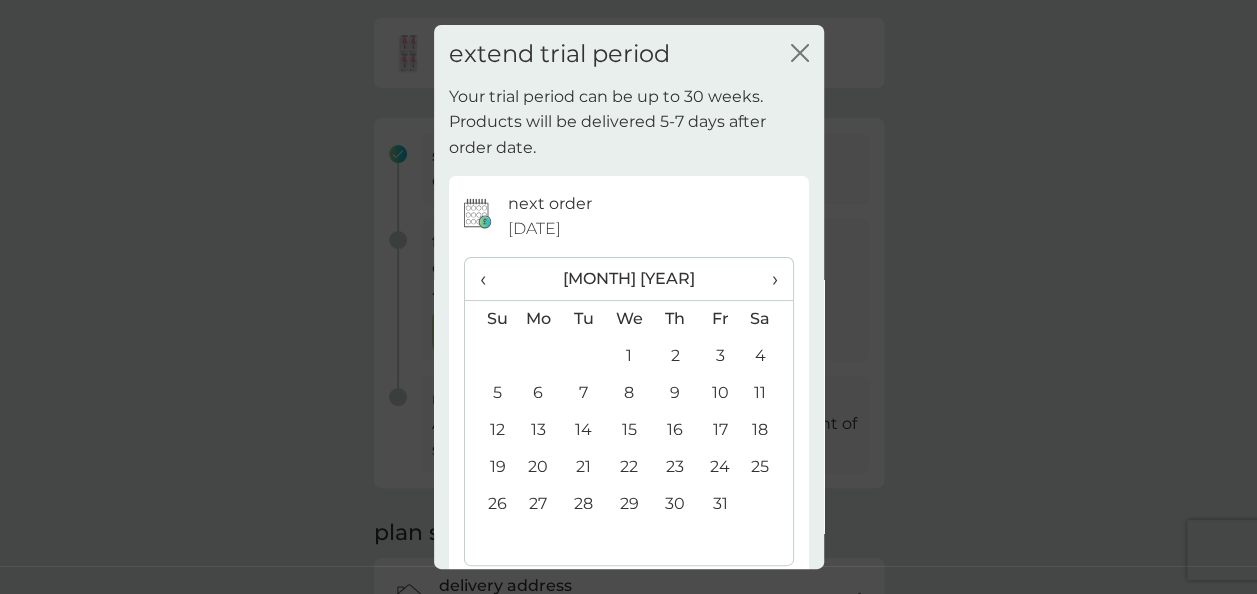 click on "›" at bounding box center [767, 279] 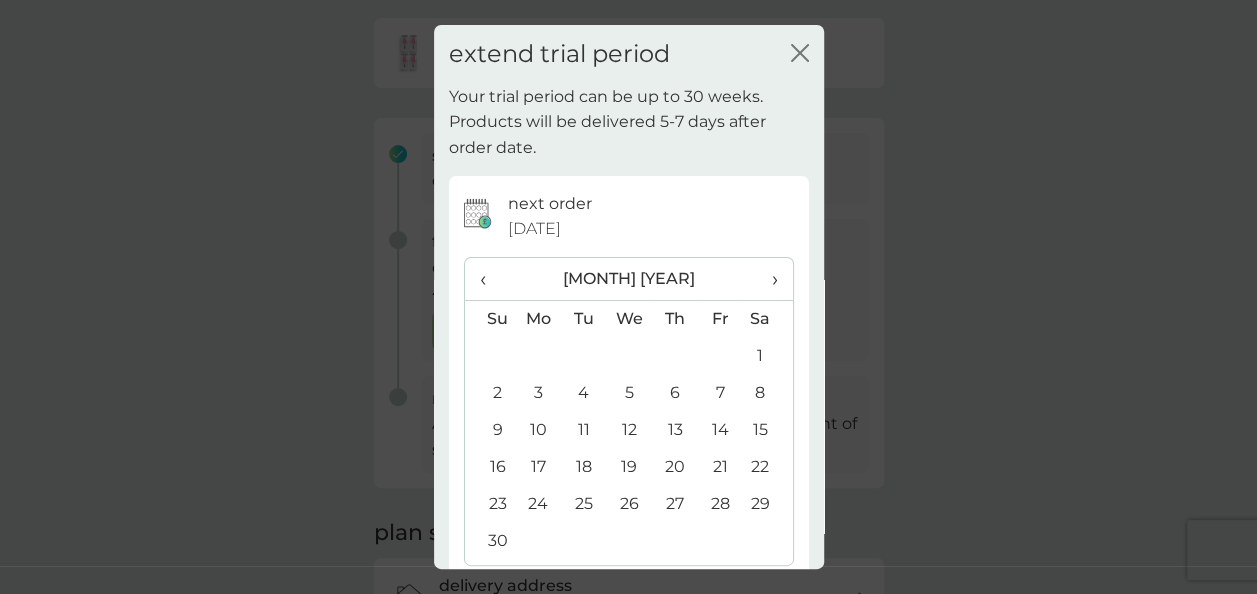 click on "›" at bounding box center (767, 279) 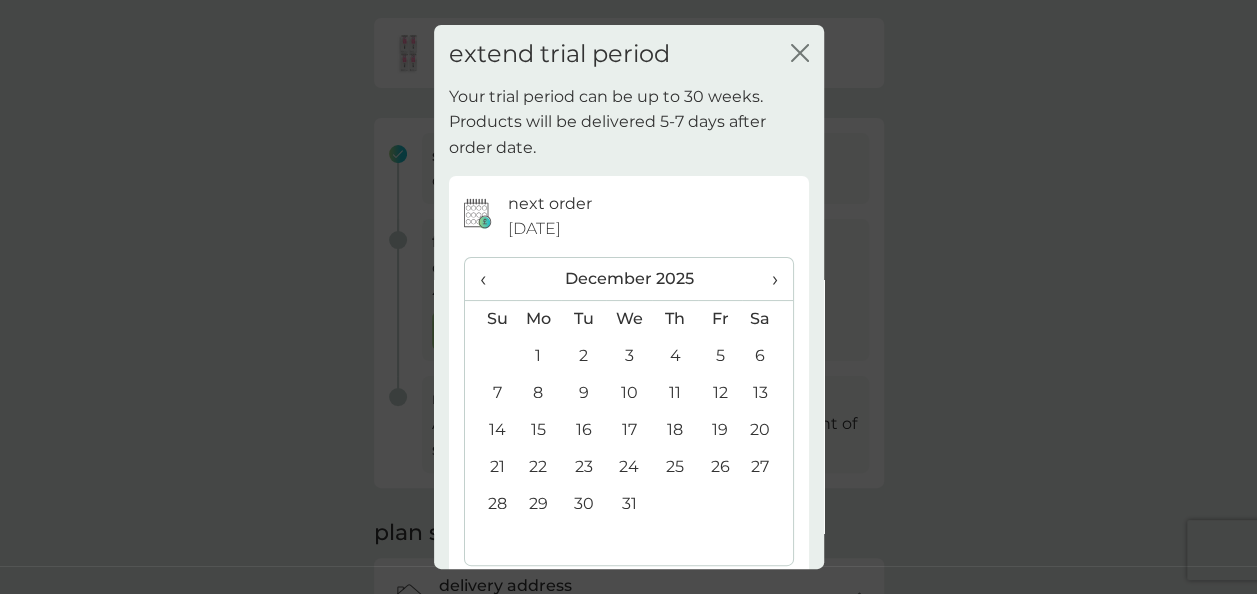 click on "1" at bounding box center [539, 356] 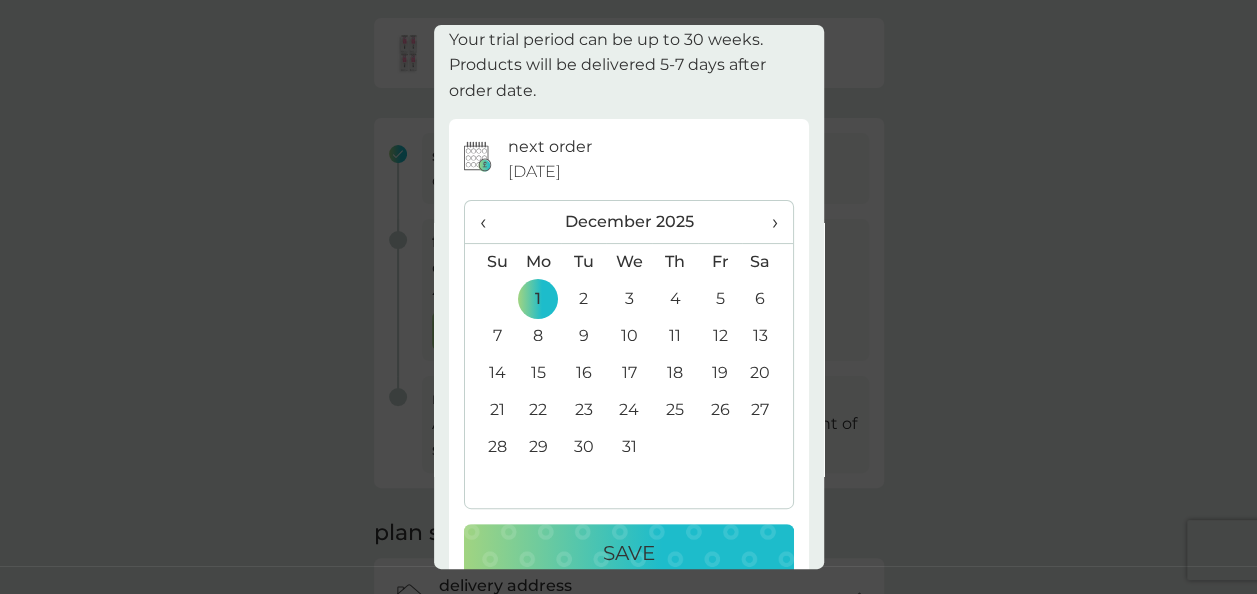 scroll, scrollTop: 98, scrollLeft: 0, axis: vertical 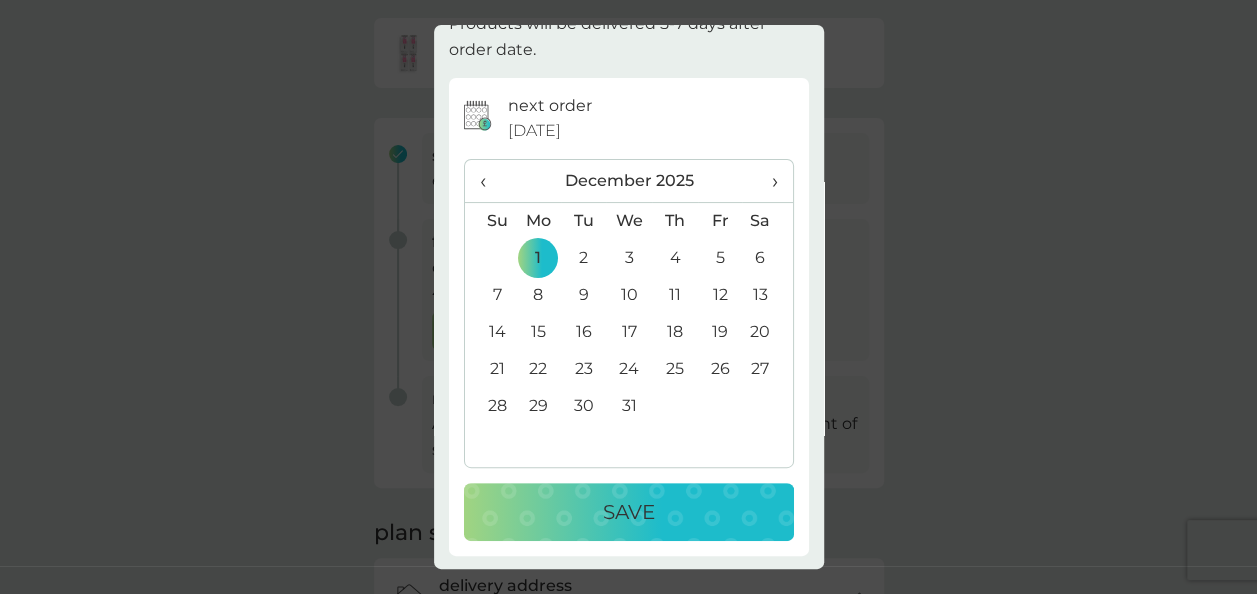 click on "Save" at bounding box center (629, 512) 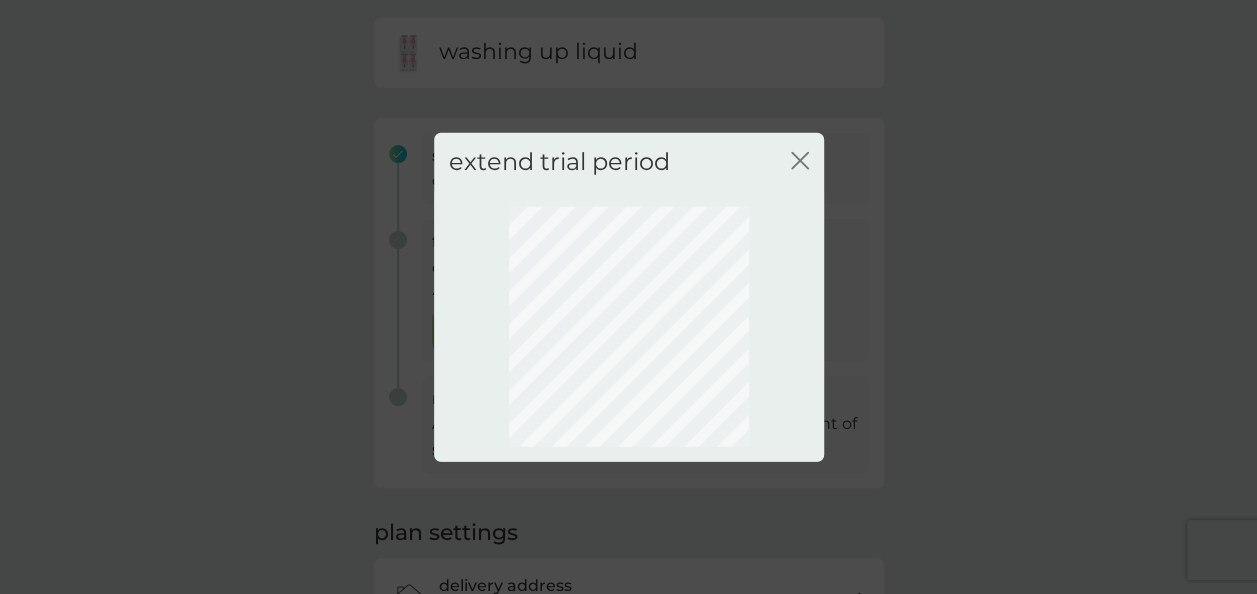 scroll, scrollTop: 0, scrollLeft: 0, axis: both 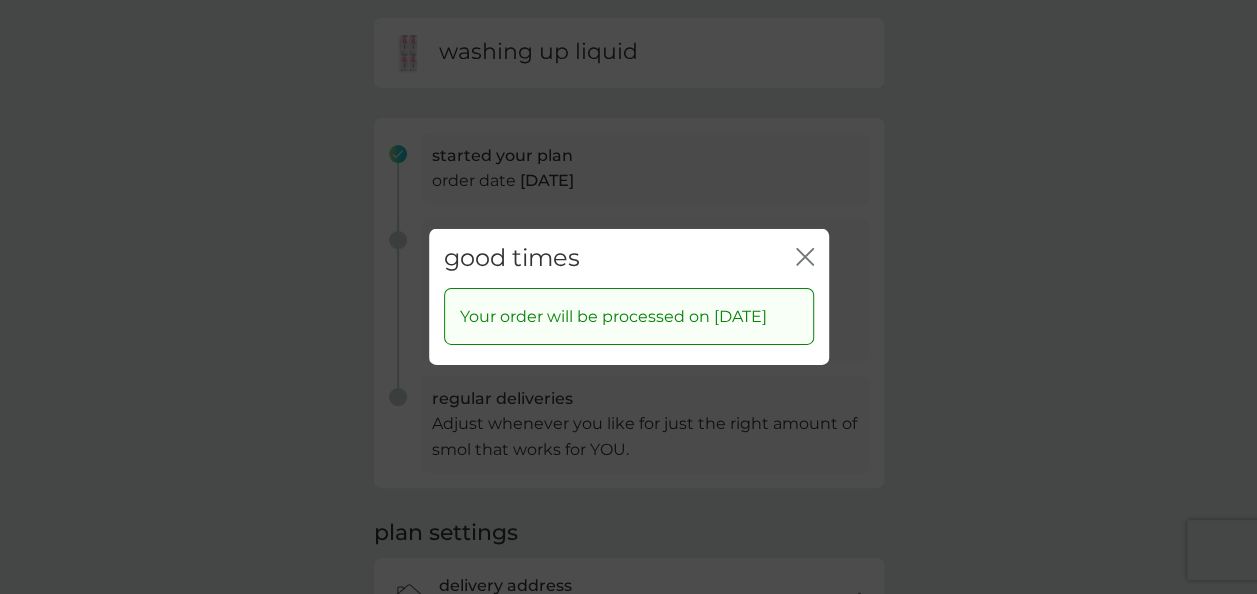 click 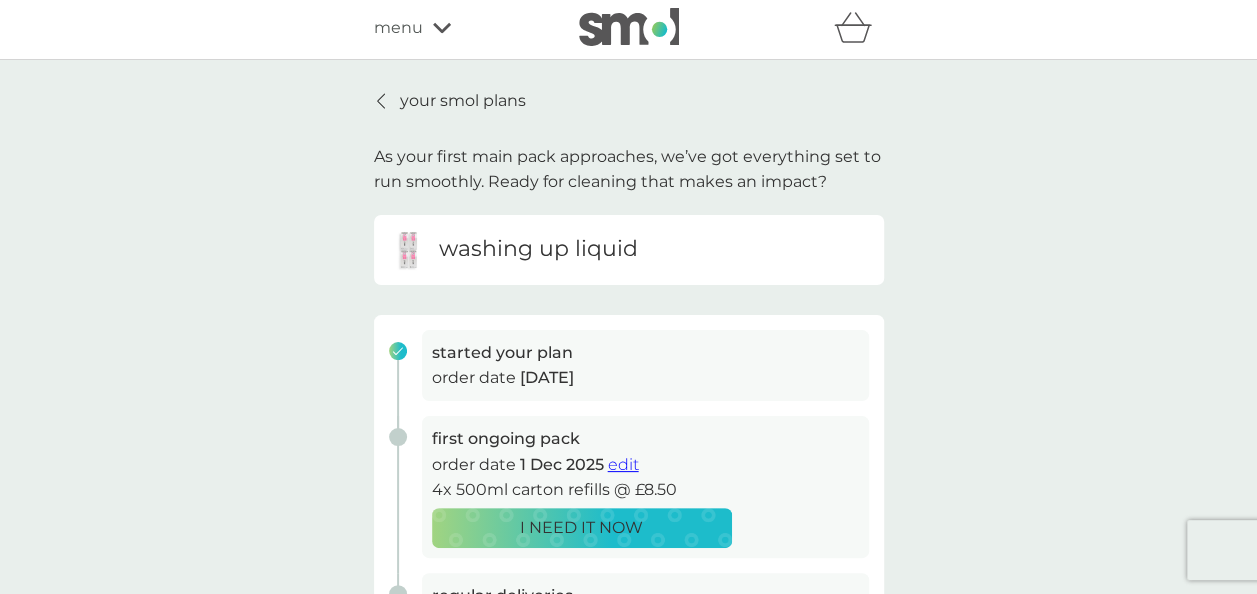 scroll, scrollTop: 0, scrollLeft: 0, axis: both 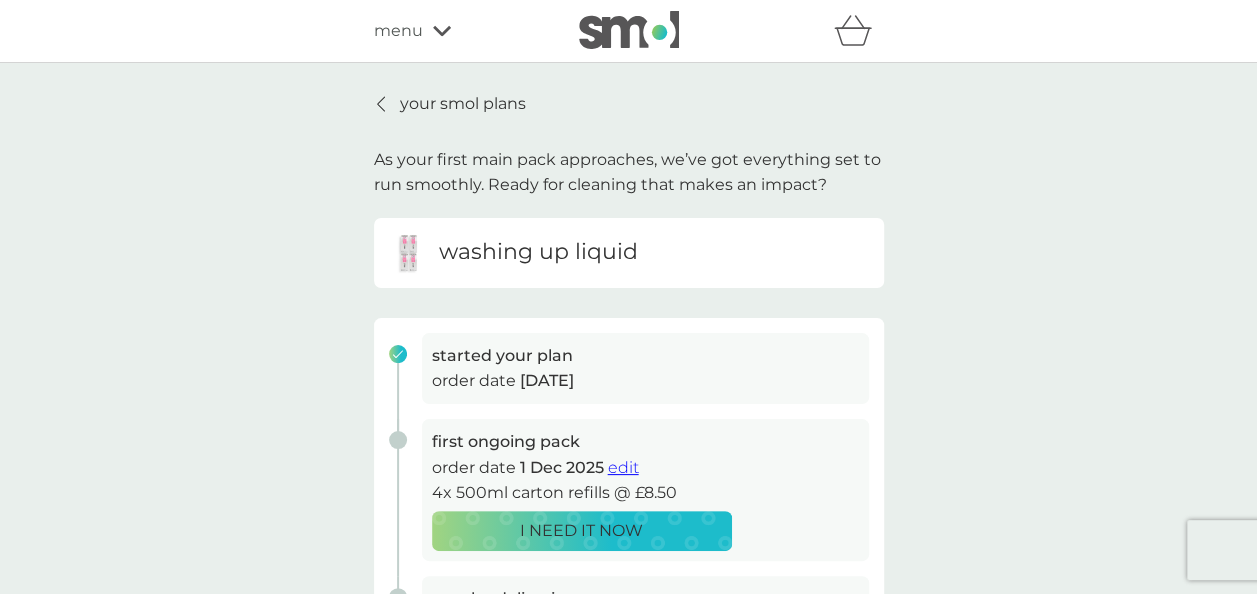 click on "your smol plans" at bounding box center [463, 104] 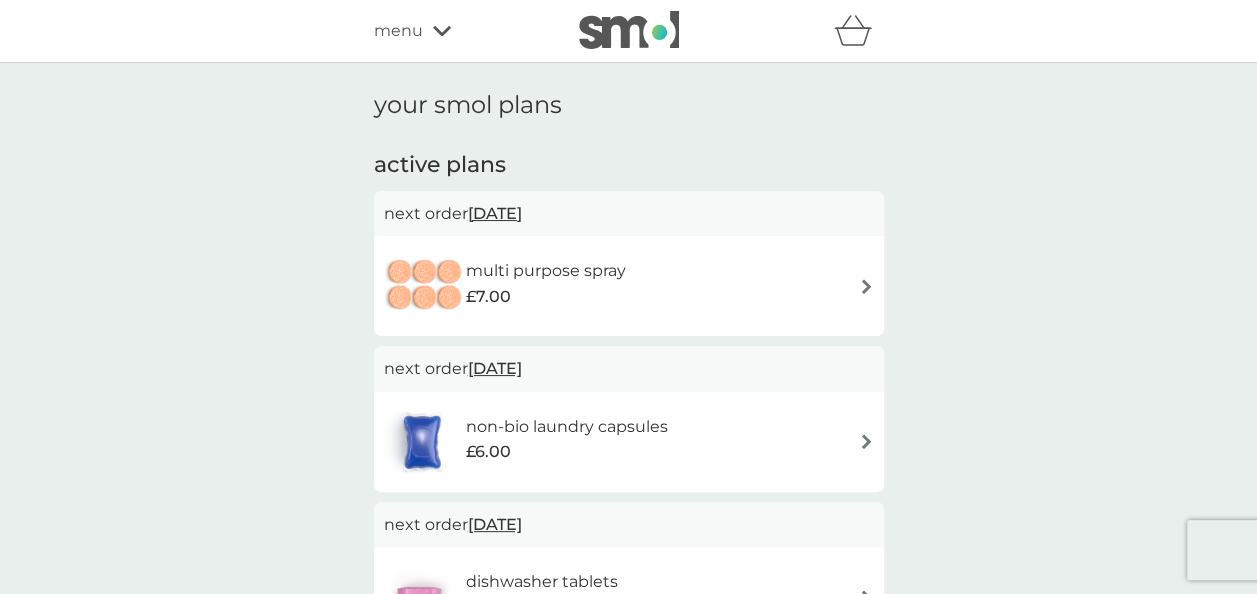 click on "[DATE]" at bounding box center (495, 213) 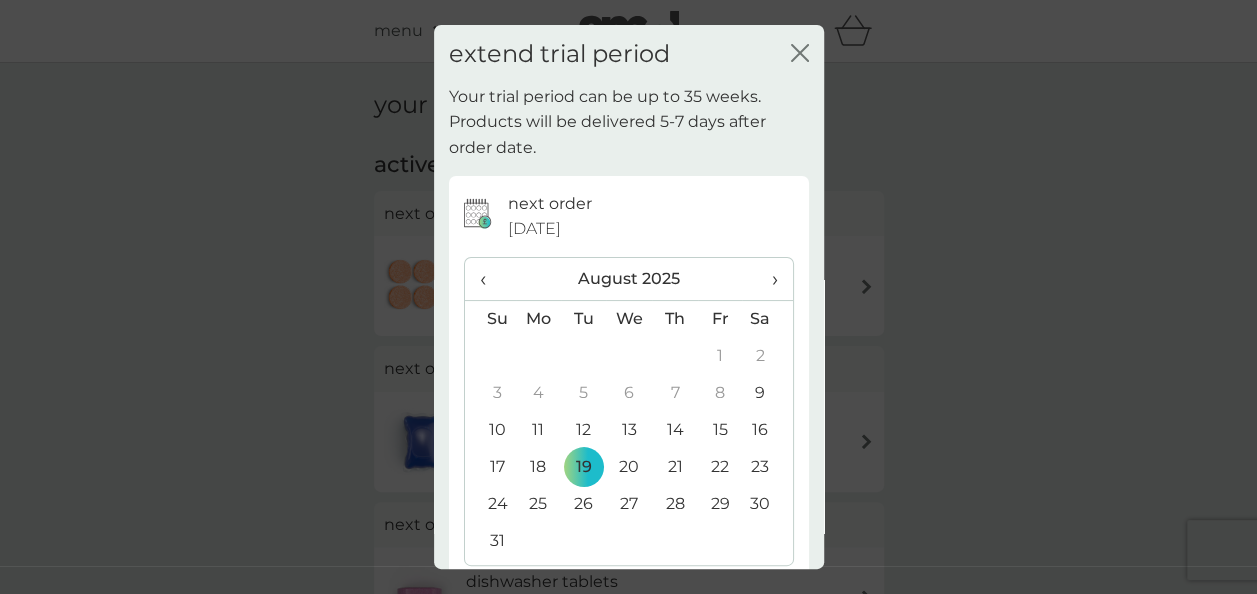 click on "›" at bounding box center (767, 279) 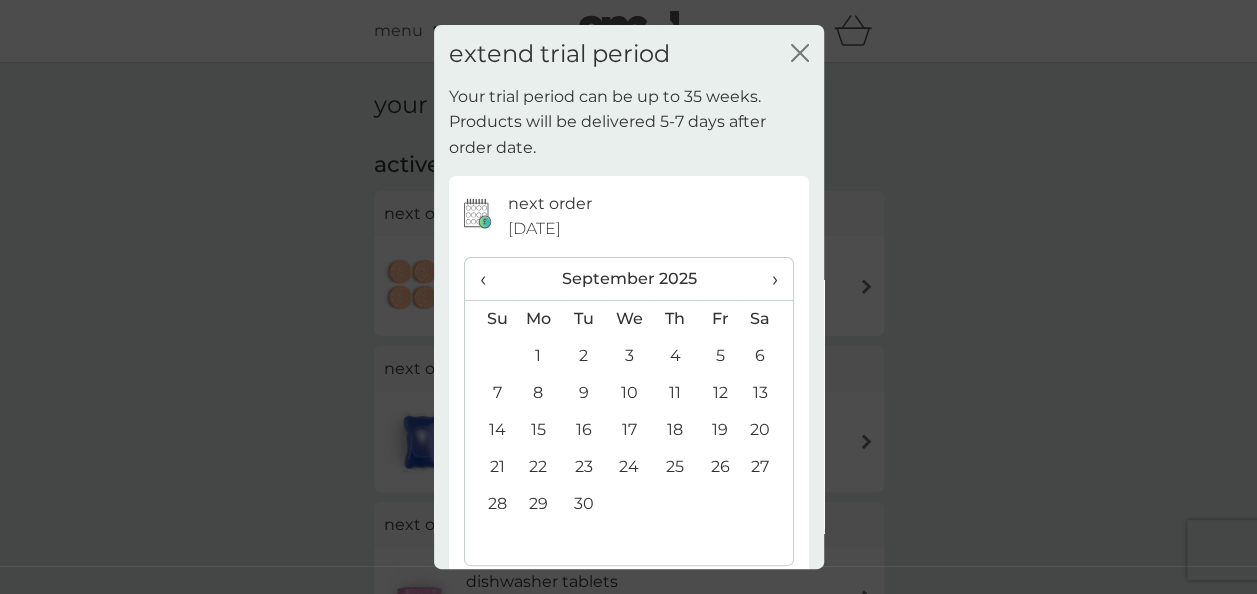 click on "›" at bounding box center [767, 279] 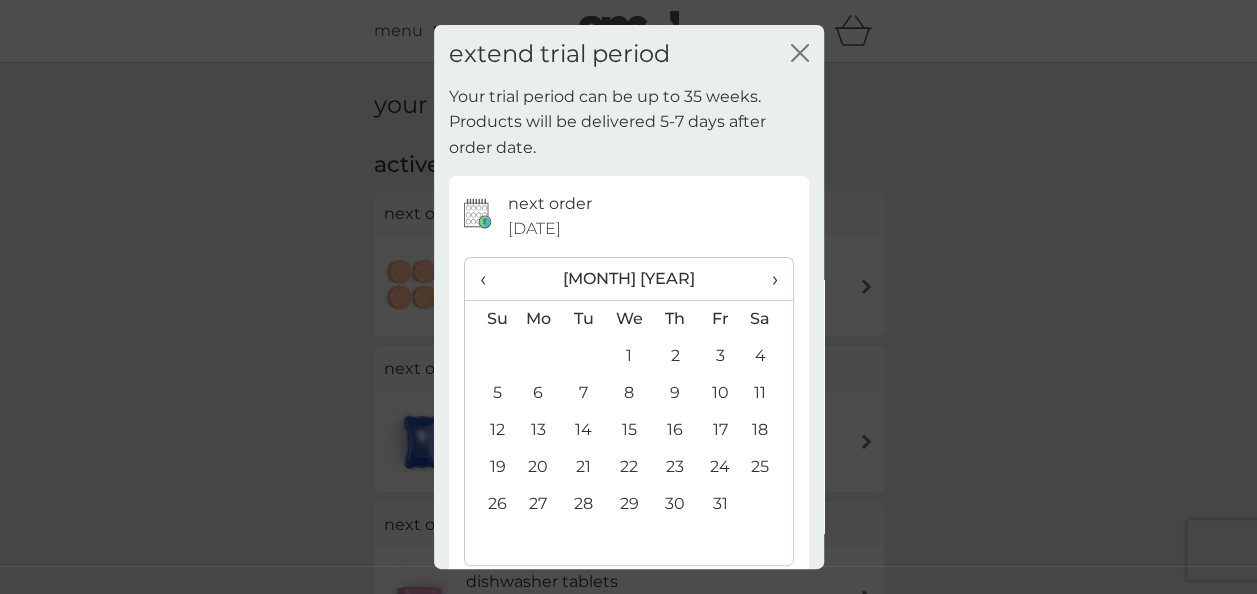 click on "›" at bounding box center (767, 279) 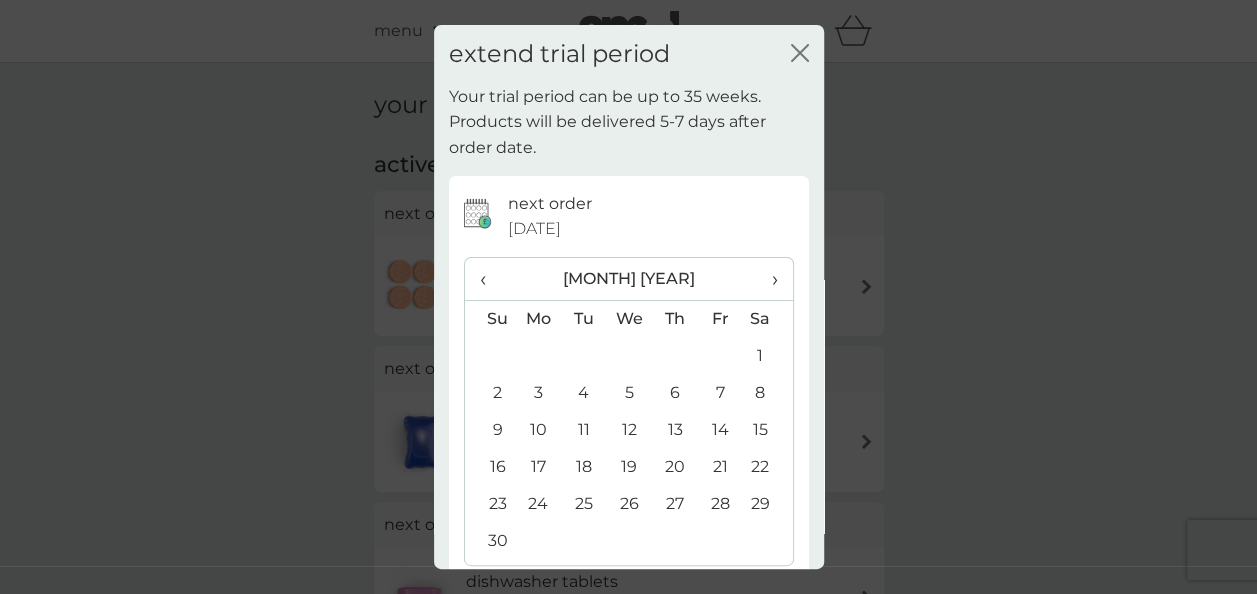 click on "›" at bounding box center [767, 279] 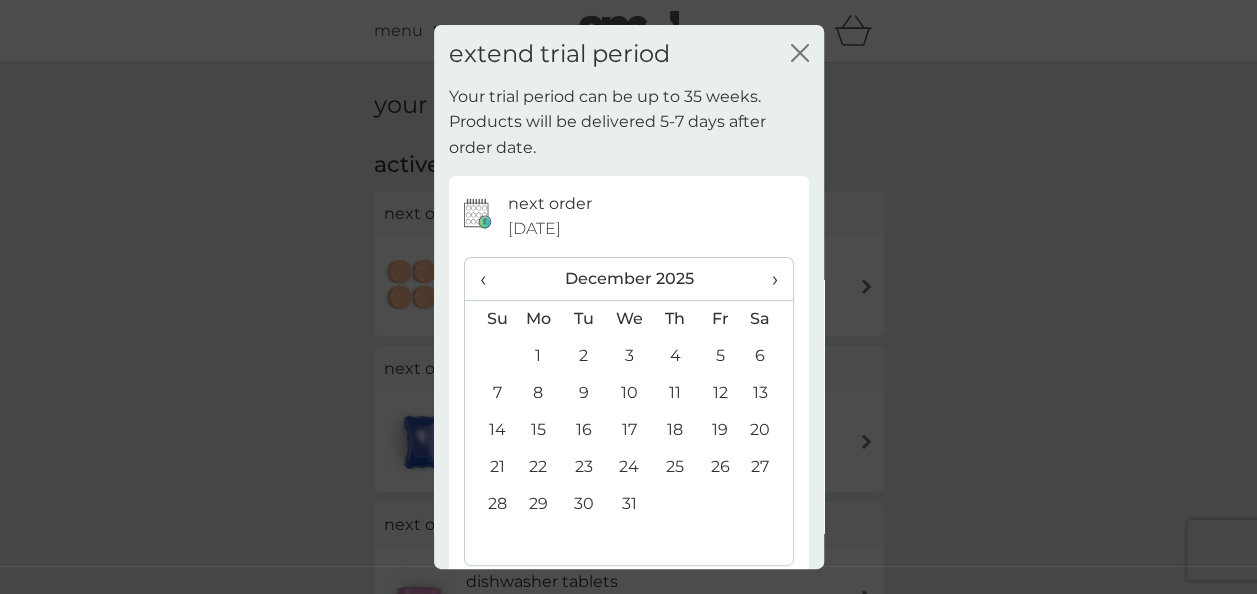 click on "›" at bounding box center (767, 279) 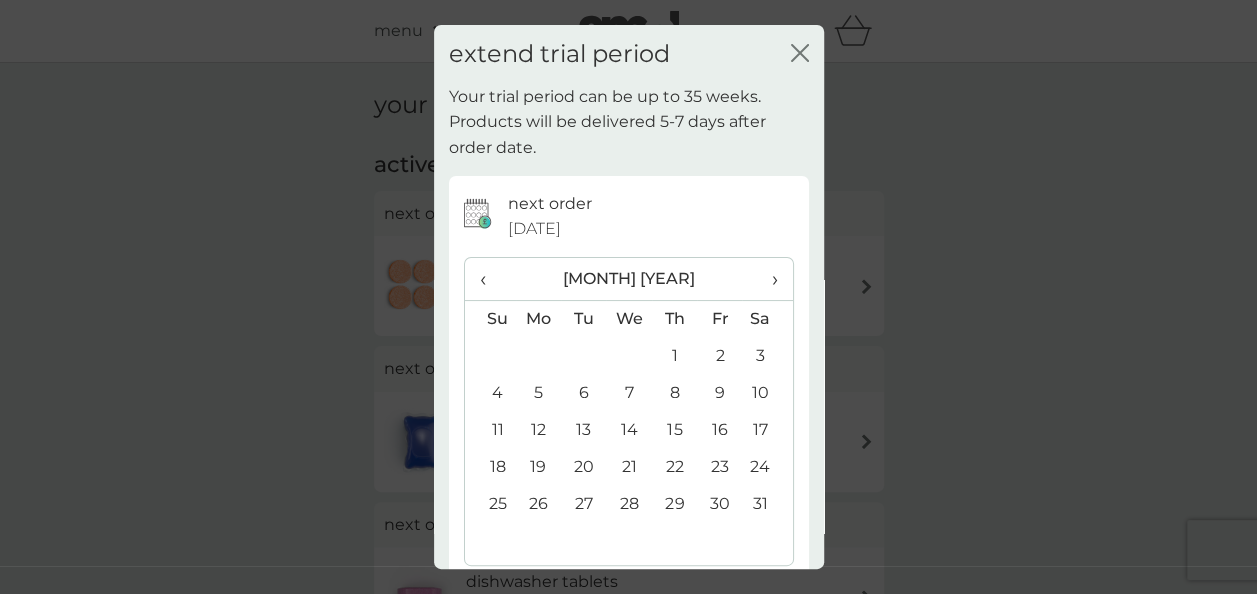 click on "1" at bounding box center (674, 356) 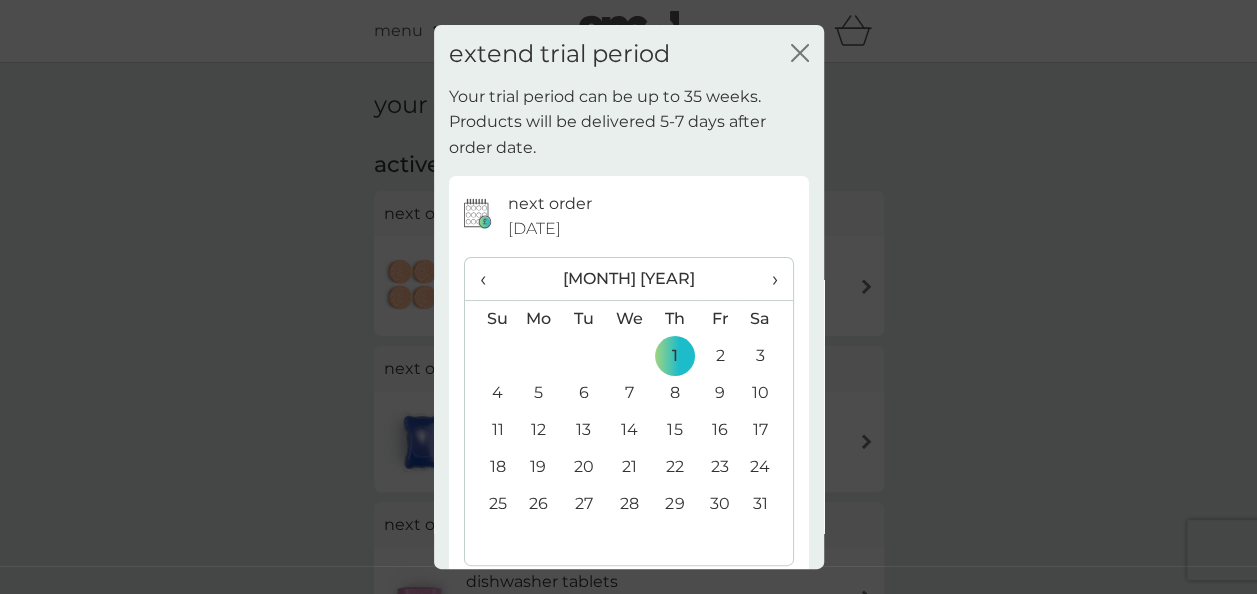 scroll, scrollTop: 98, scrollLeft: 0, axis: vertical 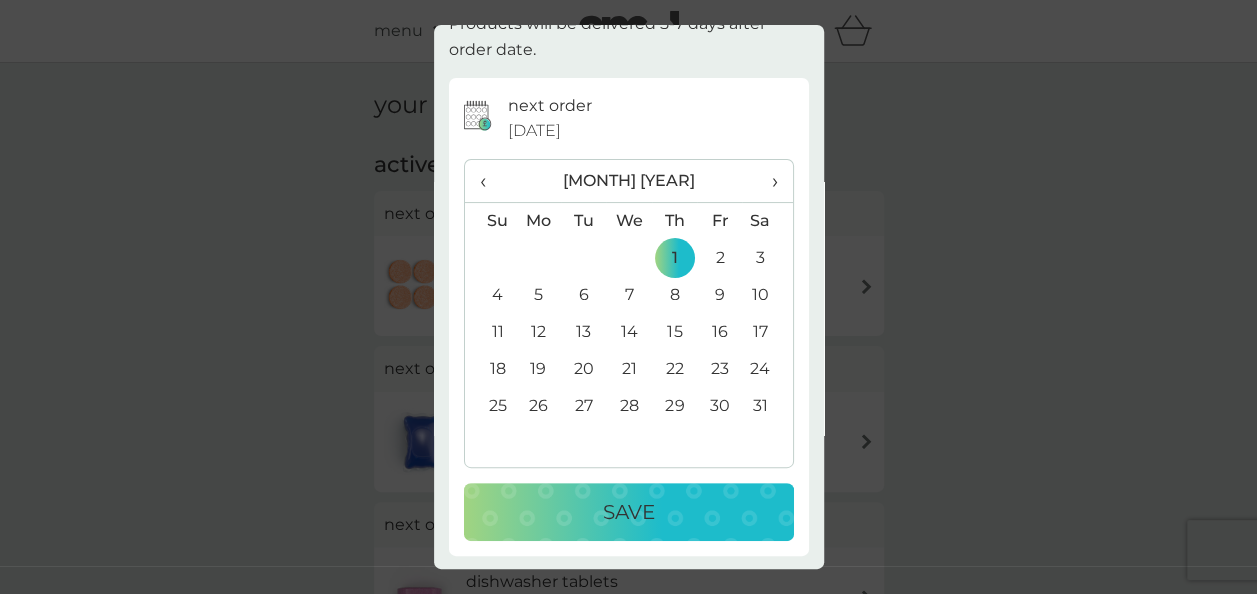 click on "Save" at bounding box center (629, 512) 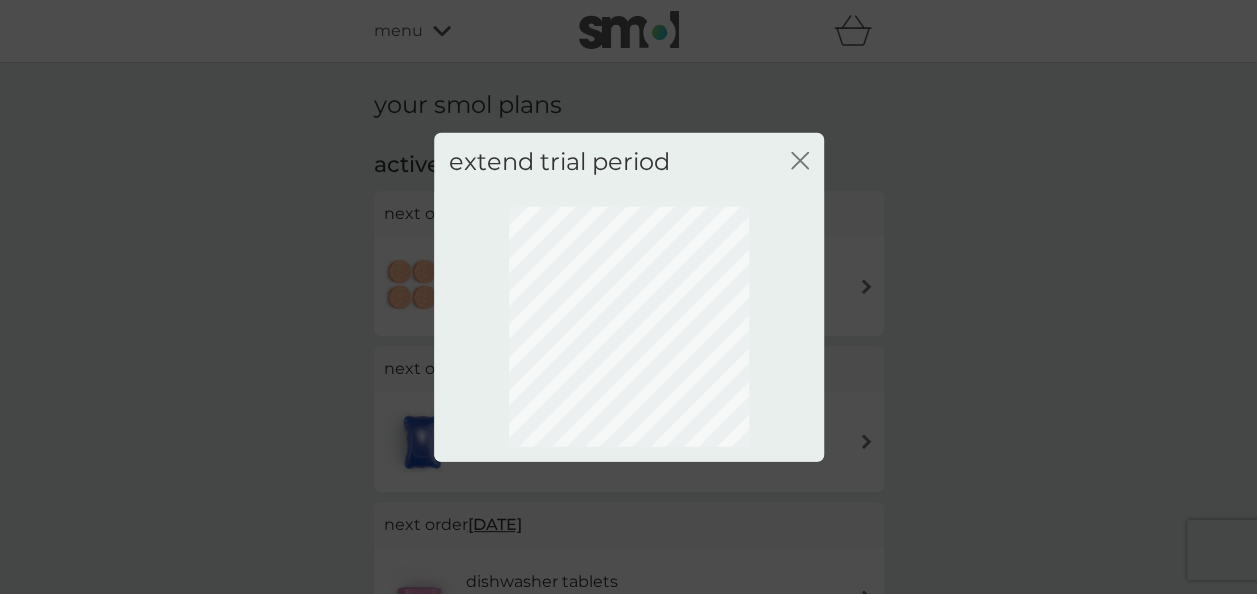 scroll, scrollTop: 0, scrollLeft: 0, axis: both 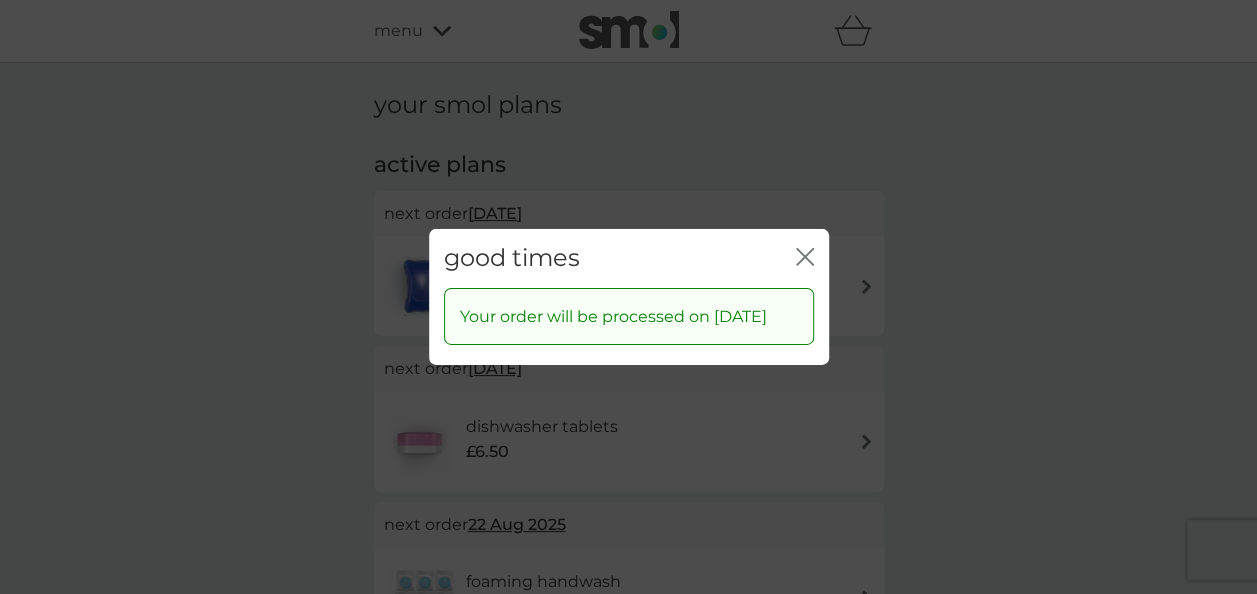 click 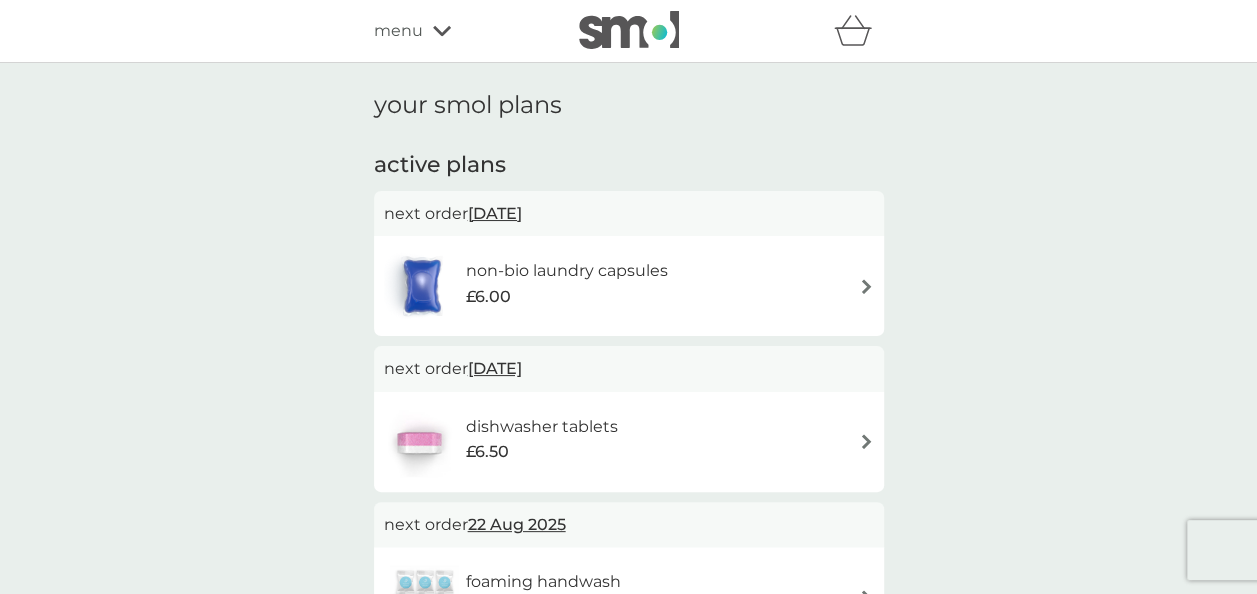click at bounding box center [866, 286] 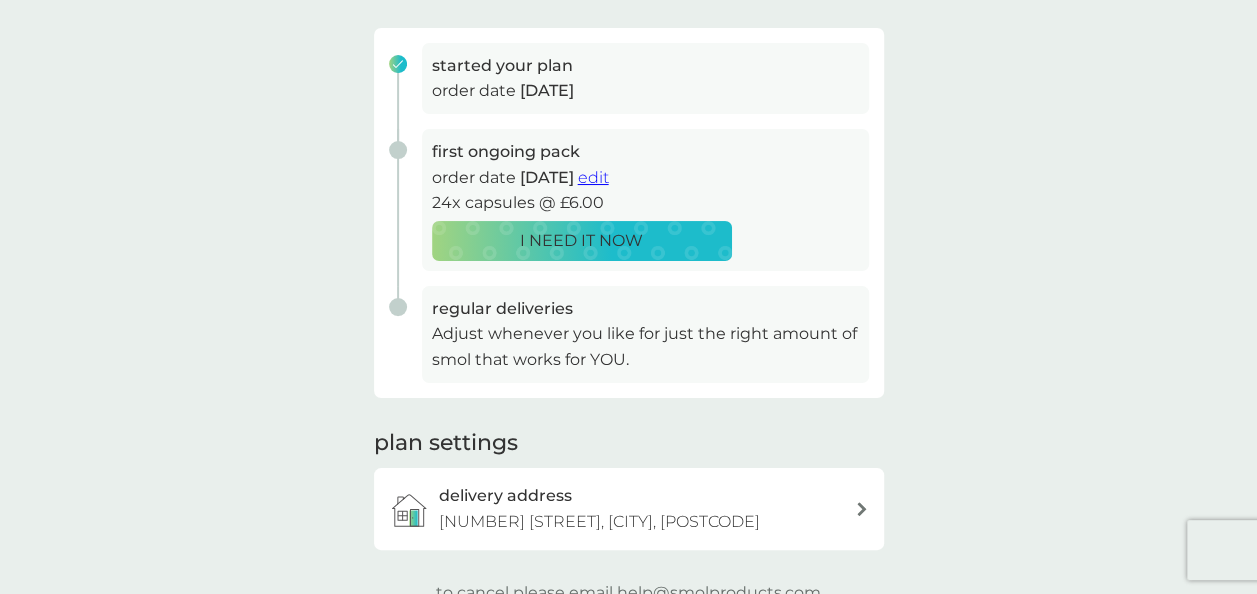 scroll, scrollTop: 300, scrollLeft: 0, axis: vertical 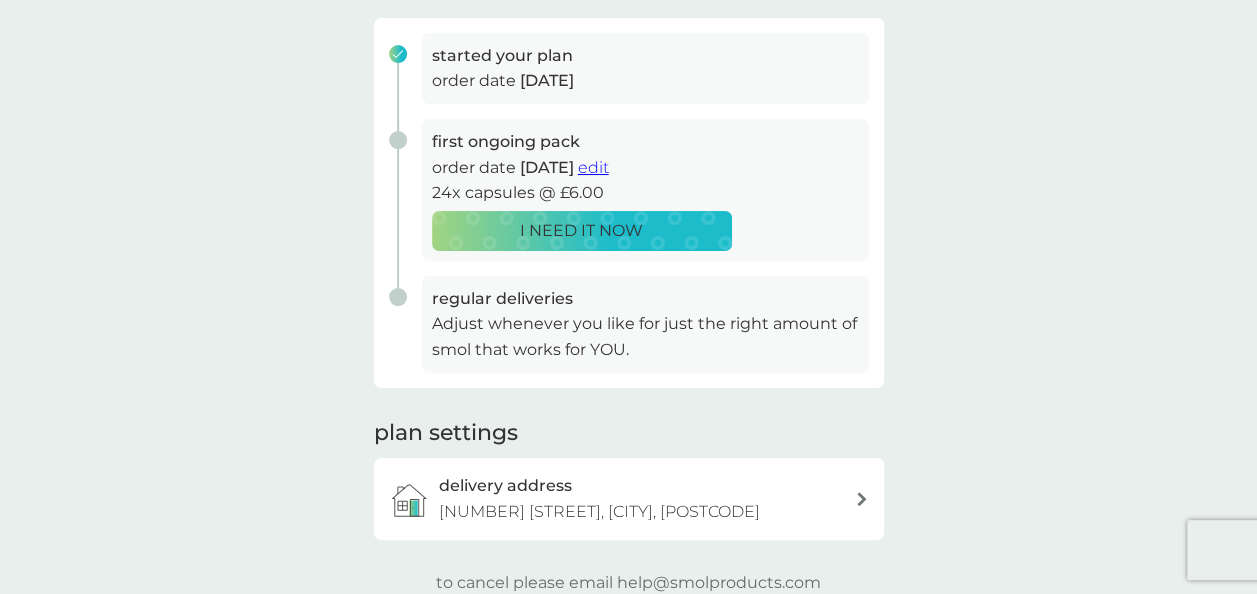 click on "edit" at bounding box center (593, 167) 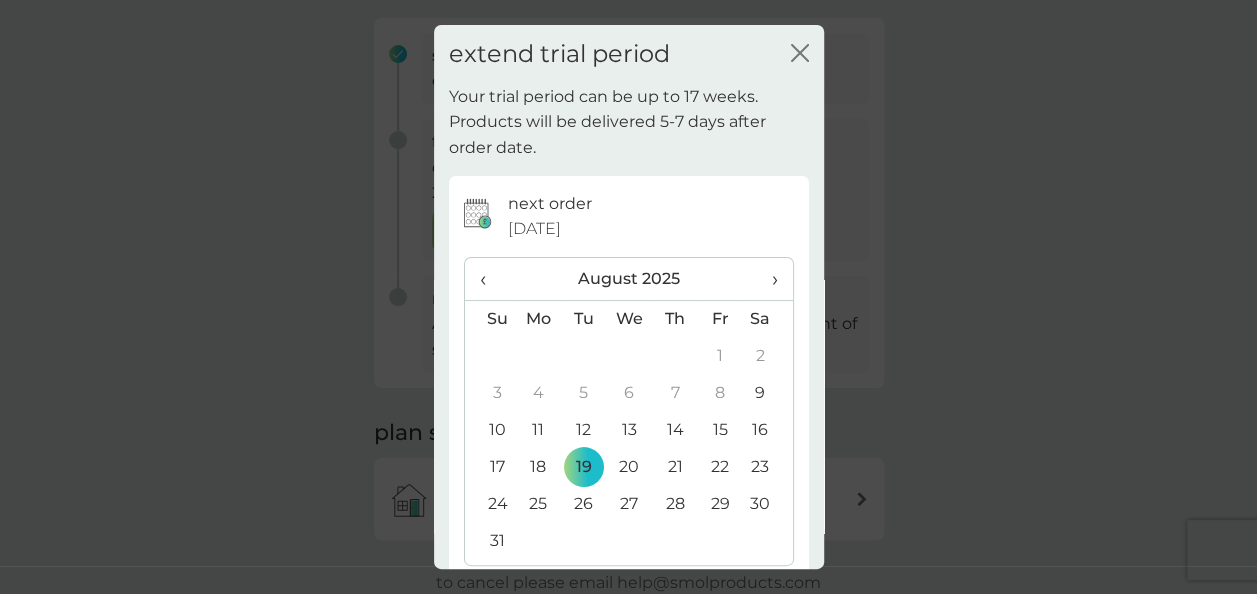click on "›" at bounding box center [767, 279] 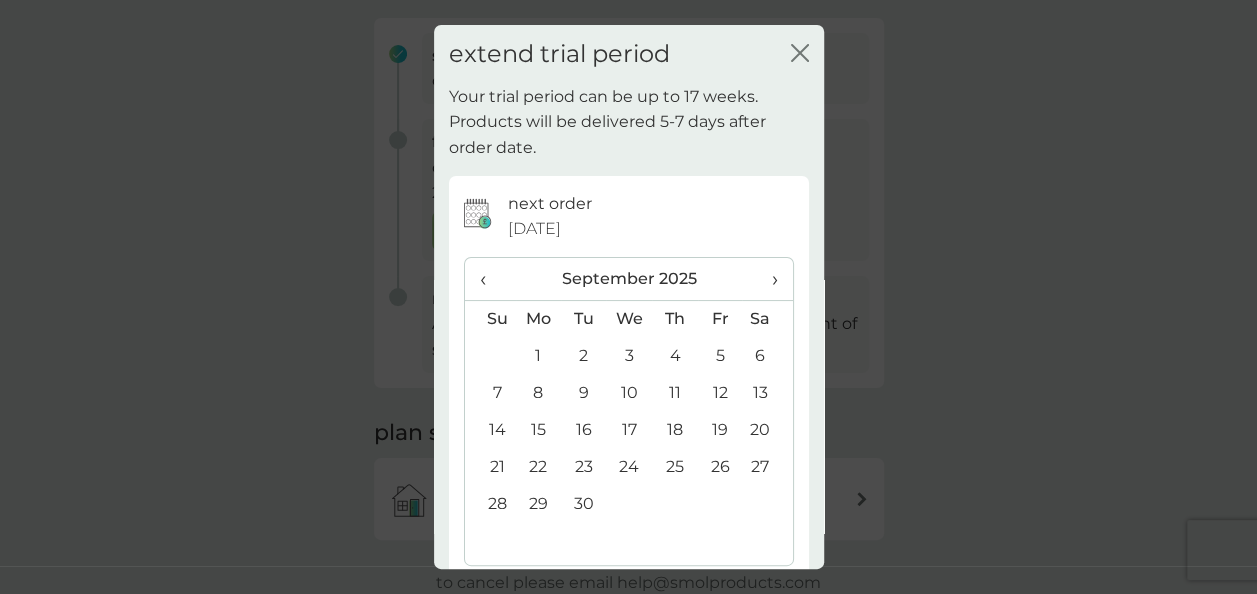 click on "›" at bounding box center [767, 279] 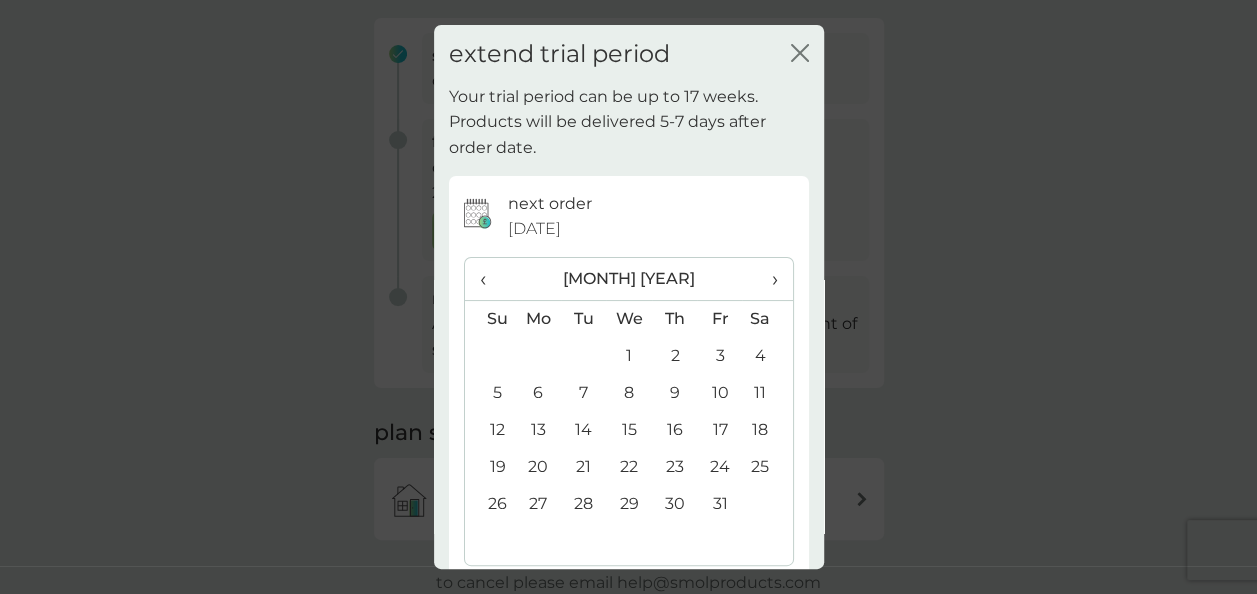 click on "1" at bounding box center (629, 356) 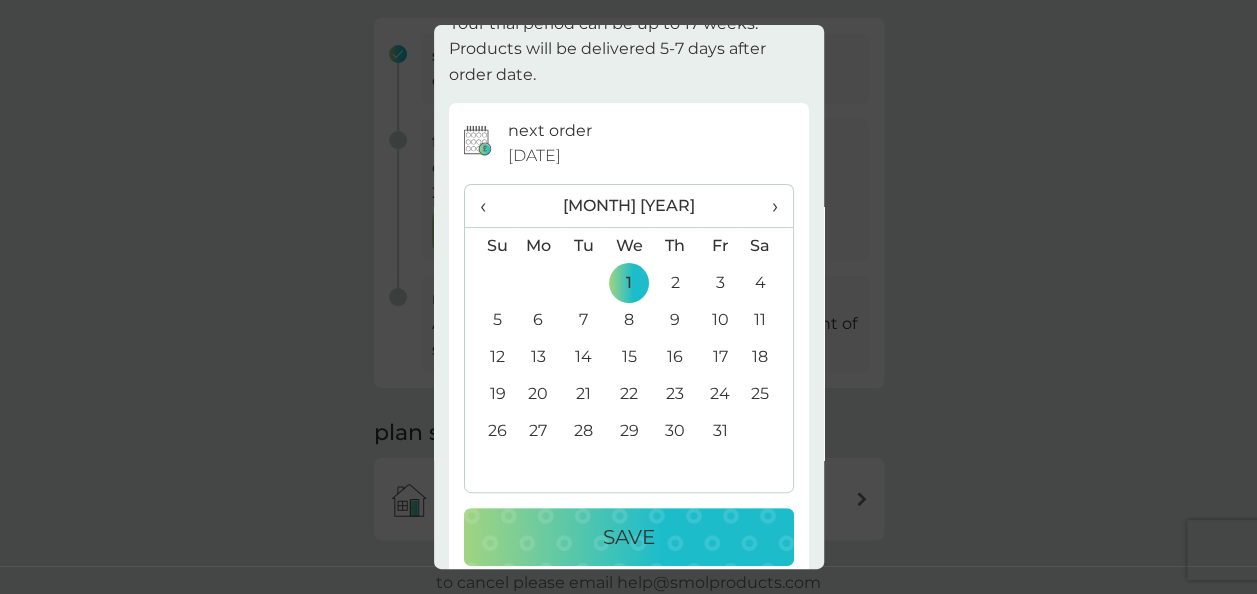 scroll, scrollTop: 98, scrollLeft: 0, axis: vertical 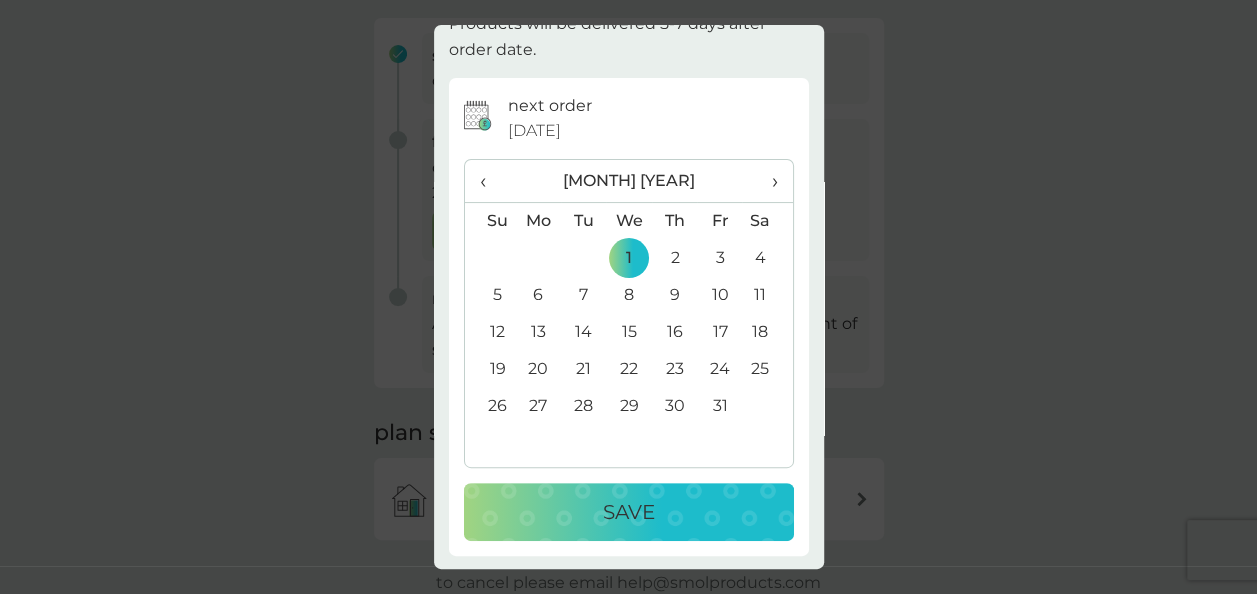 click on "Save" at bounding box center (629, 512) 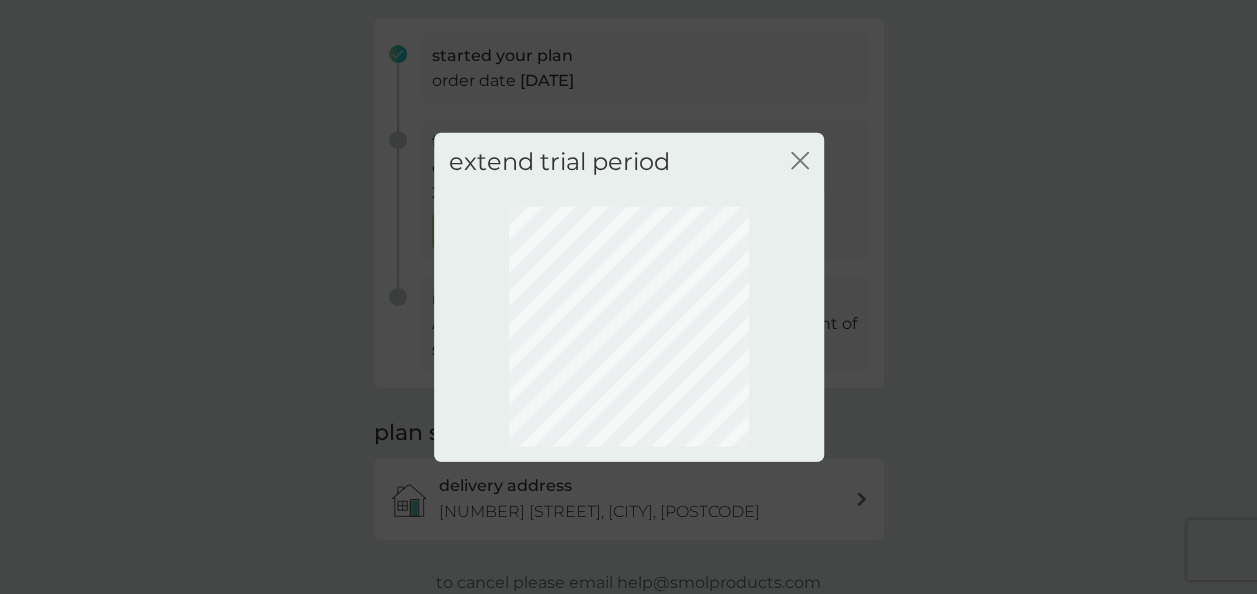 scroll, scrollTop: 0, scrollLeft: 0, axis: both 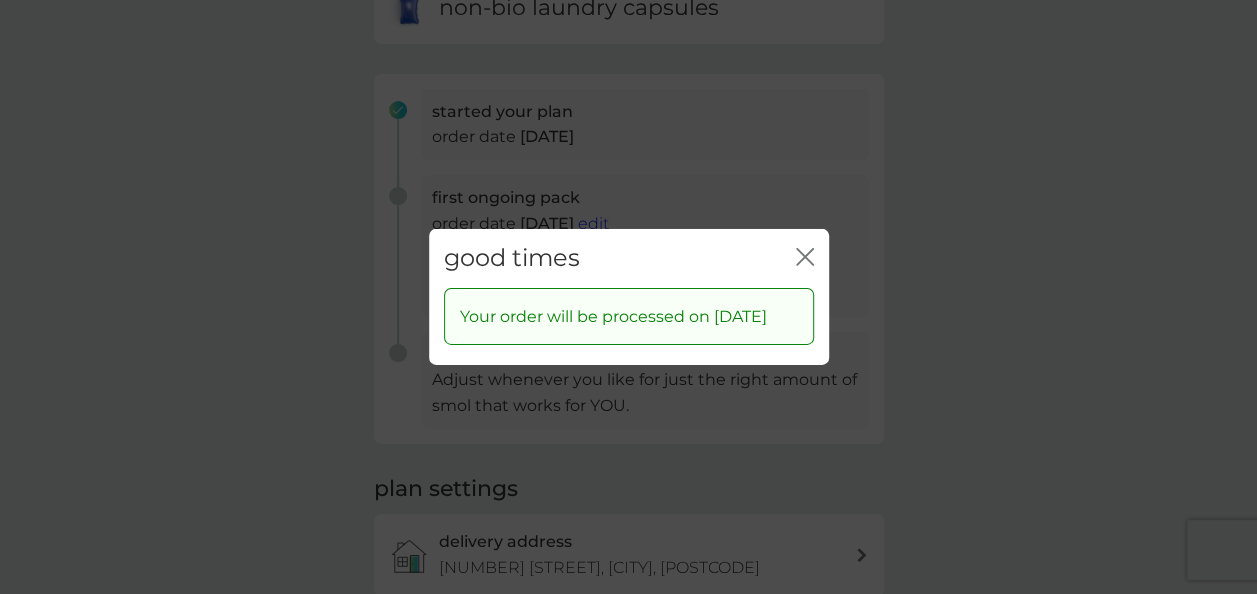 click 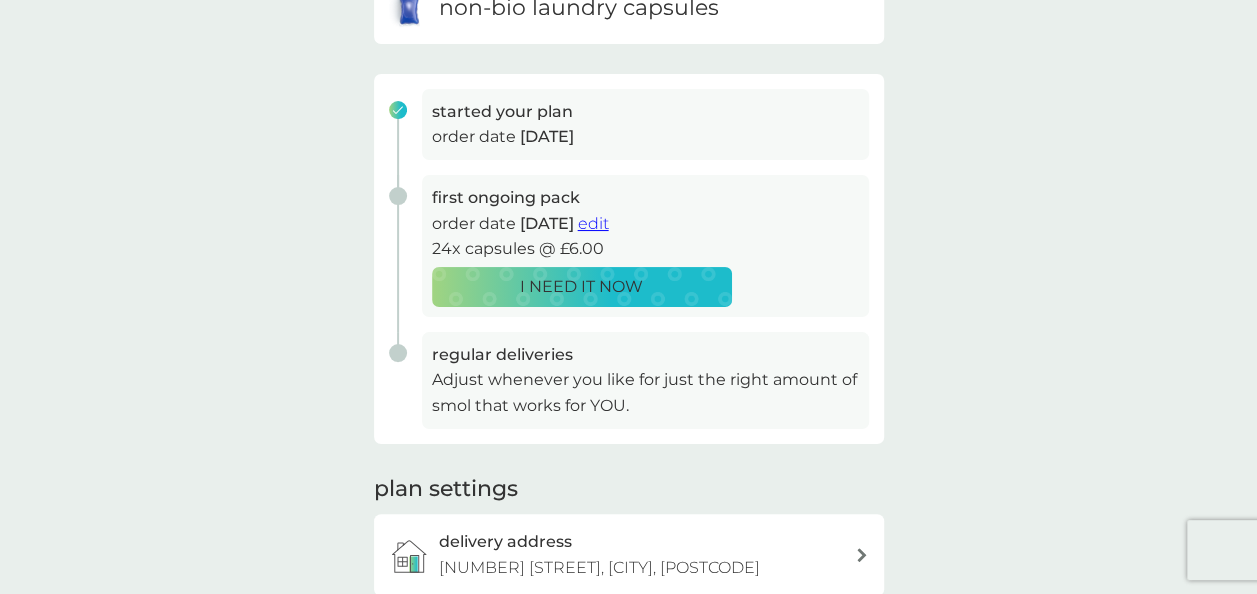 scroll, scrollTop: 0, scrollLeft: 0, axis: both 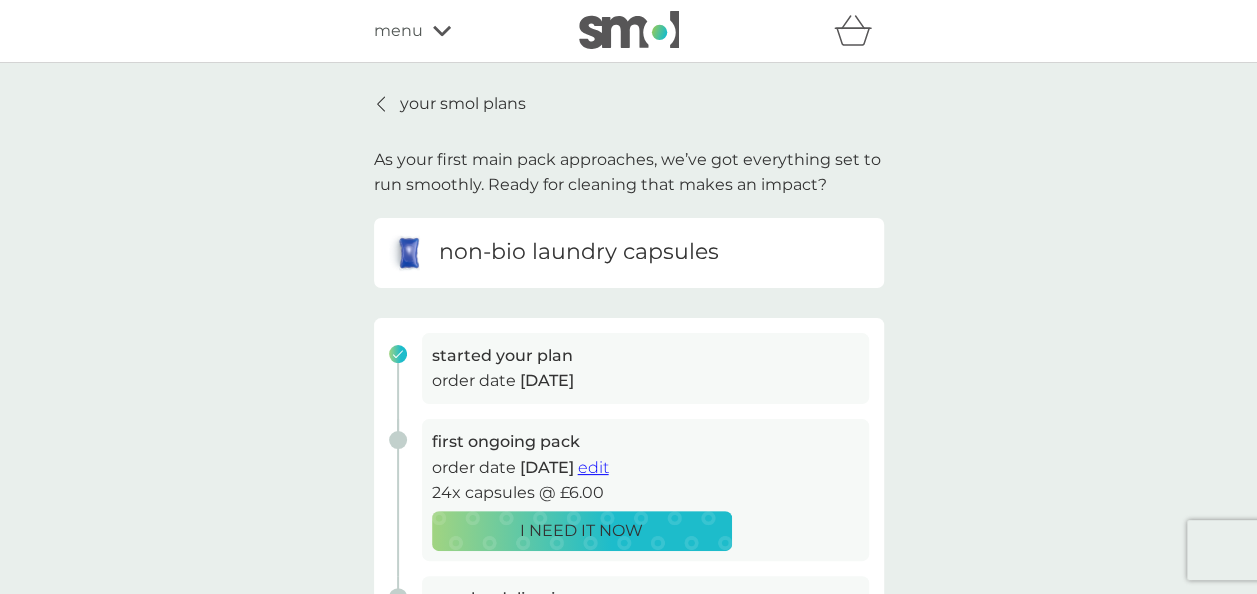 click on "your smol plans As your first main pack approaches, we’ve got everything set to run smoothly. Ready for cleaning that makes an impact? non-bio laundry capsules started your plan order date   [DATE] first ongoing pack order date   [DATE]   edit 24x capsules @ £6.00 I NEED IT NOW regular deliveries Adjust whenever you like for just the right amount of smol that works for YOU. plan settings delivery address [NUMBER] [STREET], [CITY], [POSTCODE] to cancel please email   help@example.com" at bounding box center (629, 493) 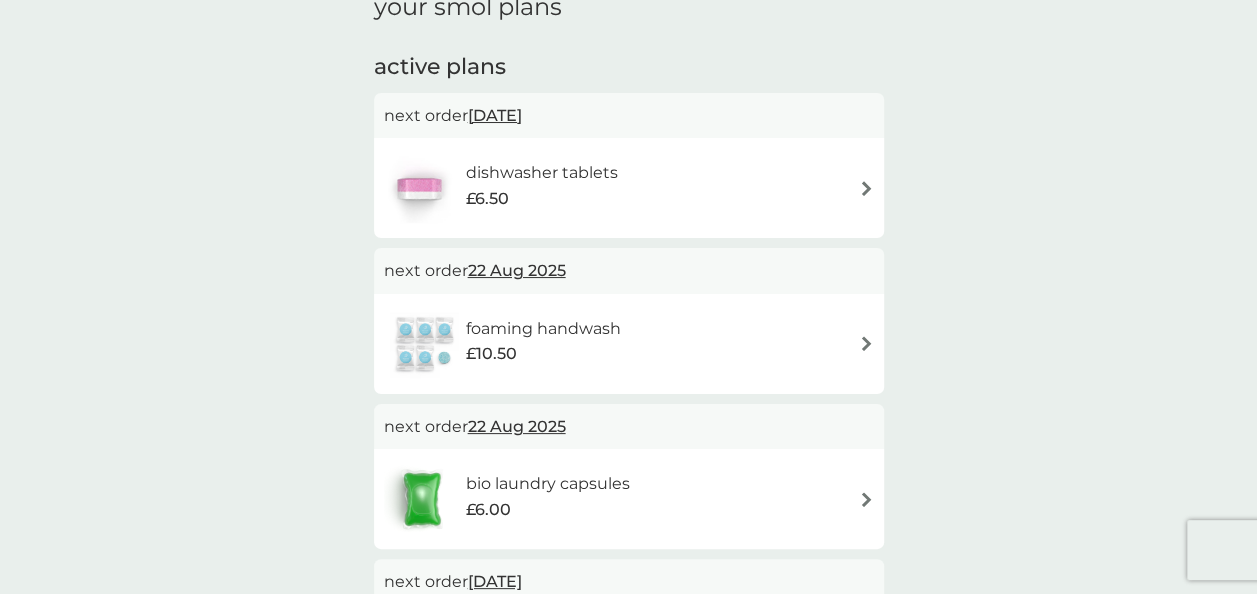 scroll, scrollTop: 100, scrollLeft: 0, axis: vertical 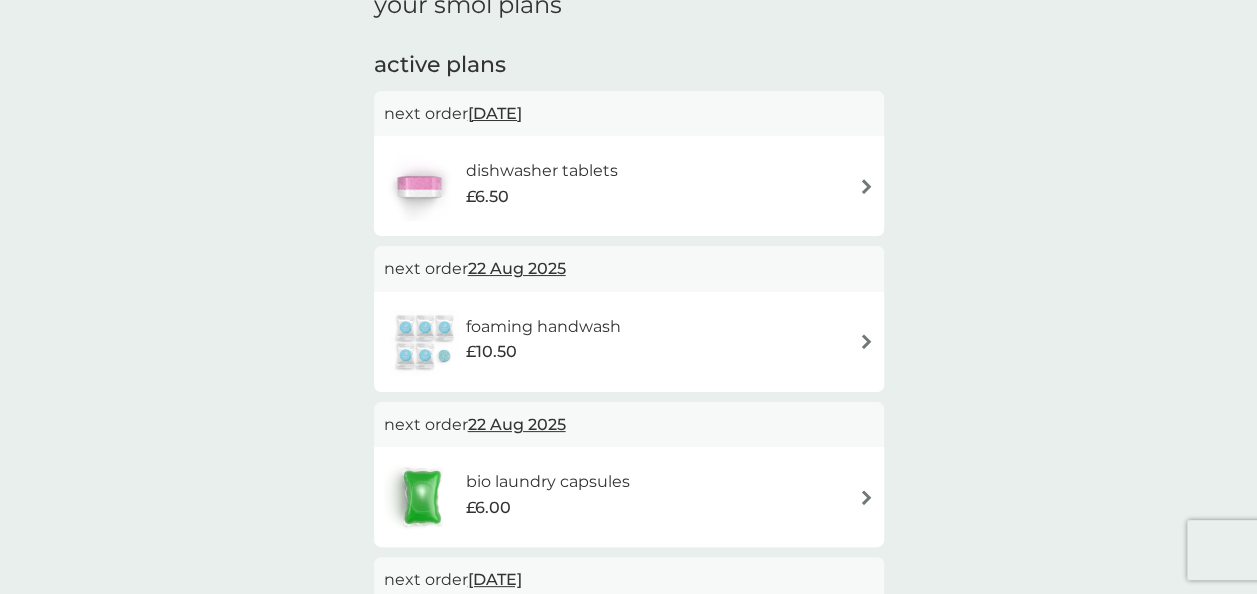 click on "[DATE]" at bounding box center [495, 113] 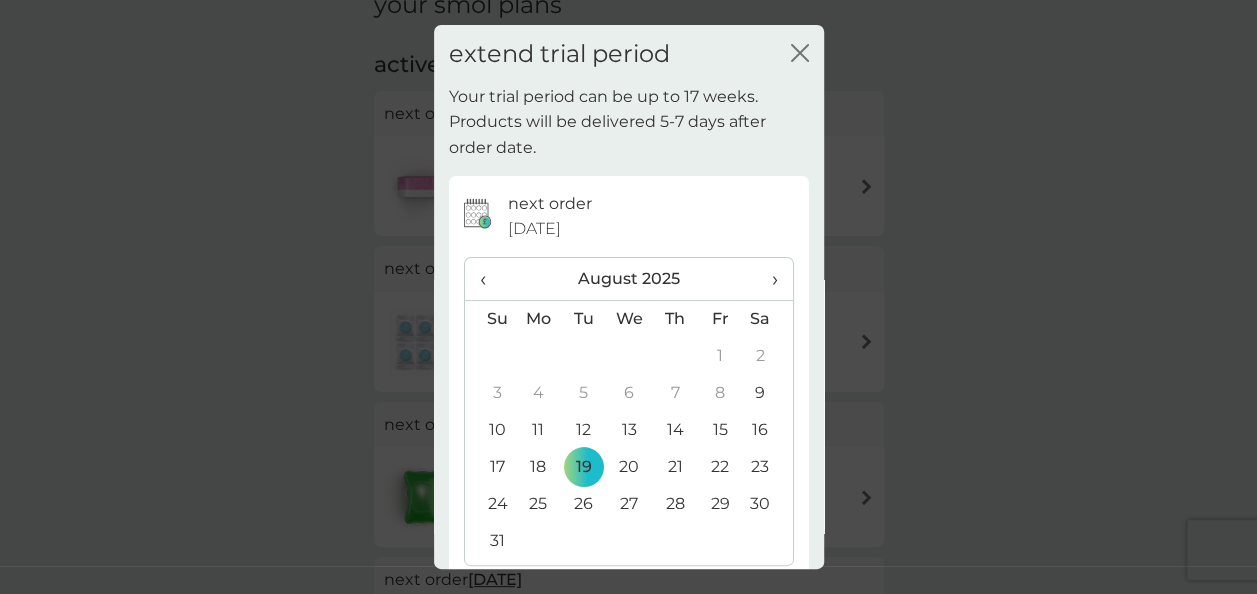 click on "›" at bounding box center (767, 279) 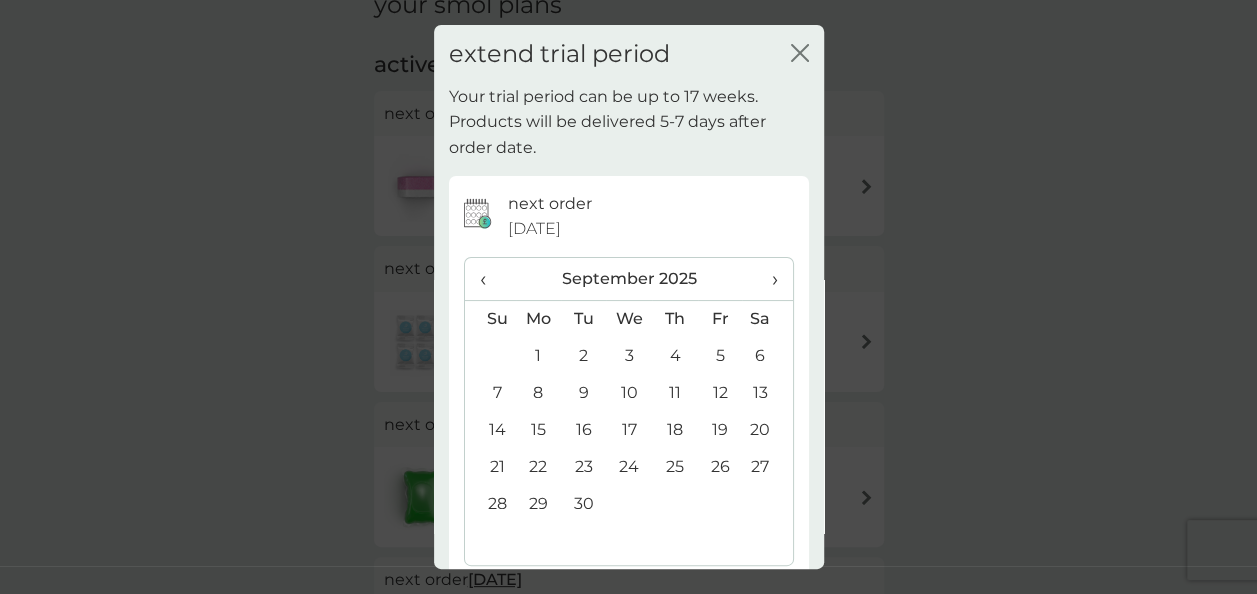 click on "›" at bounding box center [767, 279] 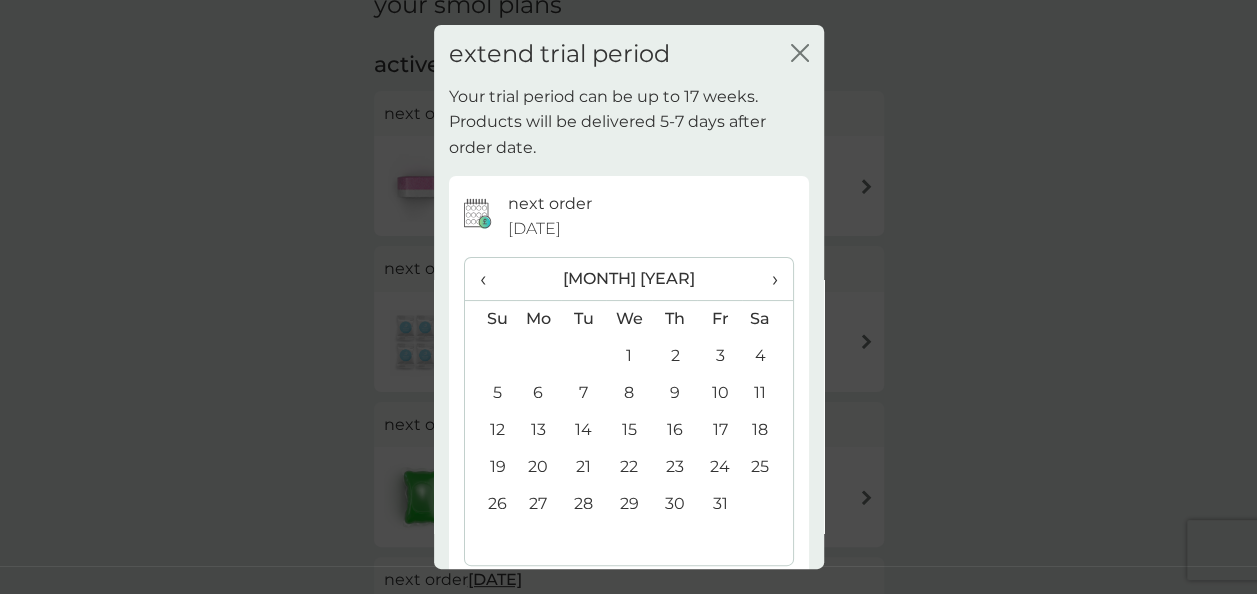 click on "1" at bounding box center (629, 356) 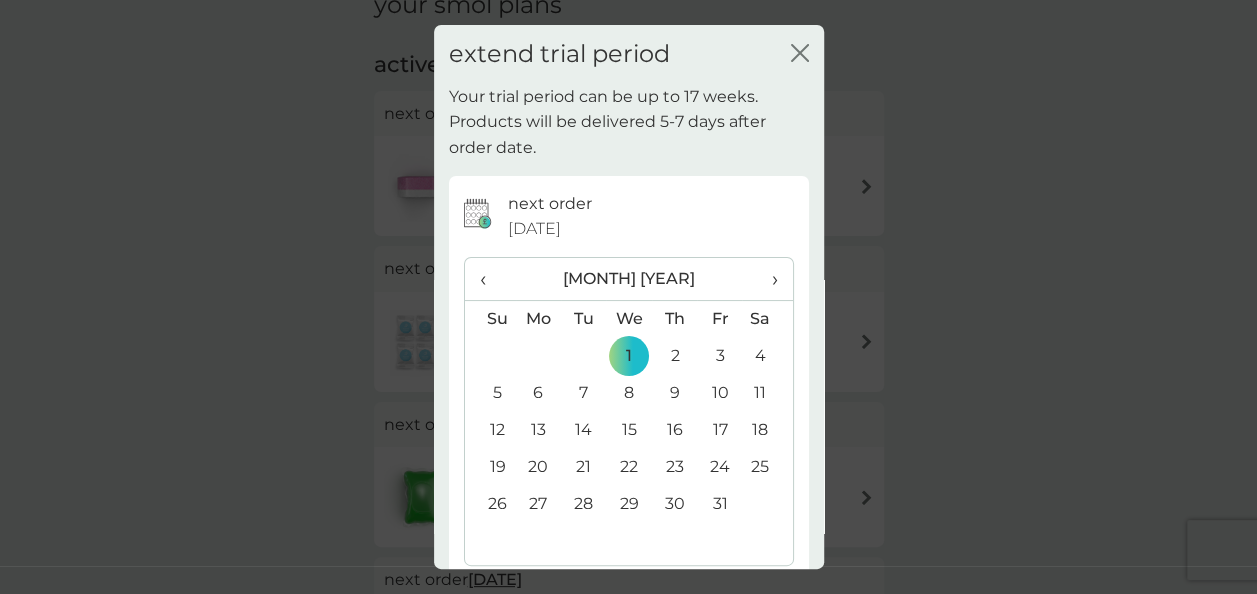 click on "›" at bounding box center (767, 279) 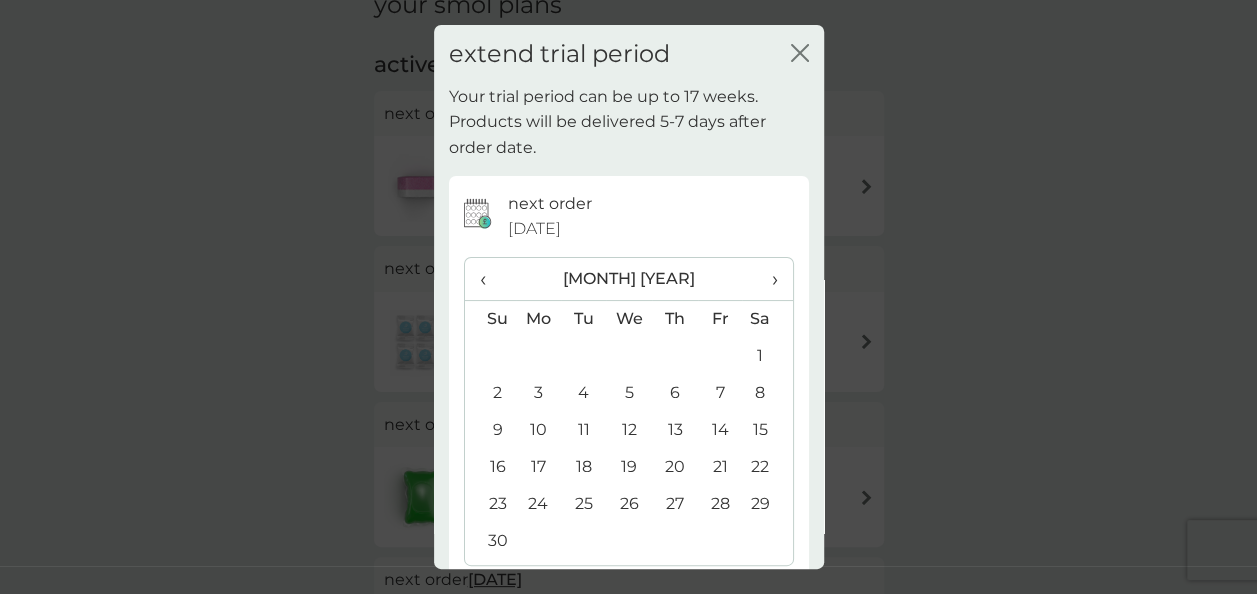 click on "1" at bounding box center (767, 356) 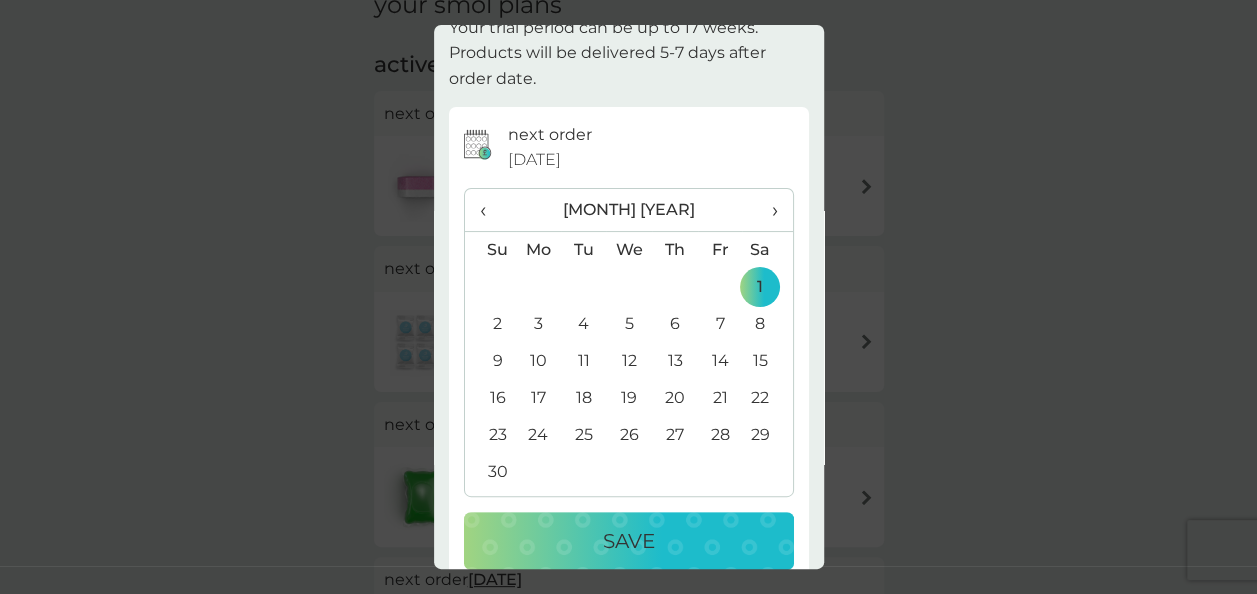 scroll, scrollTop: 98, scrollLeft: 0, axis: vertical 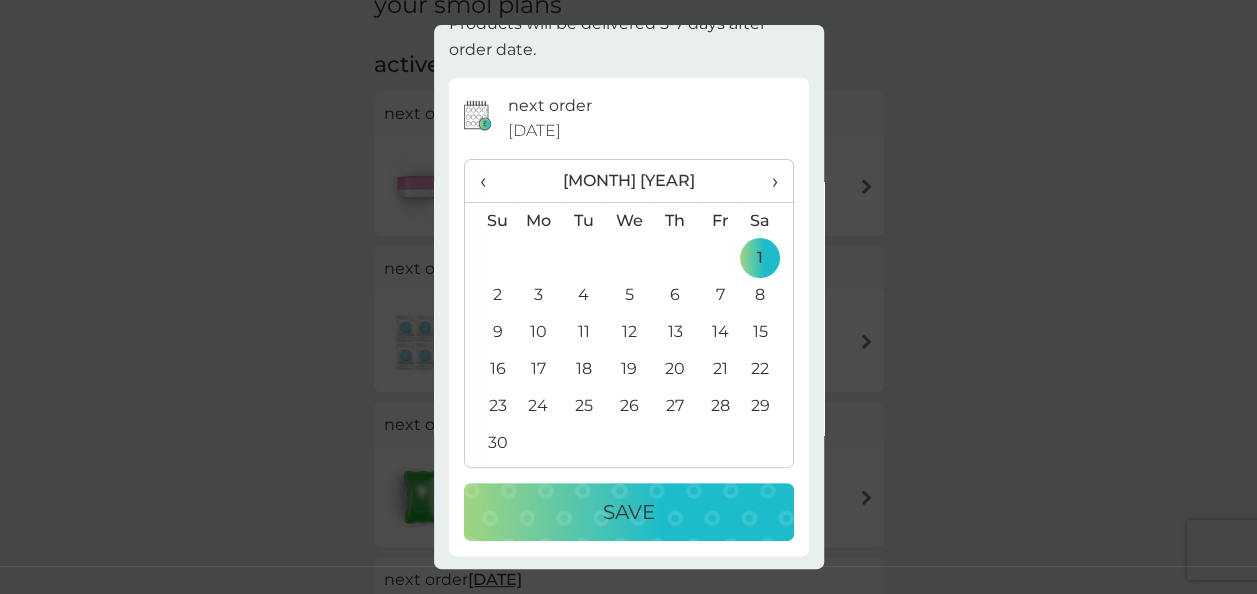 click on "Save" at bounding box center (629, 512) 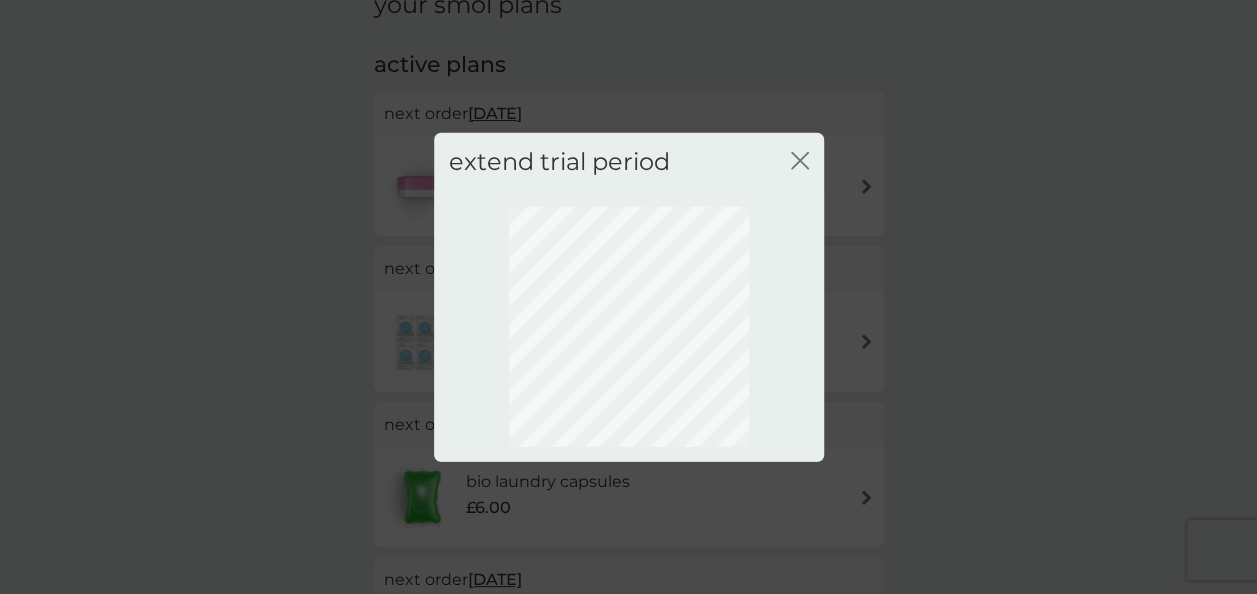 scroll, scrollTop: 0, scrollLeft: 0, axis: both 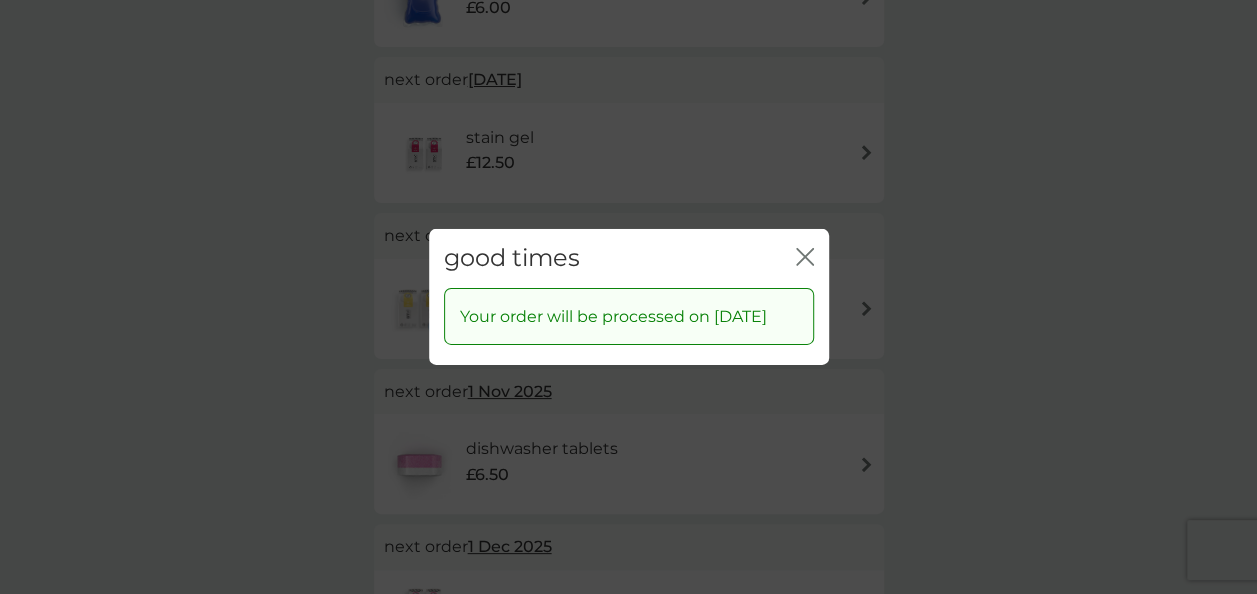 click 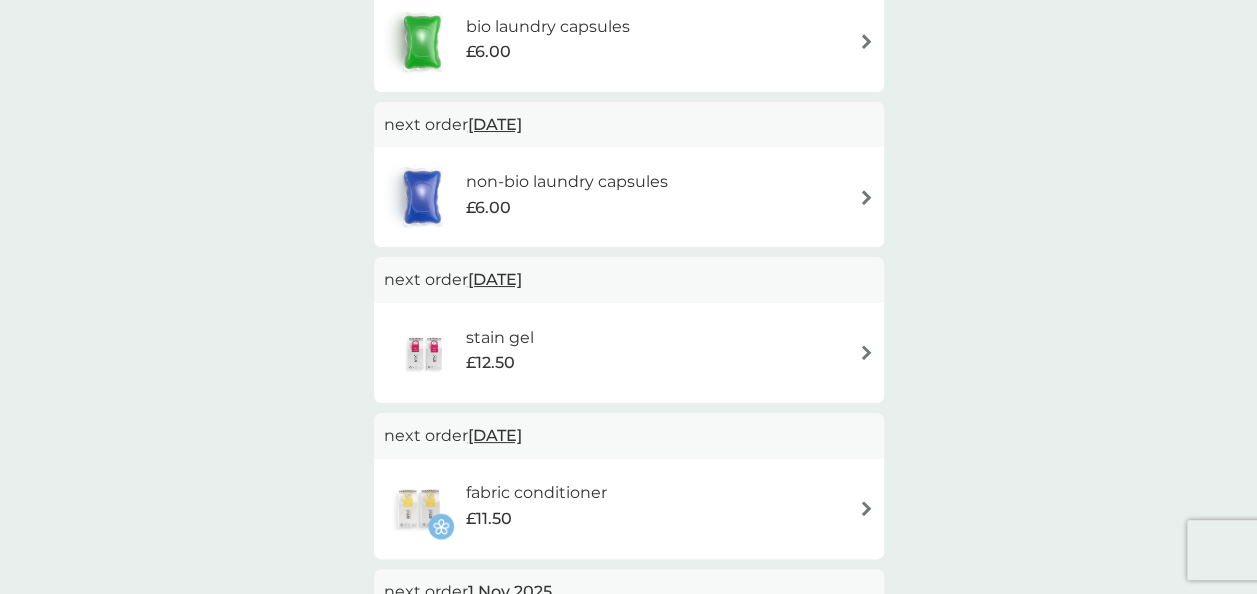 scroll, scrollTop: 0, scrollLeft: 0, axis: both 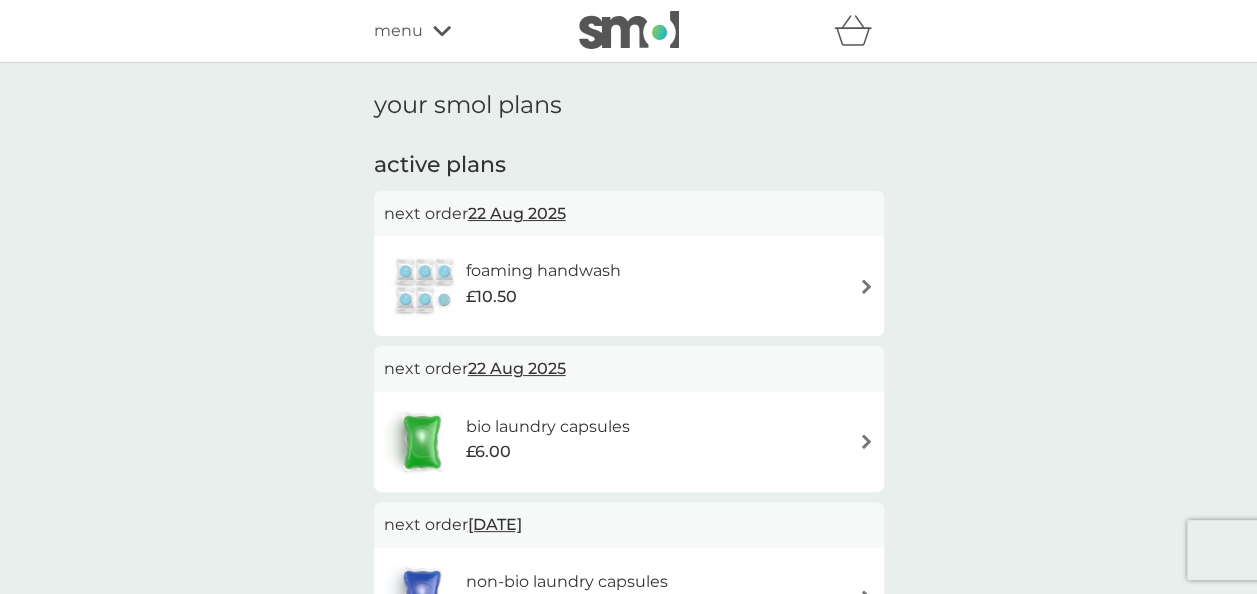 click 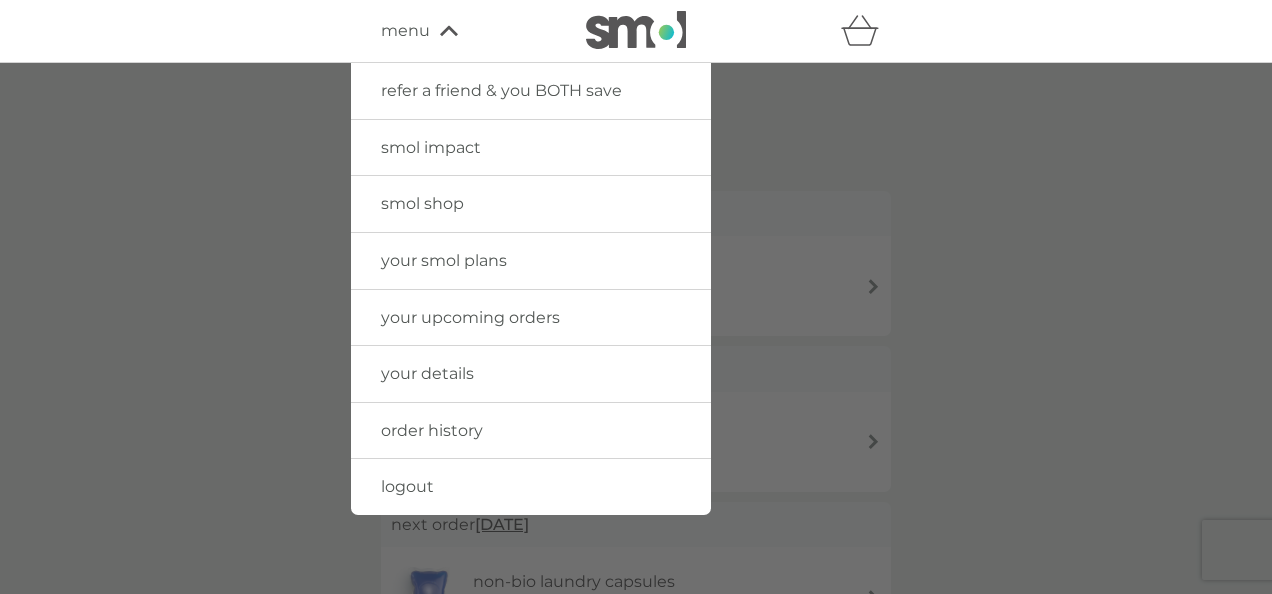 click on "your smol plans" at bounding box center [444, 260] 